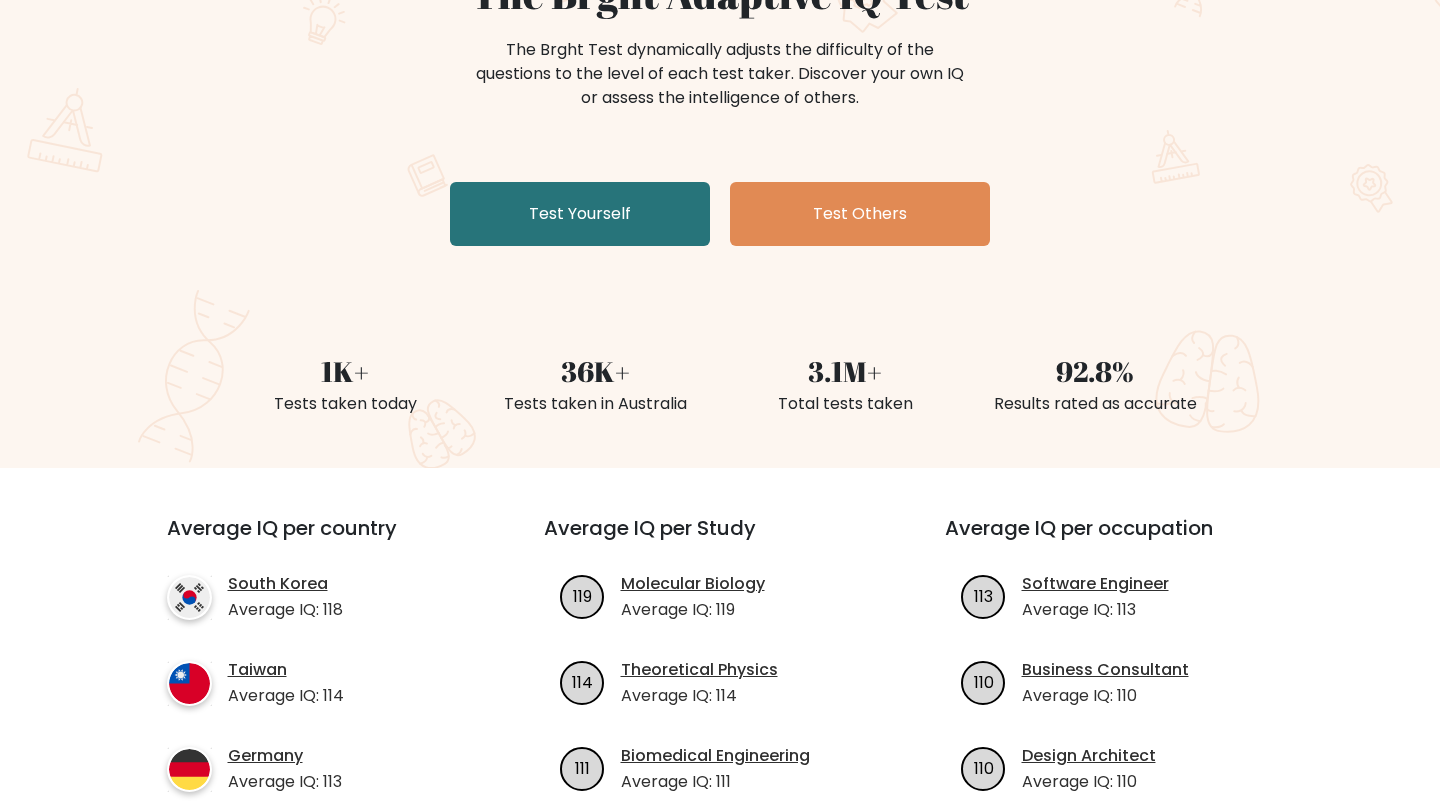 scroll, scrollTop: 0, scrollLeft: 0, axis: both 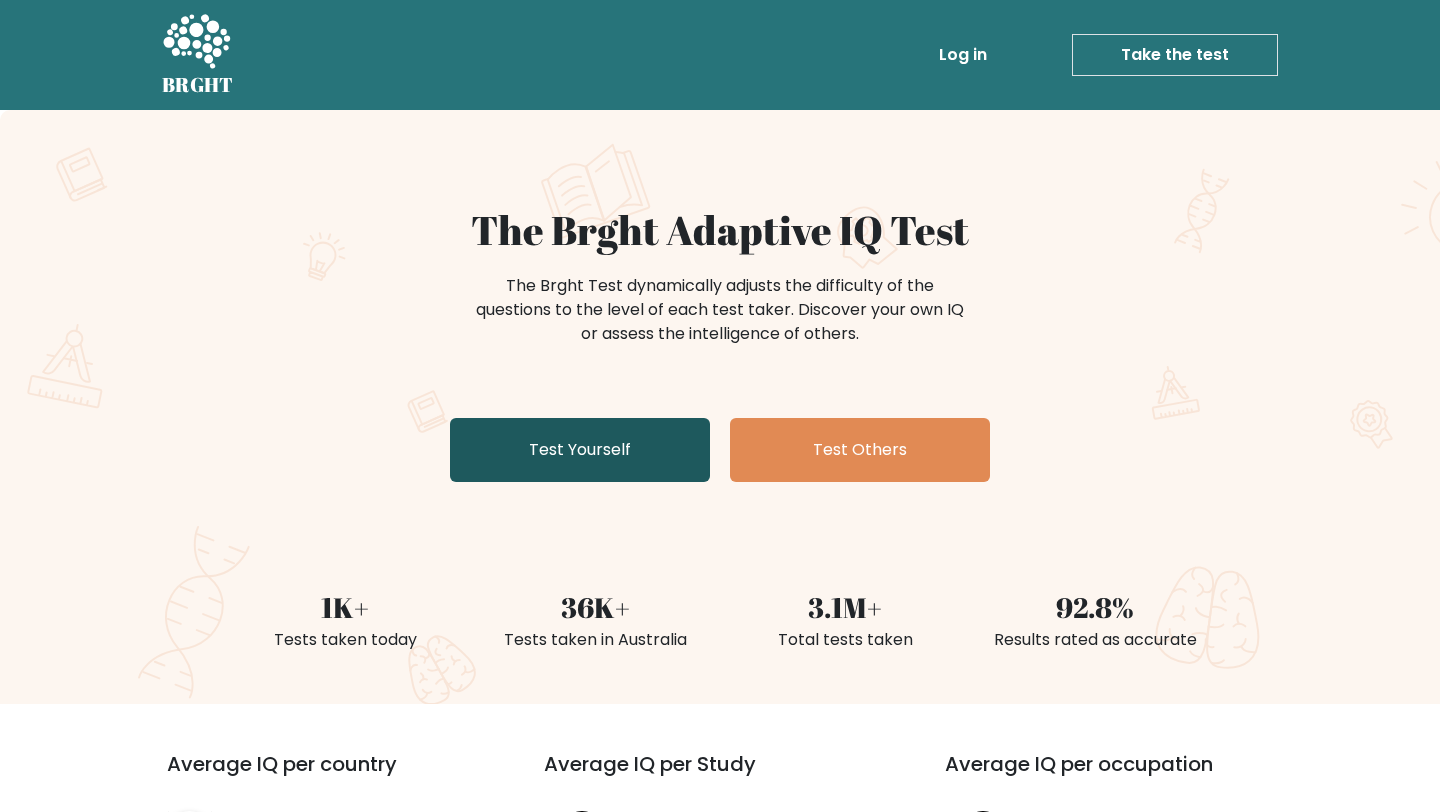 click on "Test Yourself" at bounding box center (580, 450) 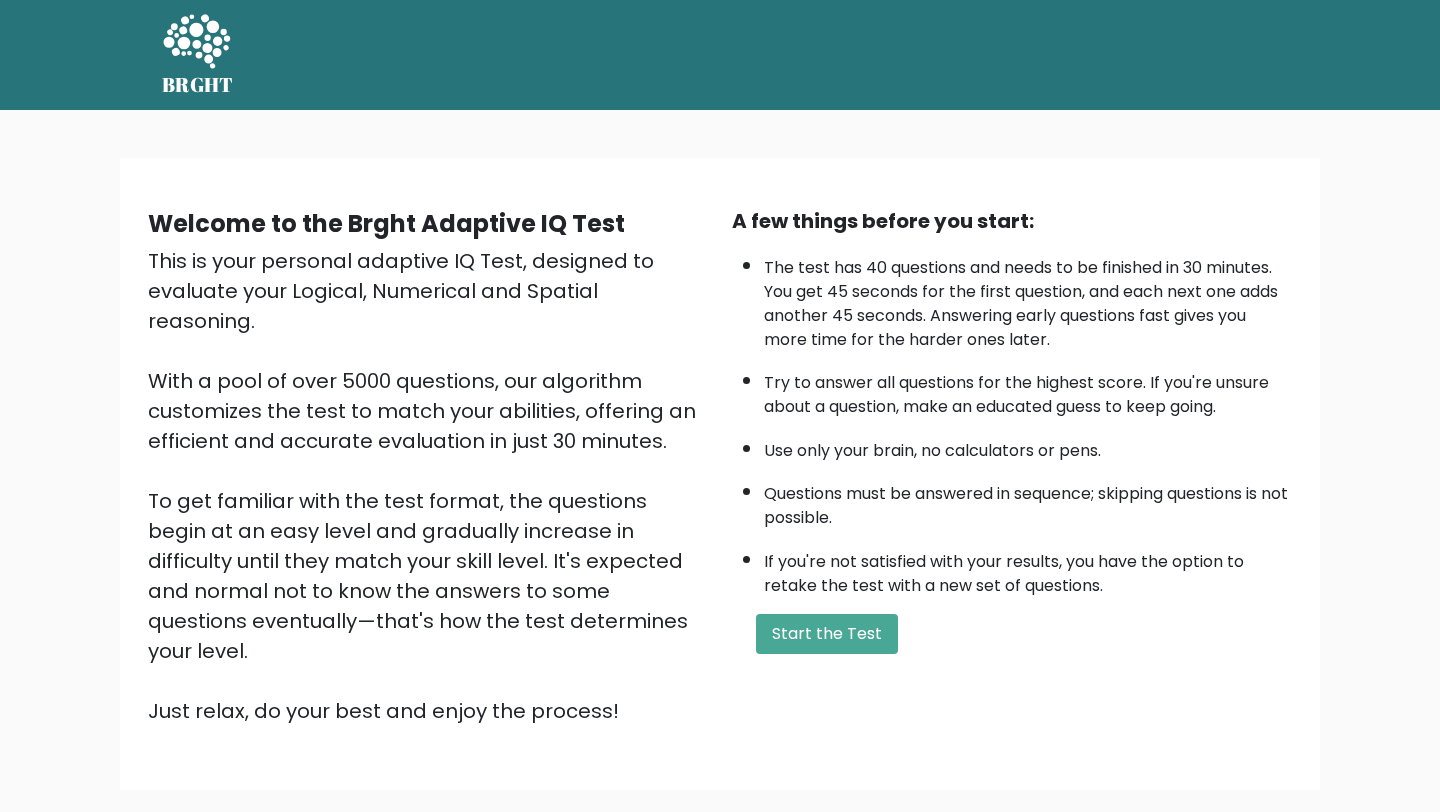scroll, scrollTop: 0, scrollLeft: 0, axis: both 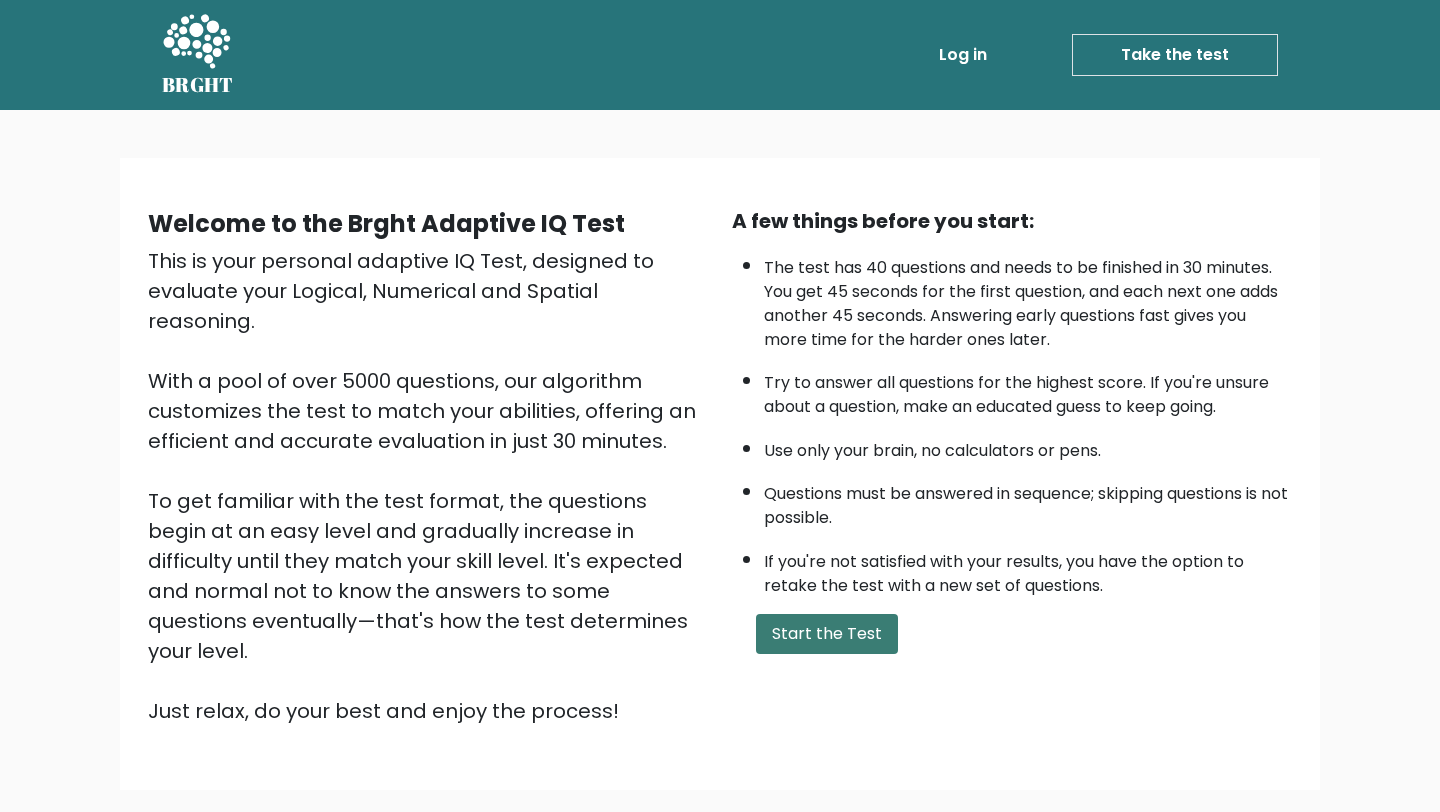 click on "Start the Test" at bounding box center [827, 634] 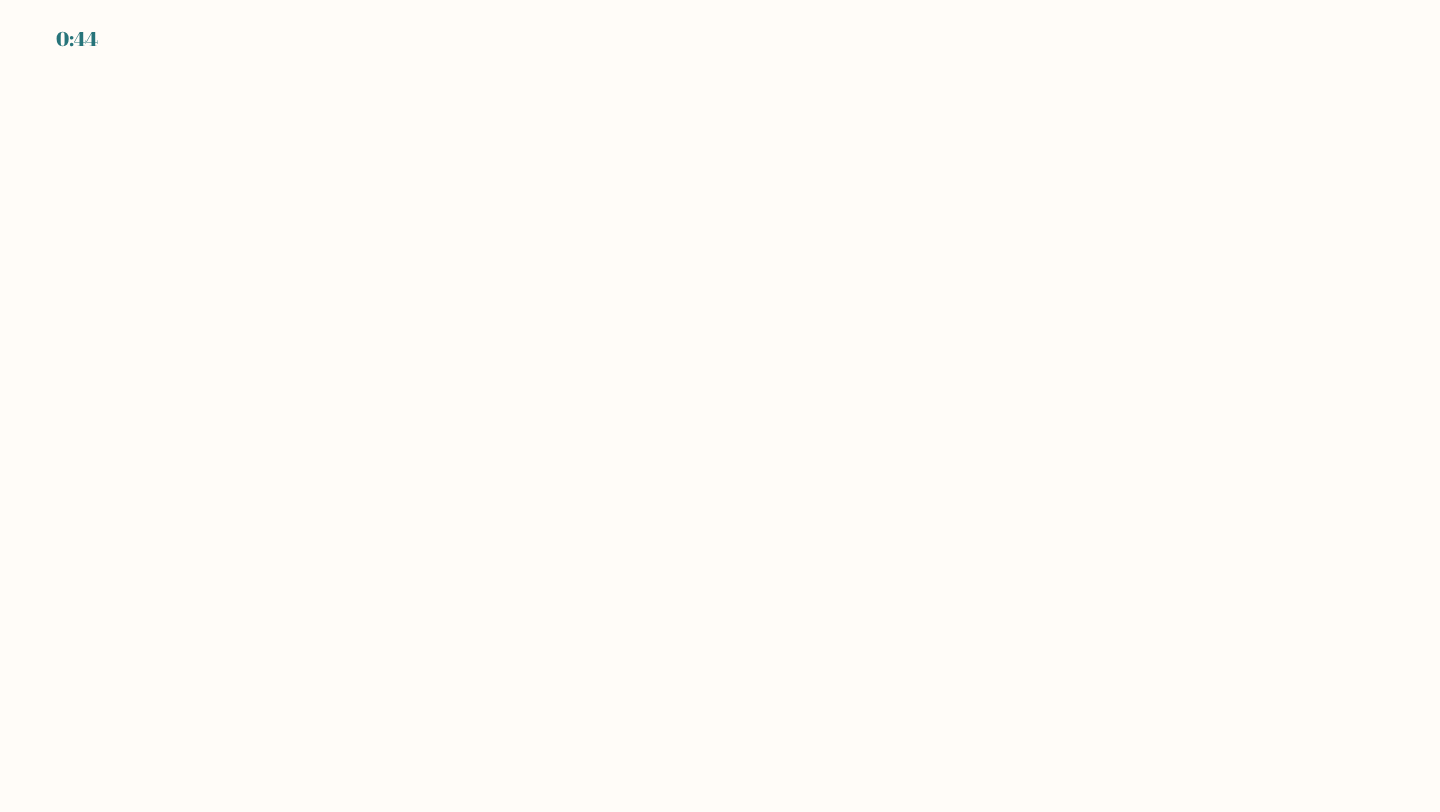 scroll, scrollTop: 0, scrollLeft: 0, axis: both 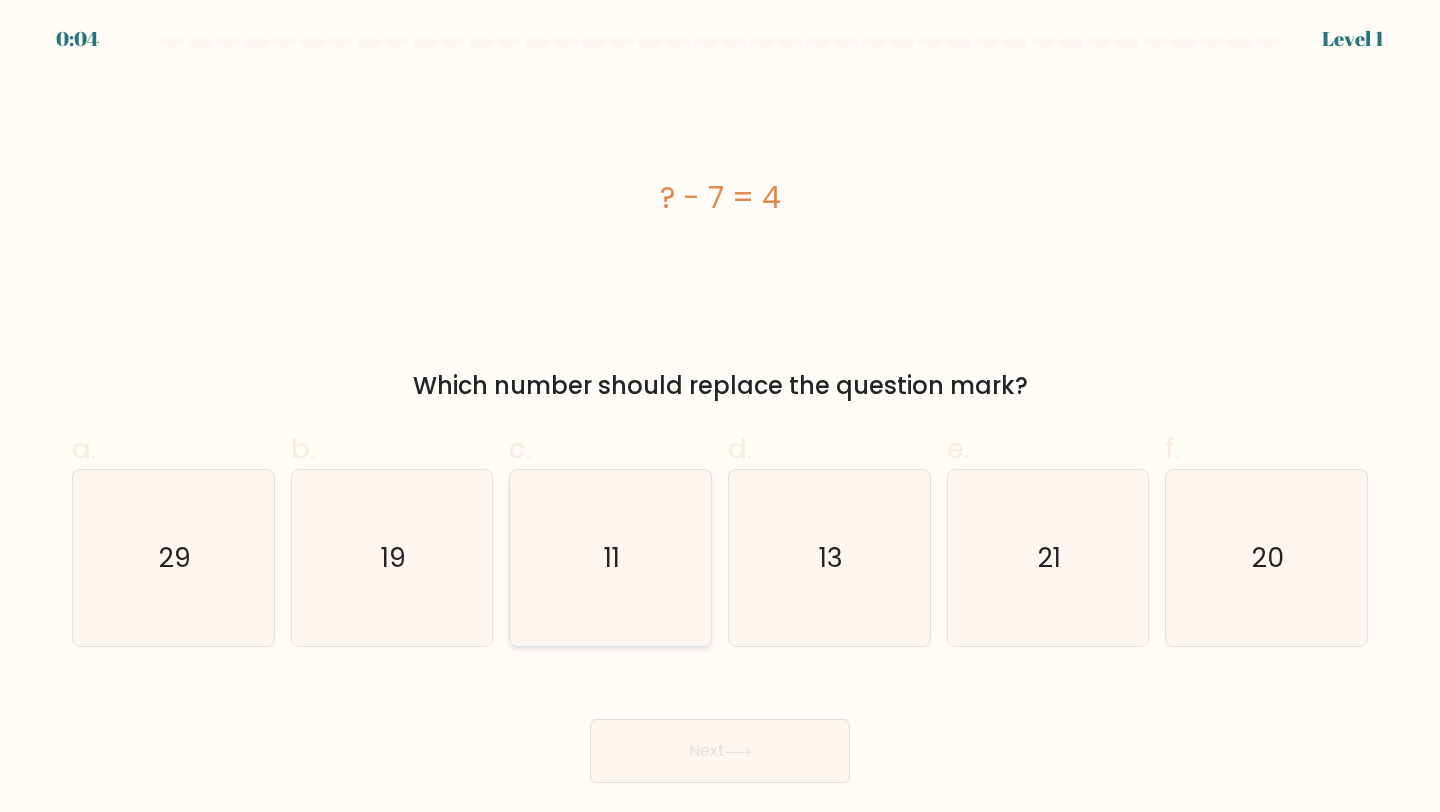 click on "11" at bounding box center (610, 558) 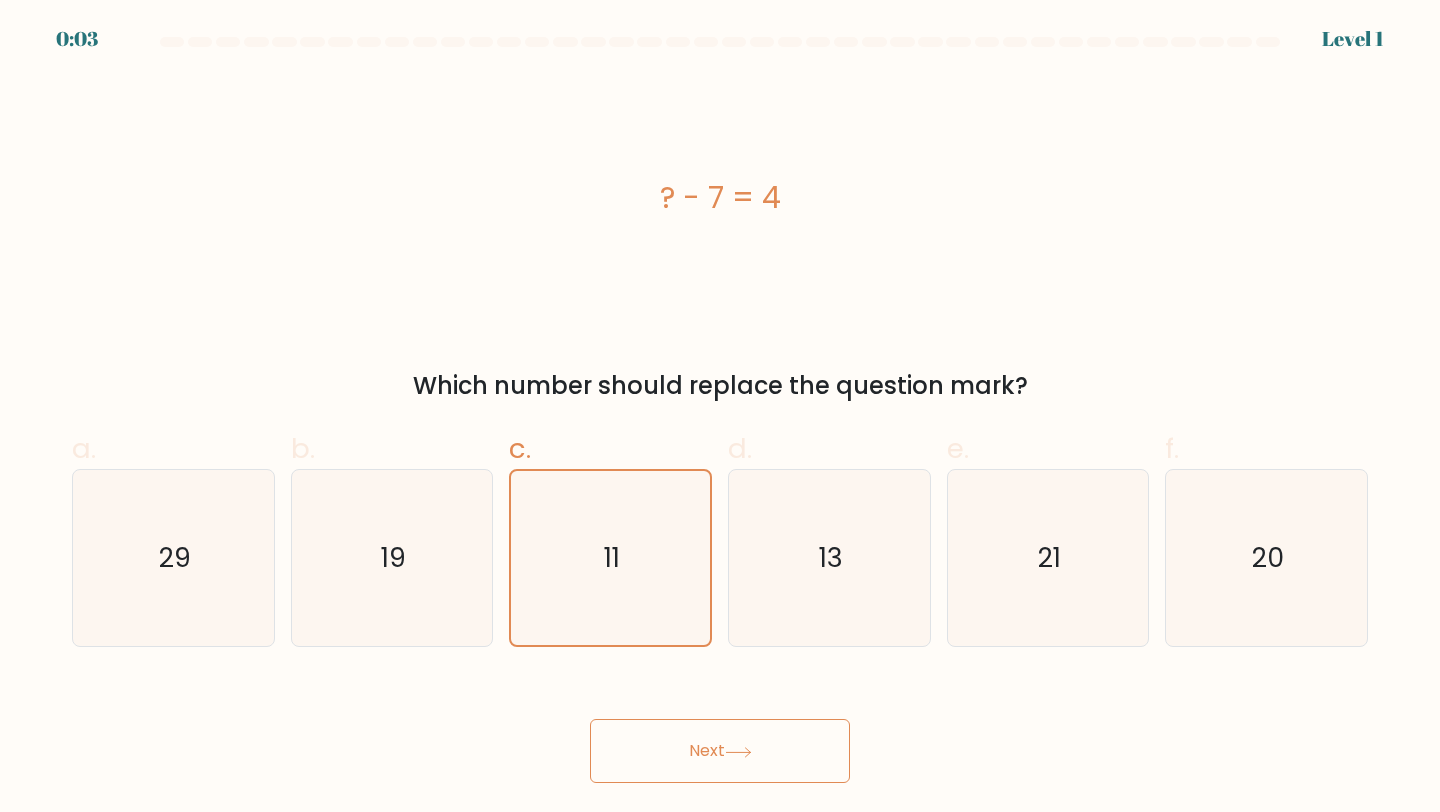 click on "Next" at bounding box center (720, 751) 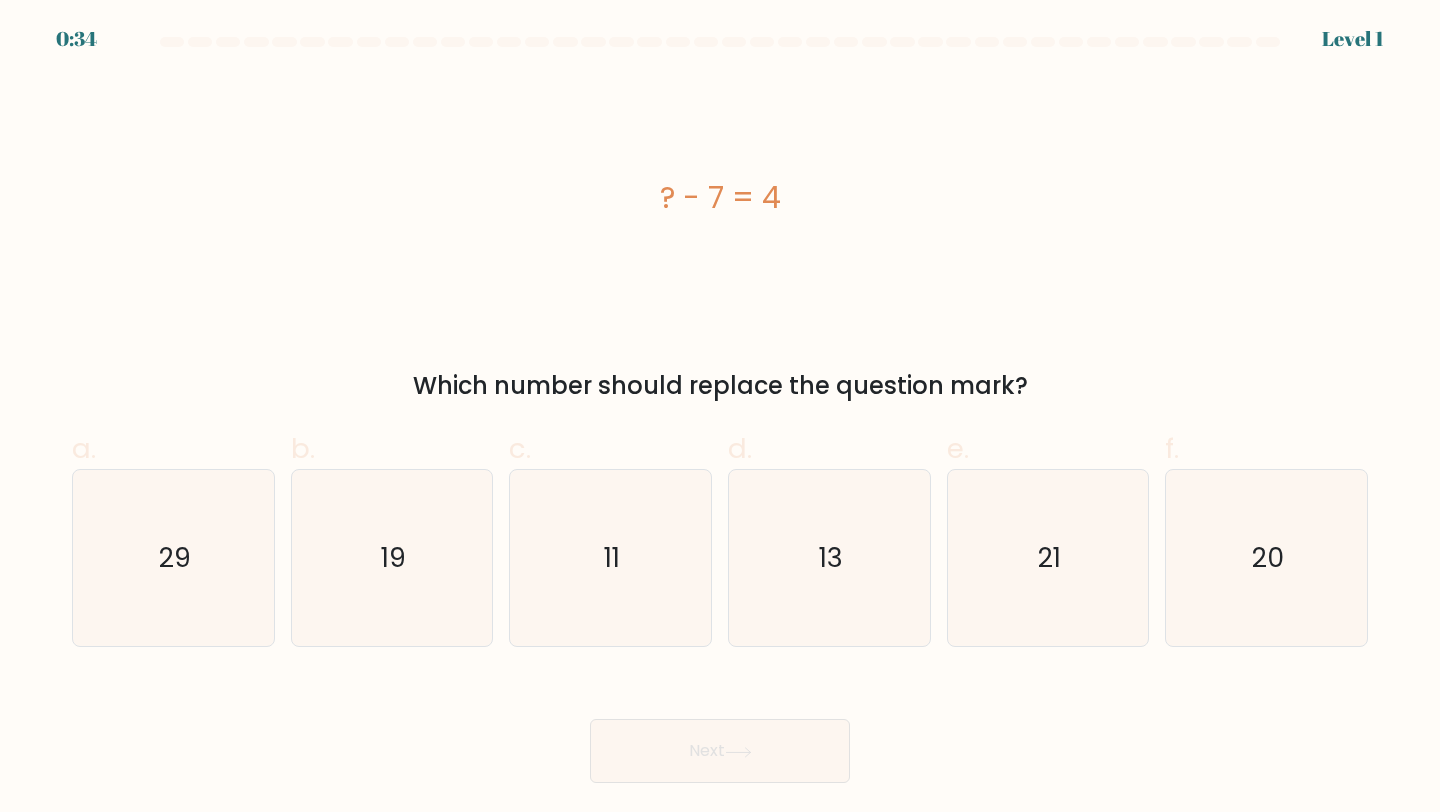 scroll, scrollTop: 0, scrollLeft: 0, axis: both 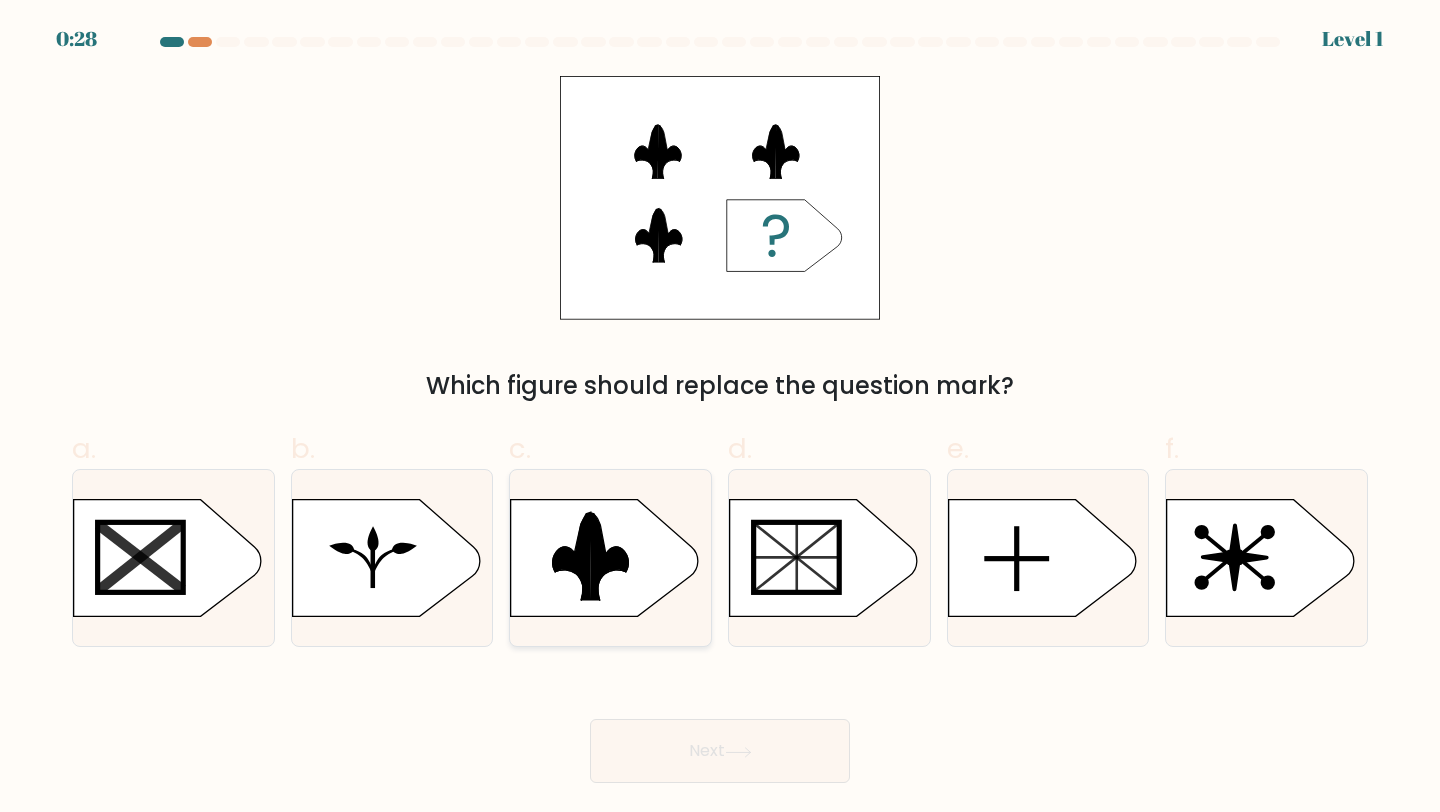 click at bounding box center (500, 496) 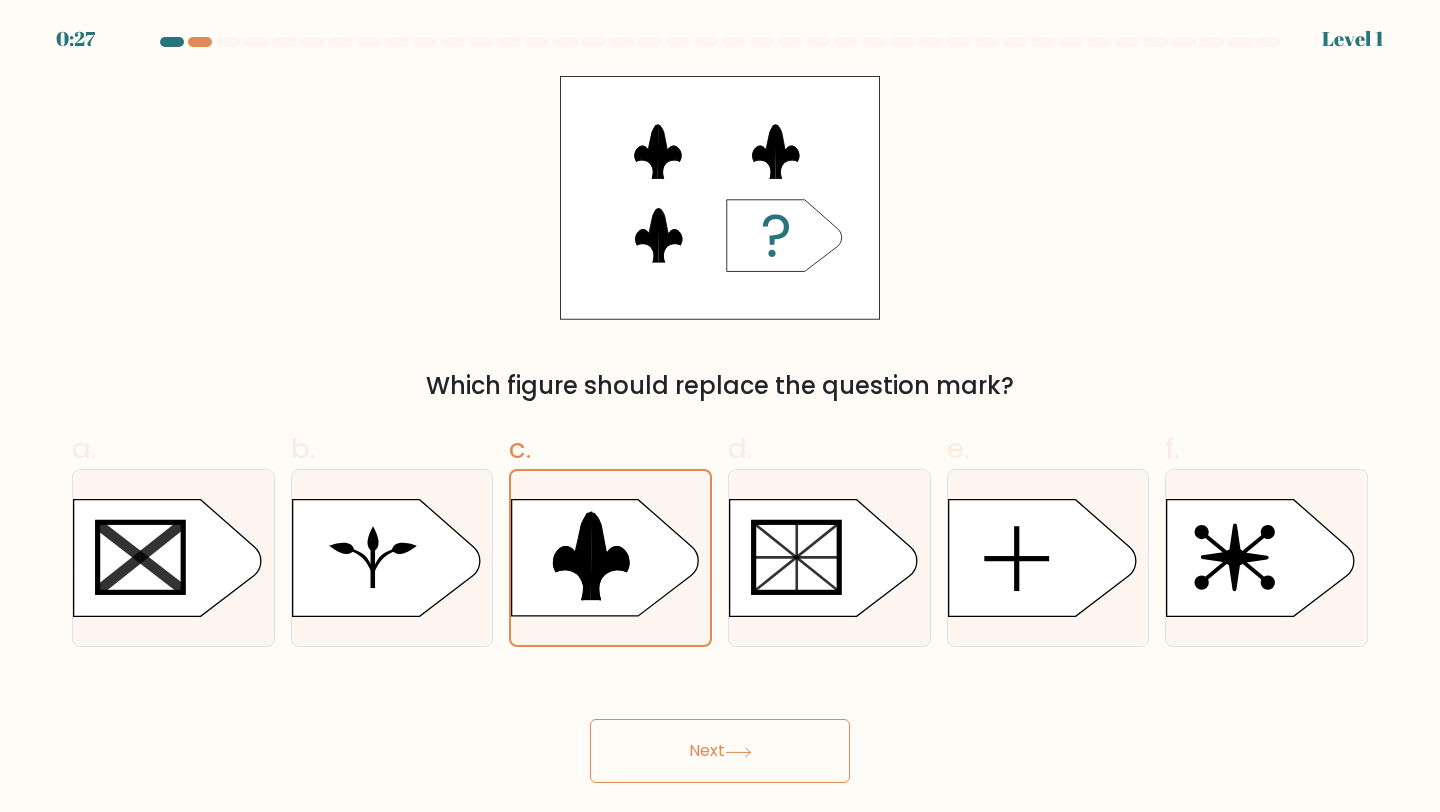 click on "Next" at bounding box center (720, 751) 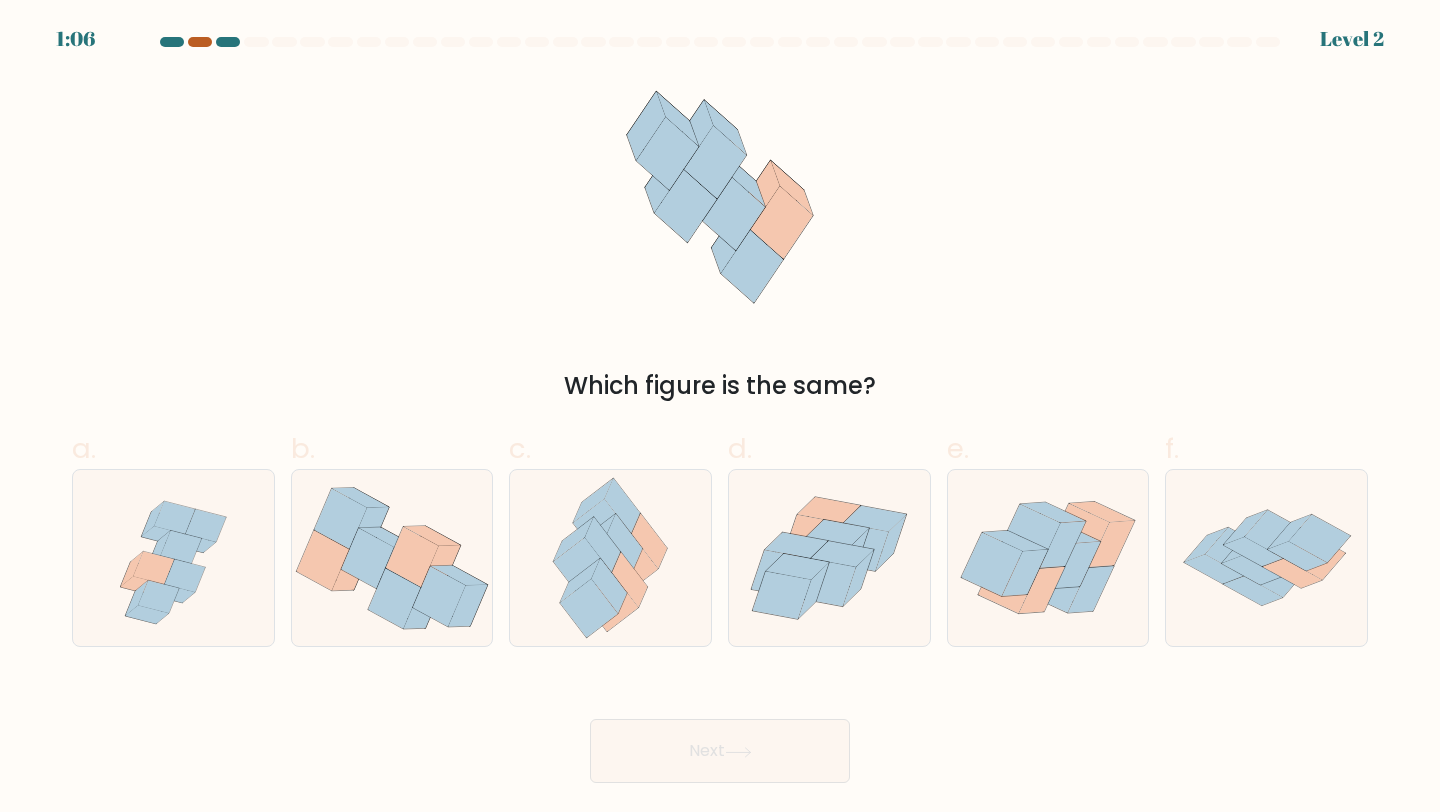 click at bounding box center [200, 42] 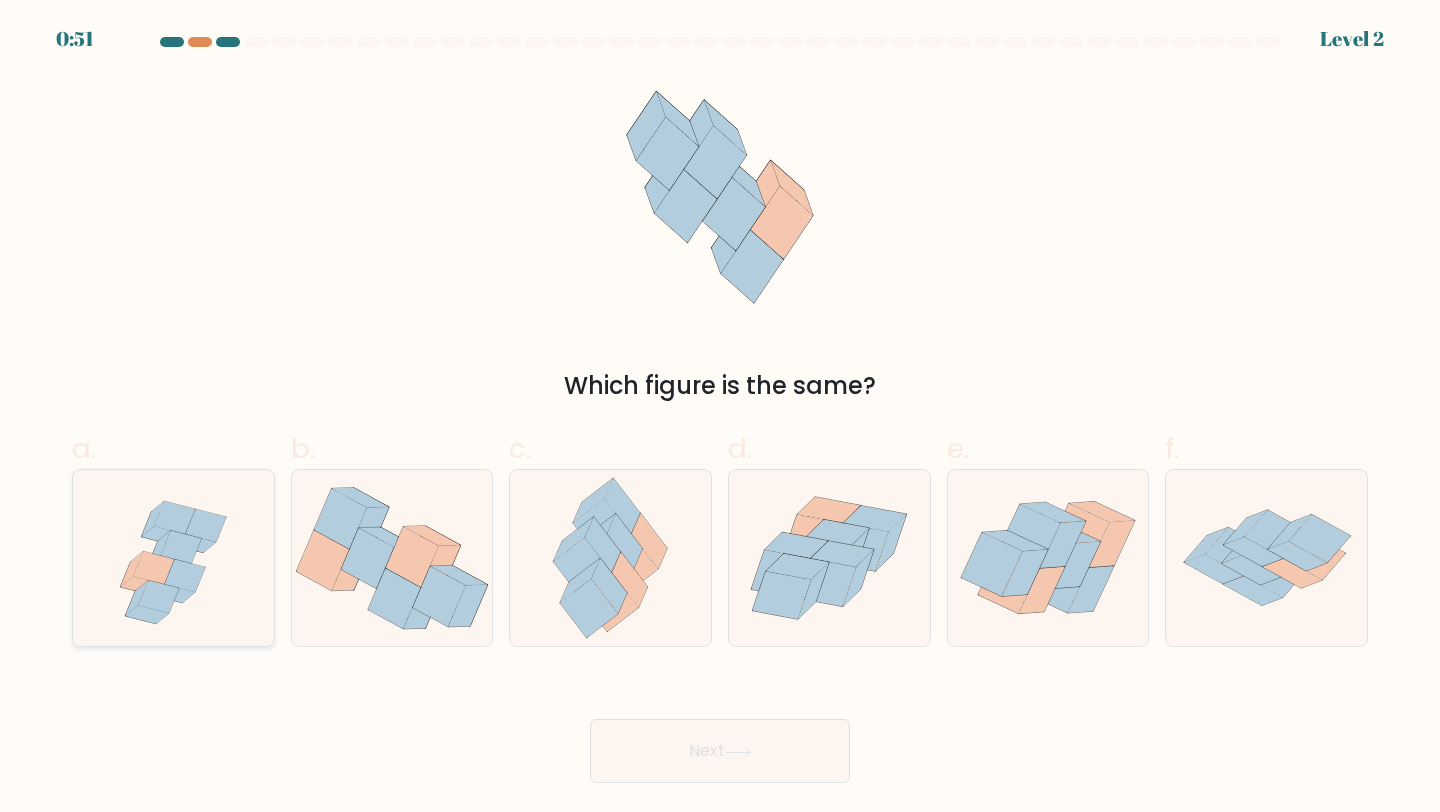 click at bounding box center [173, 558] 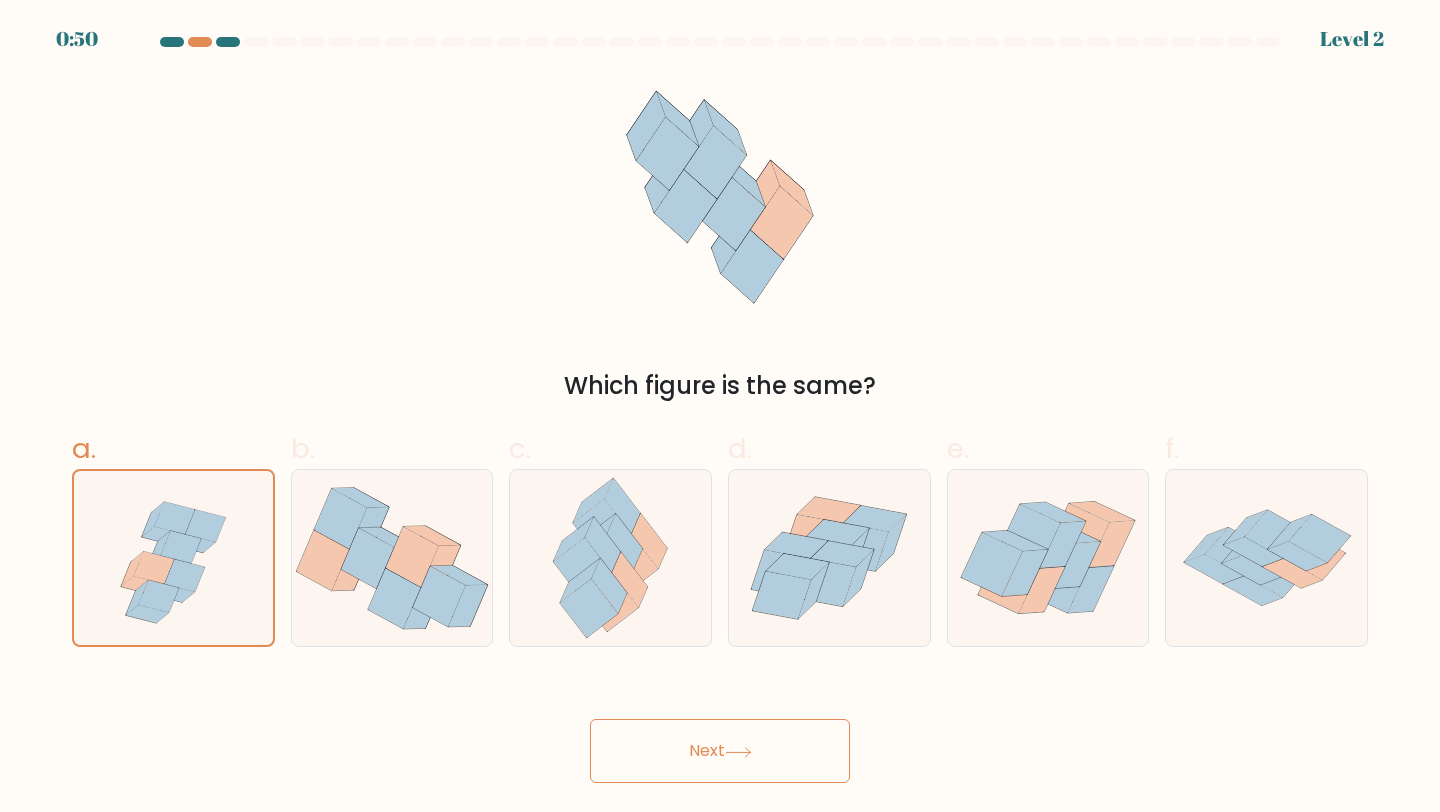click on "Next" at bounding box center [720, 751] 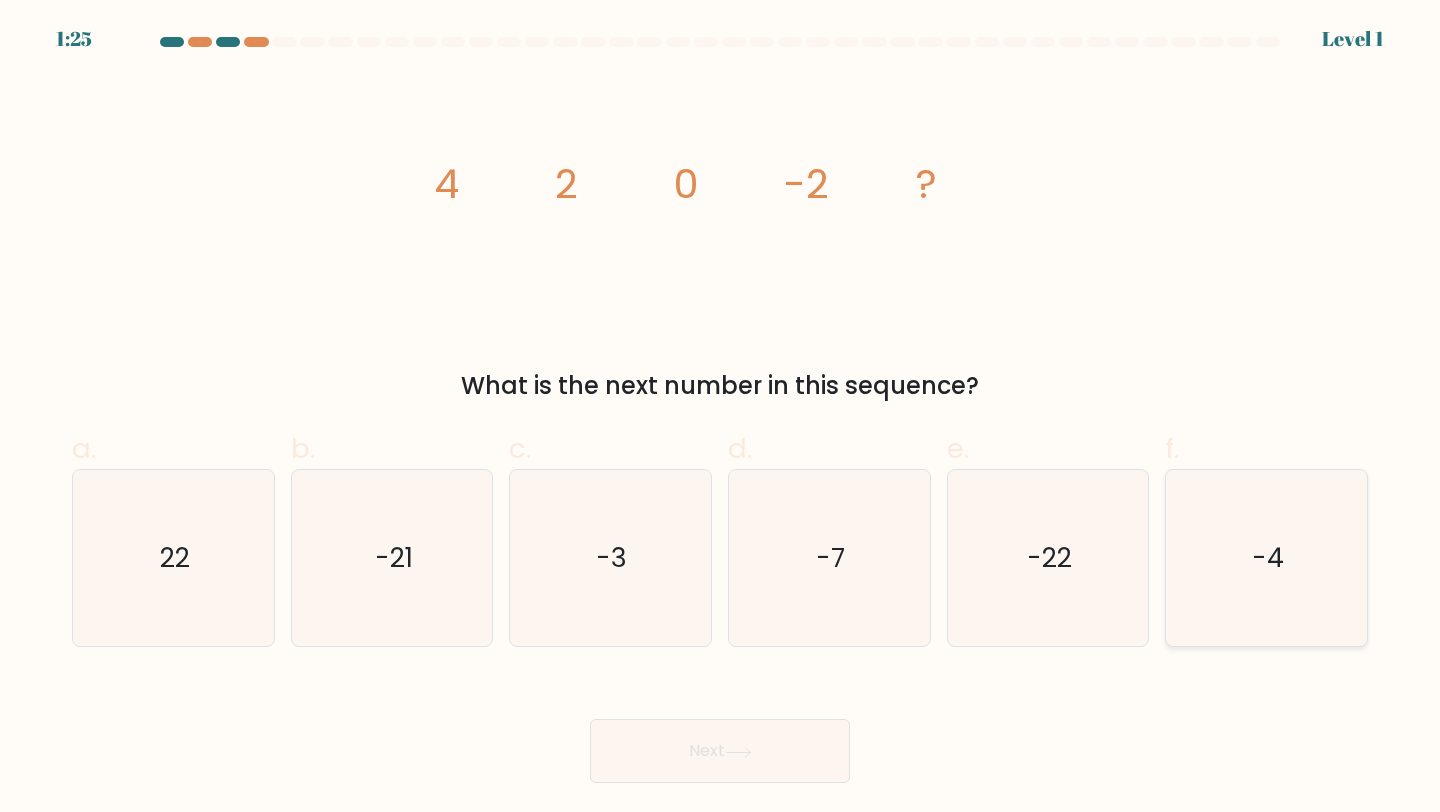 click on "-4" at bounding box center (1266, 558) 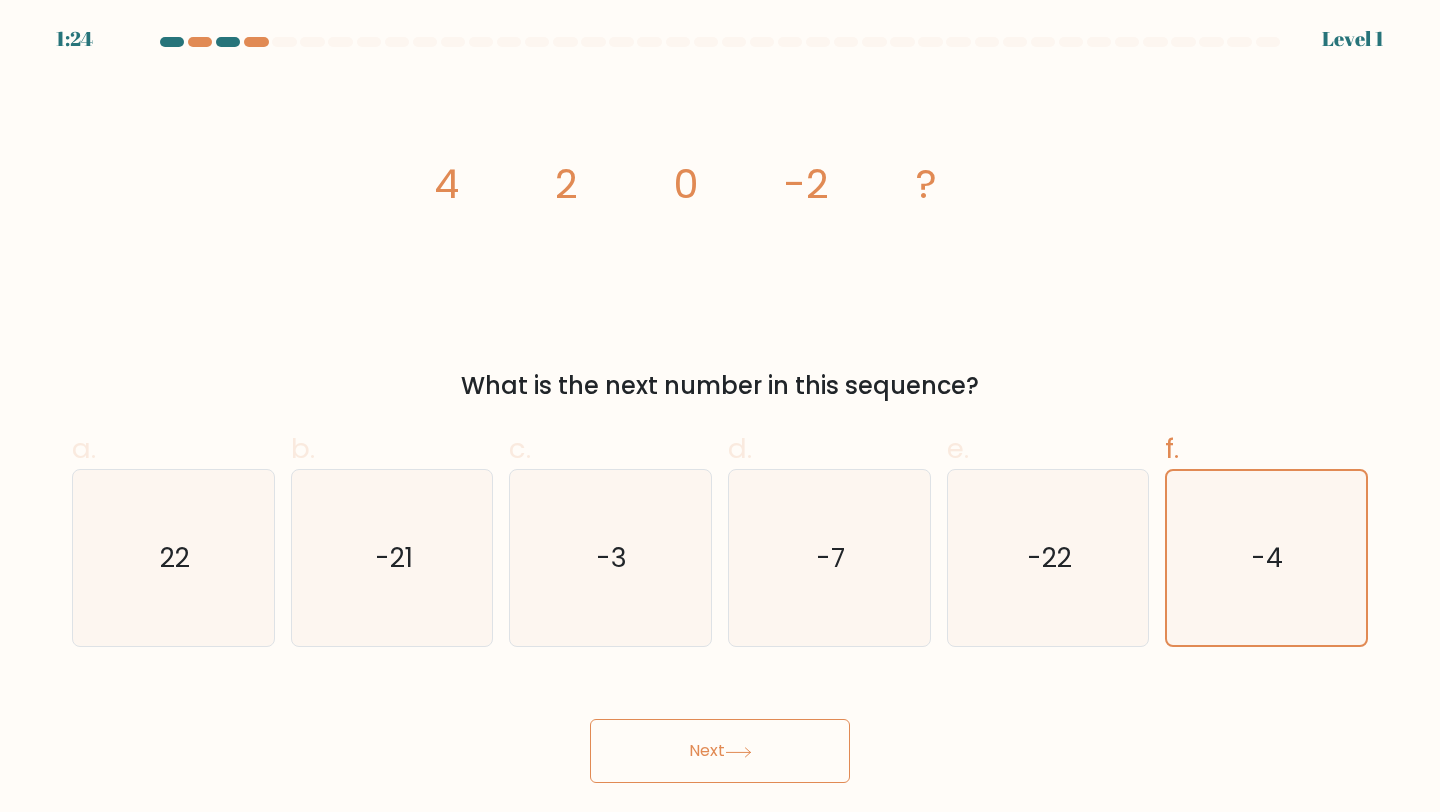 click on "Next" at bounding box center [720, 751] 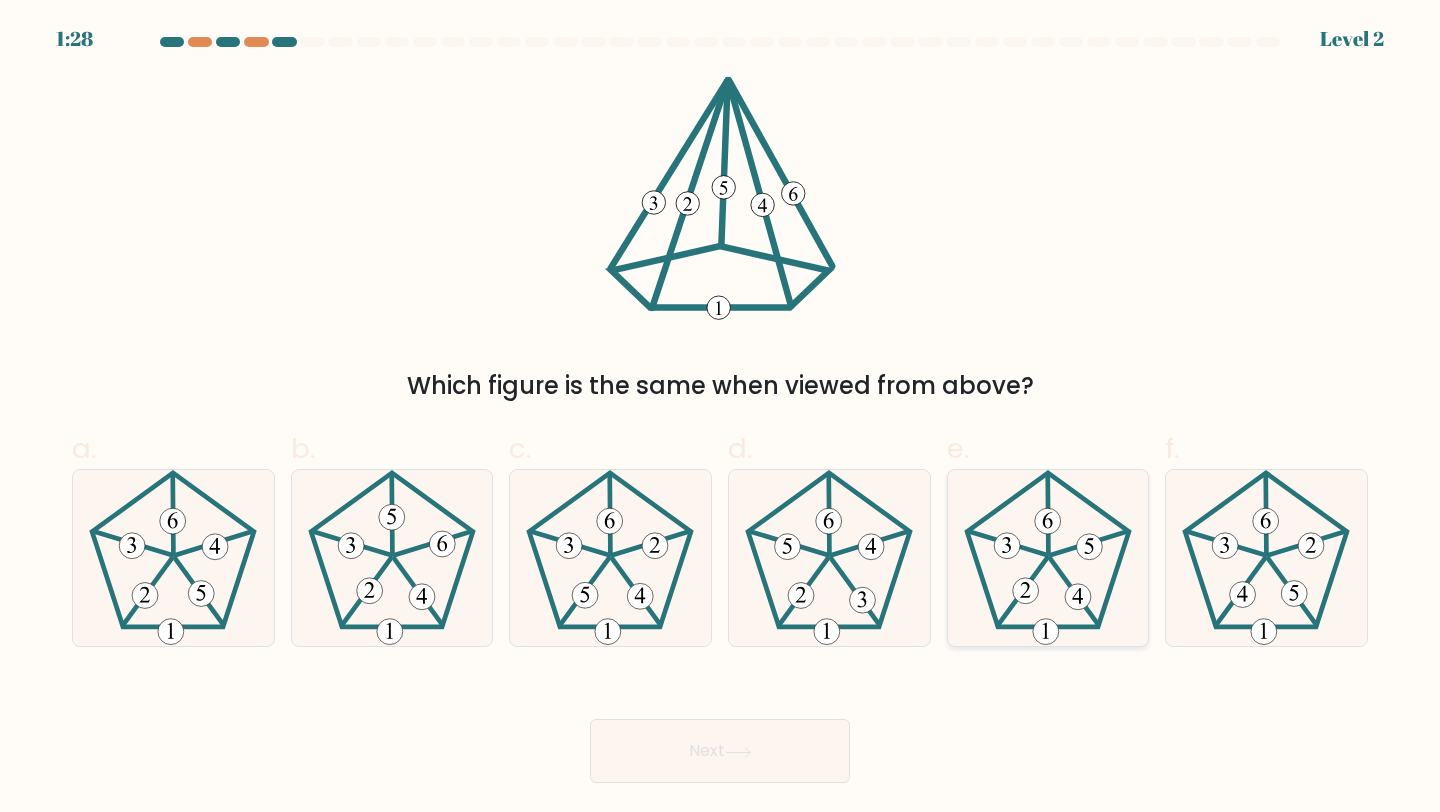 click at bounding box center [1026, 591] 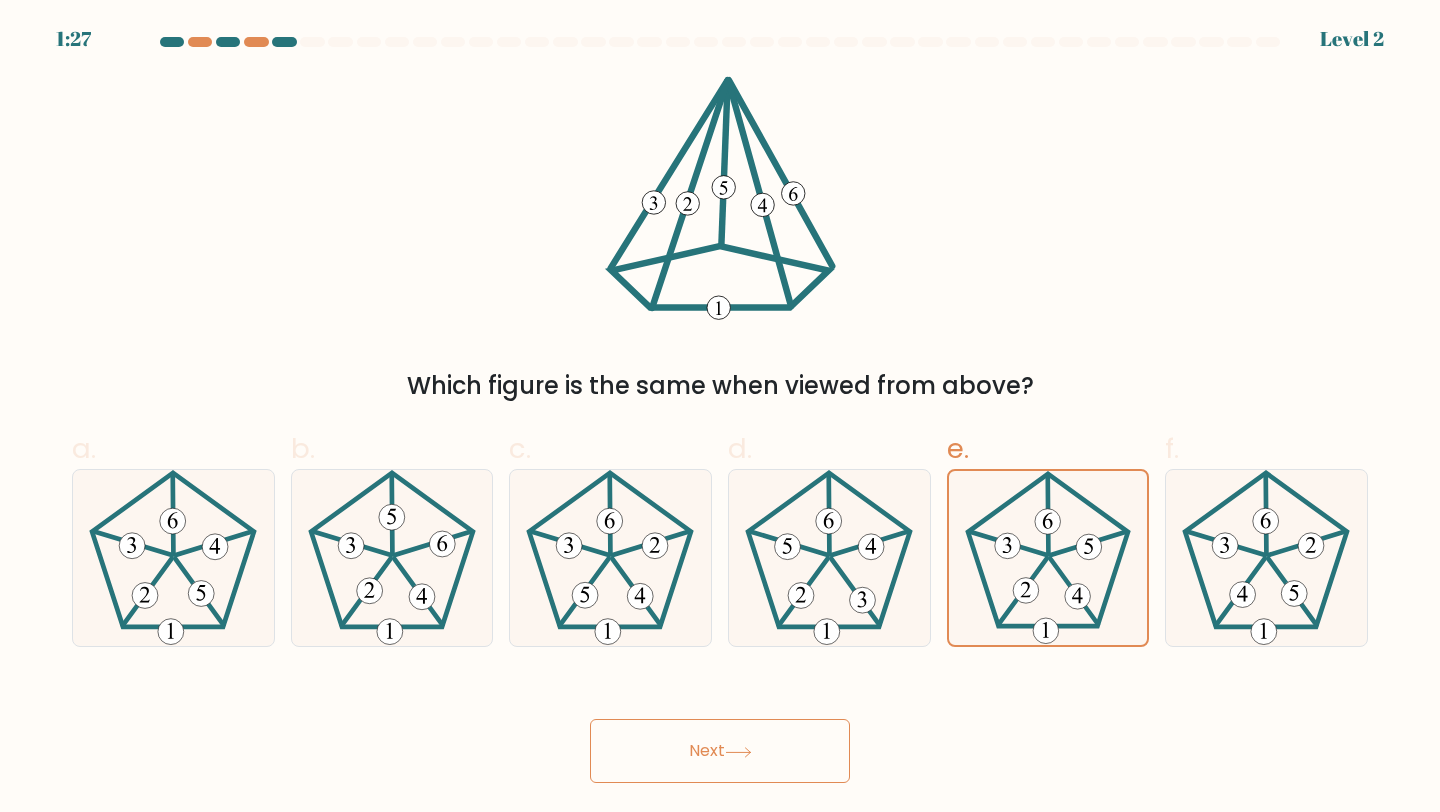 click on "Next" at bounding box center (720, 751) 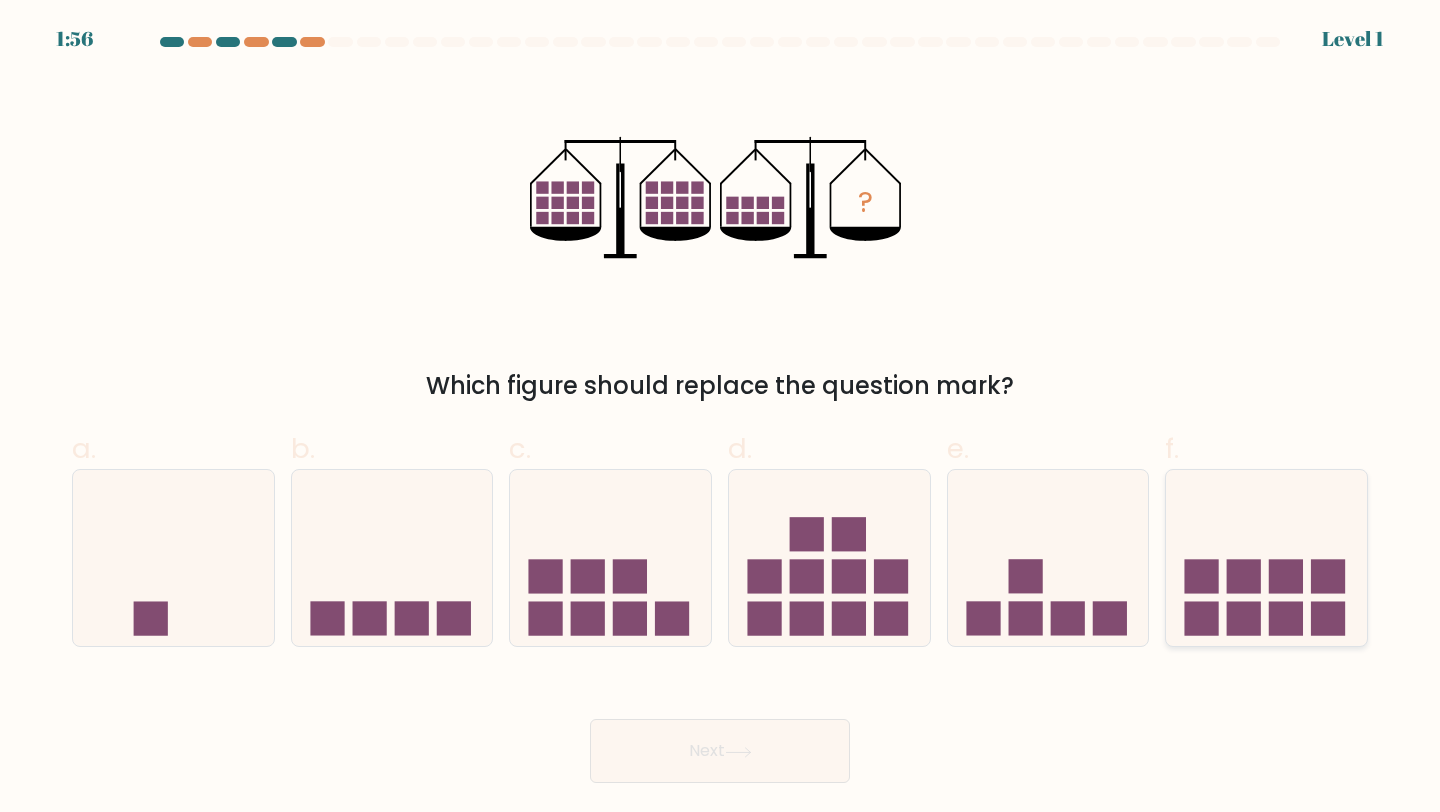 click at bounding box center (1244, 619) 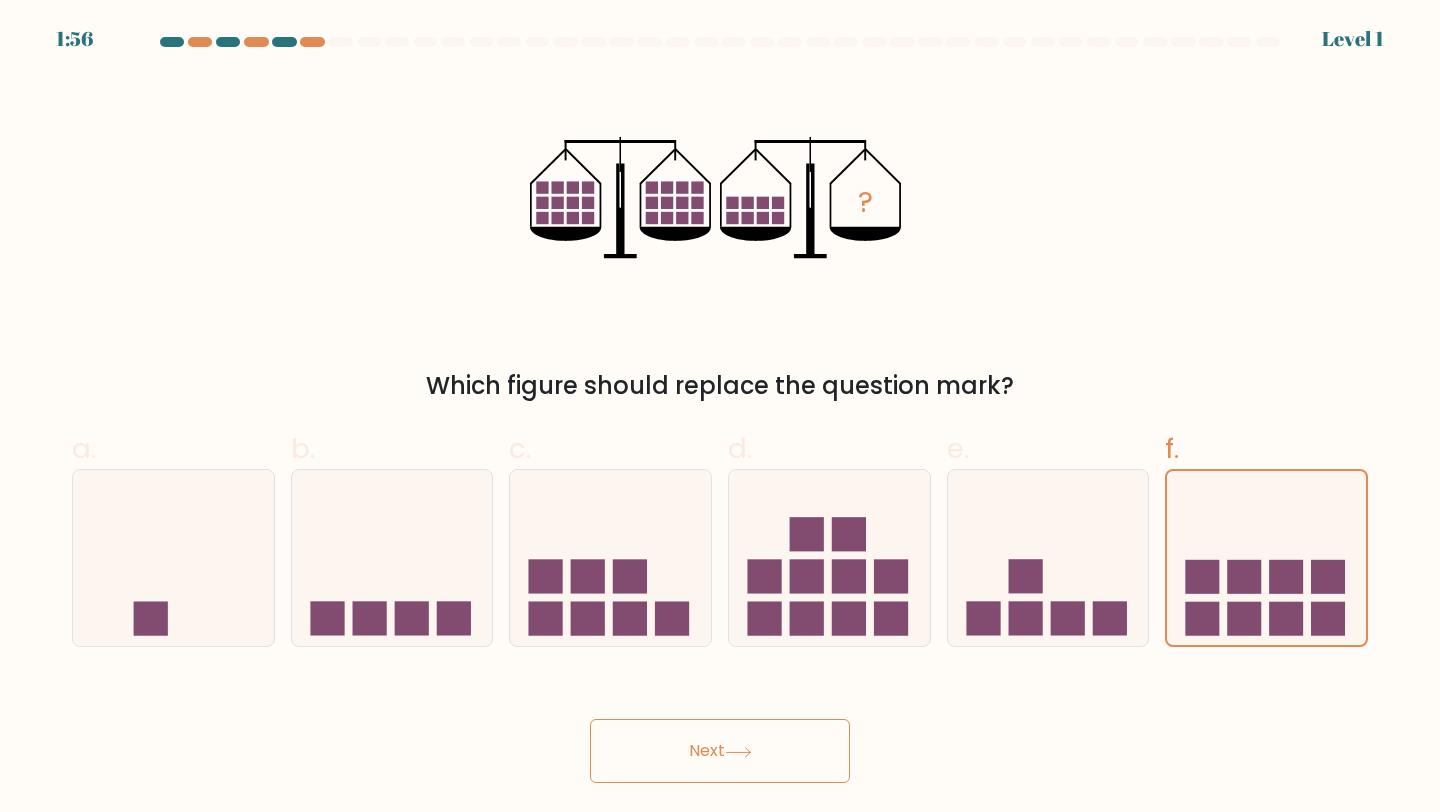 click on "Next" at bounding box center [720, 751] 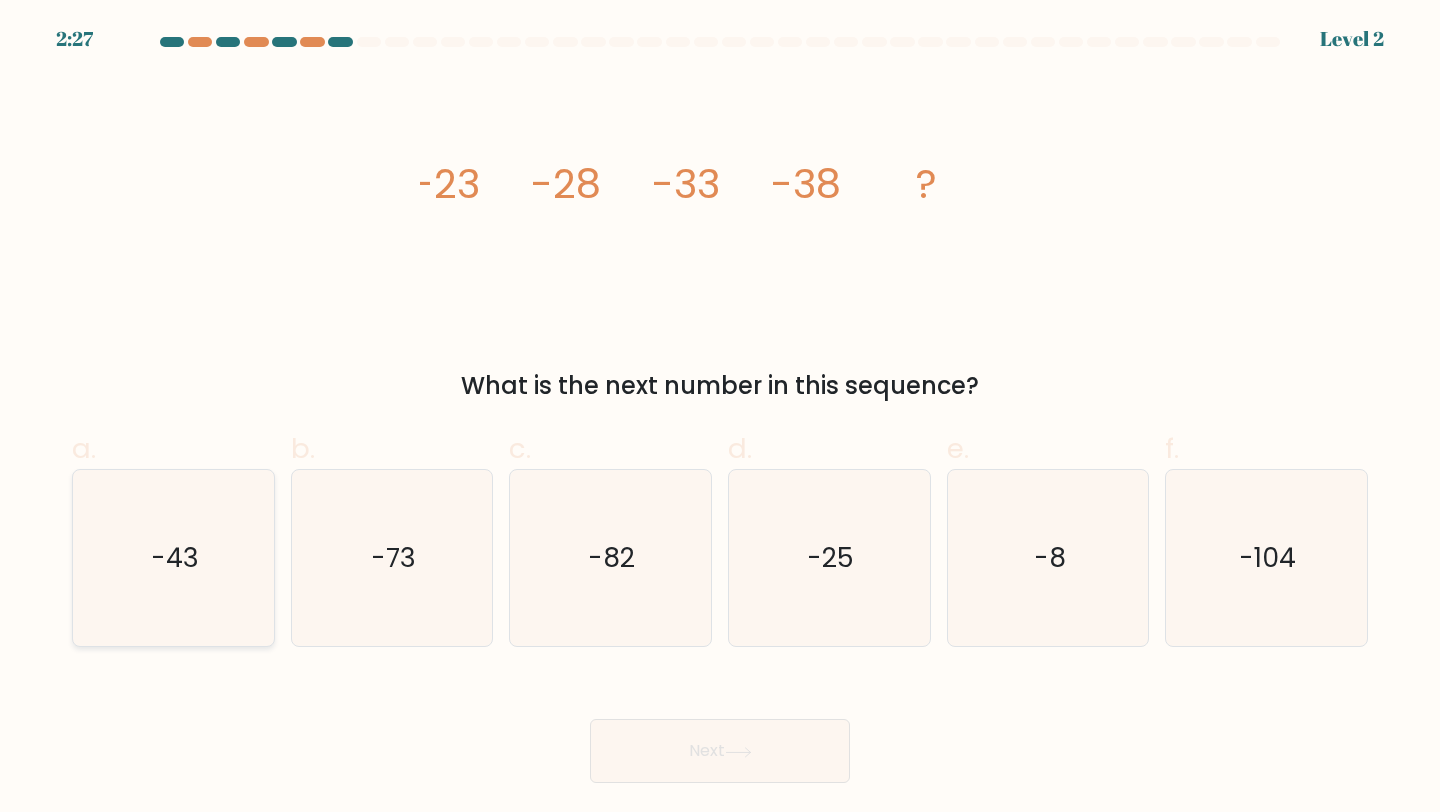 click on "-43" at bounding box center [173, 558] 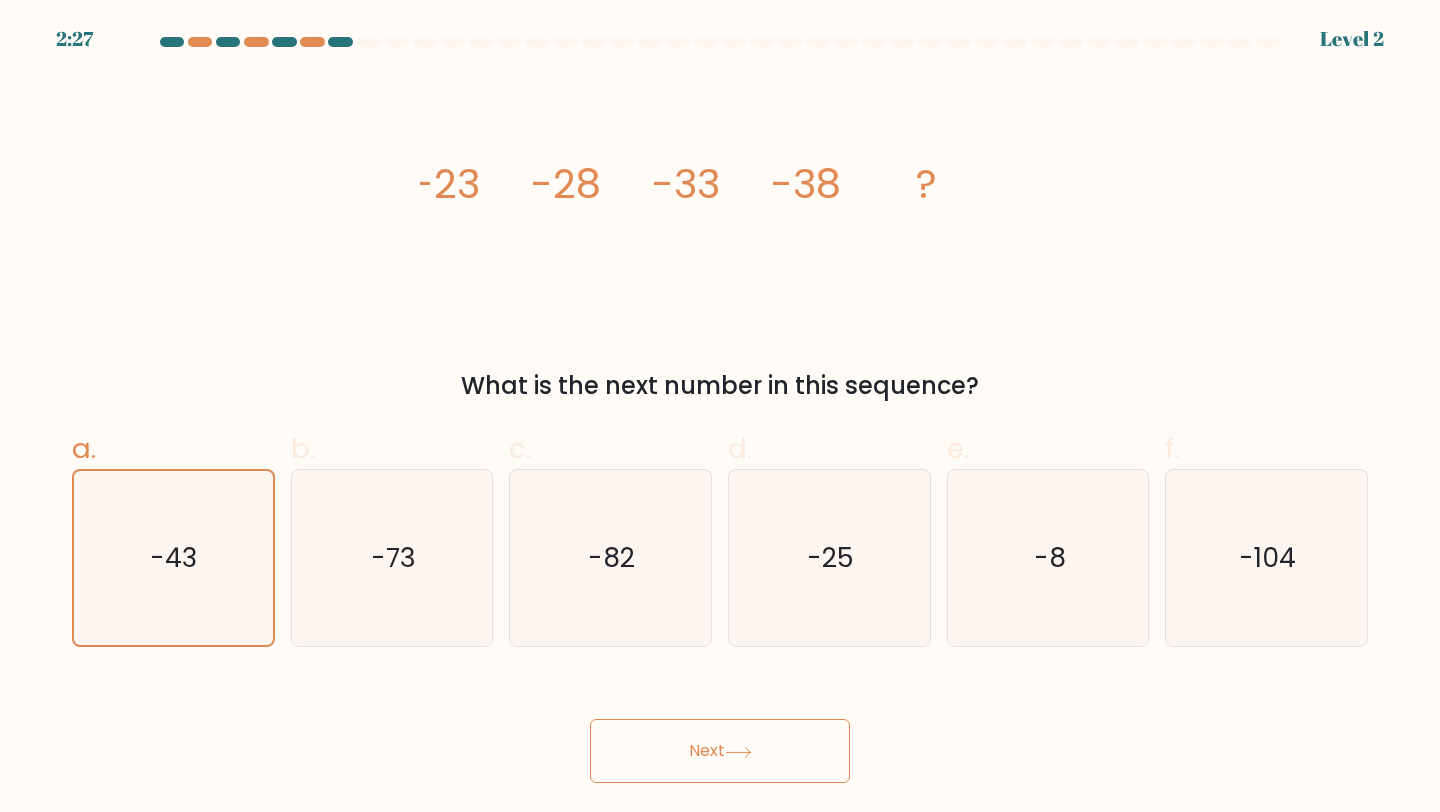 click on "Next" at bounding box center [720, 751] 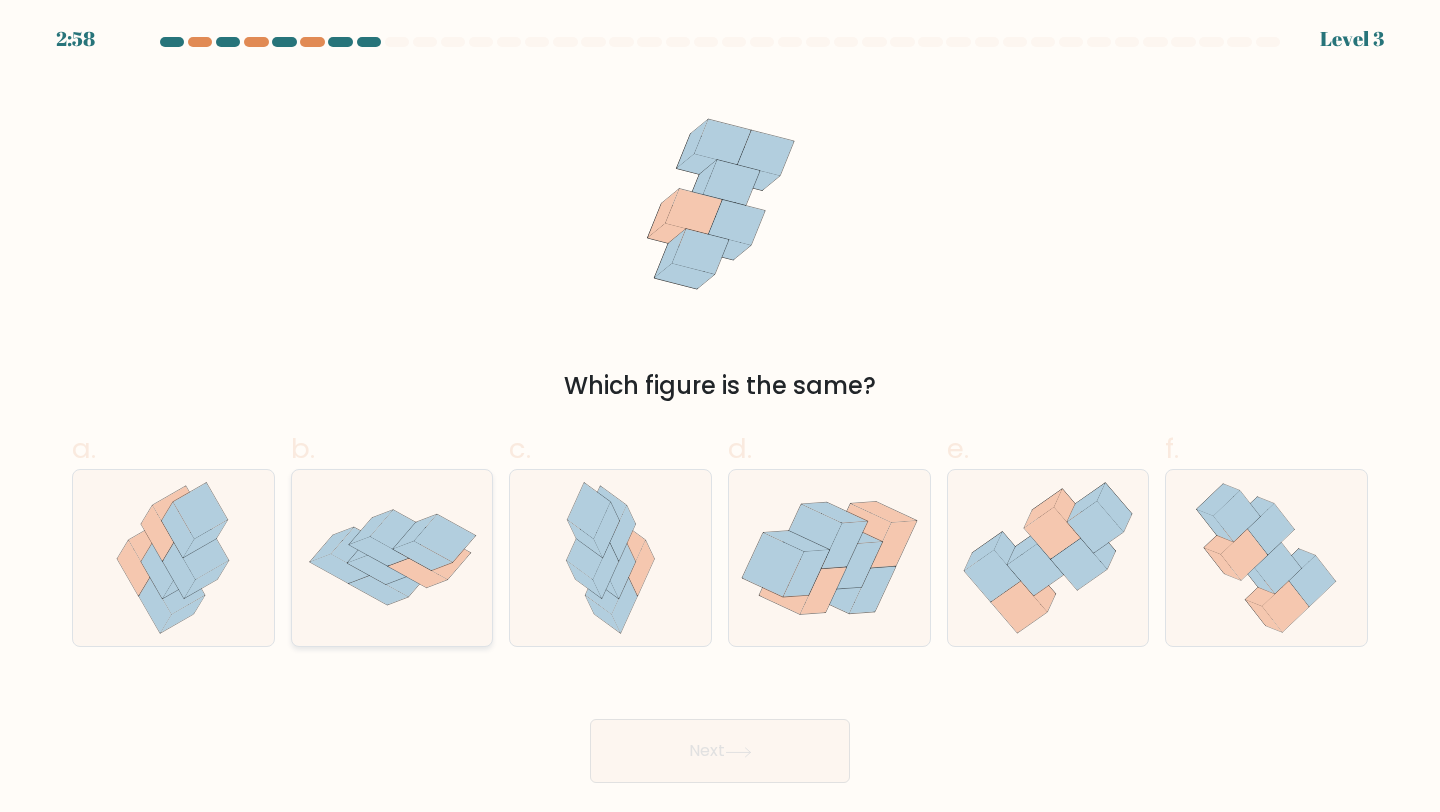 click at bounding box center [392, 558] 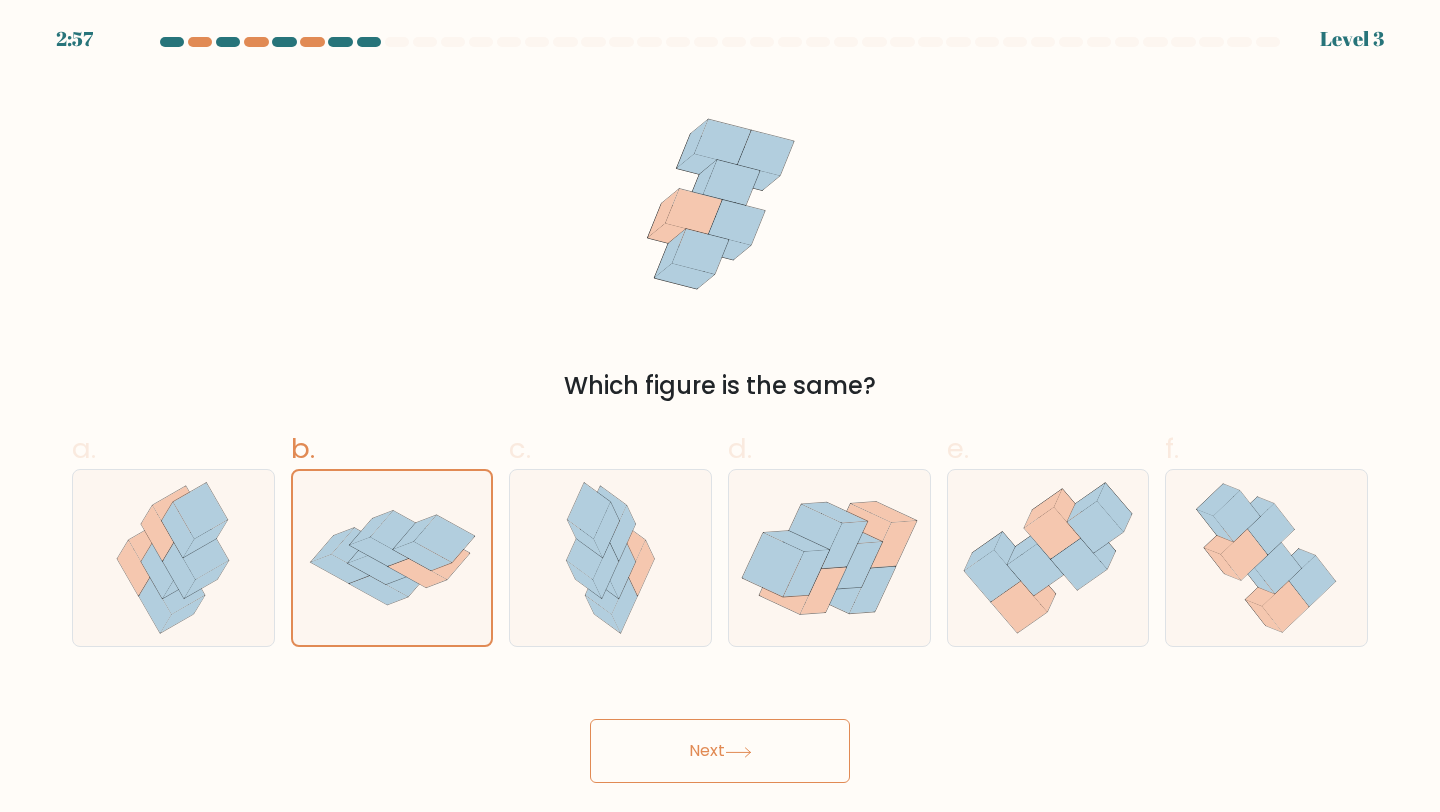 click on "Next" at bounding box center (720, 751) 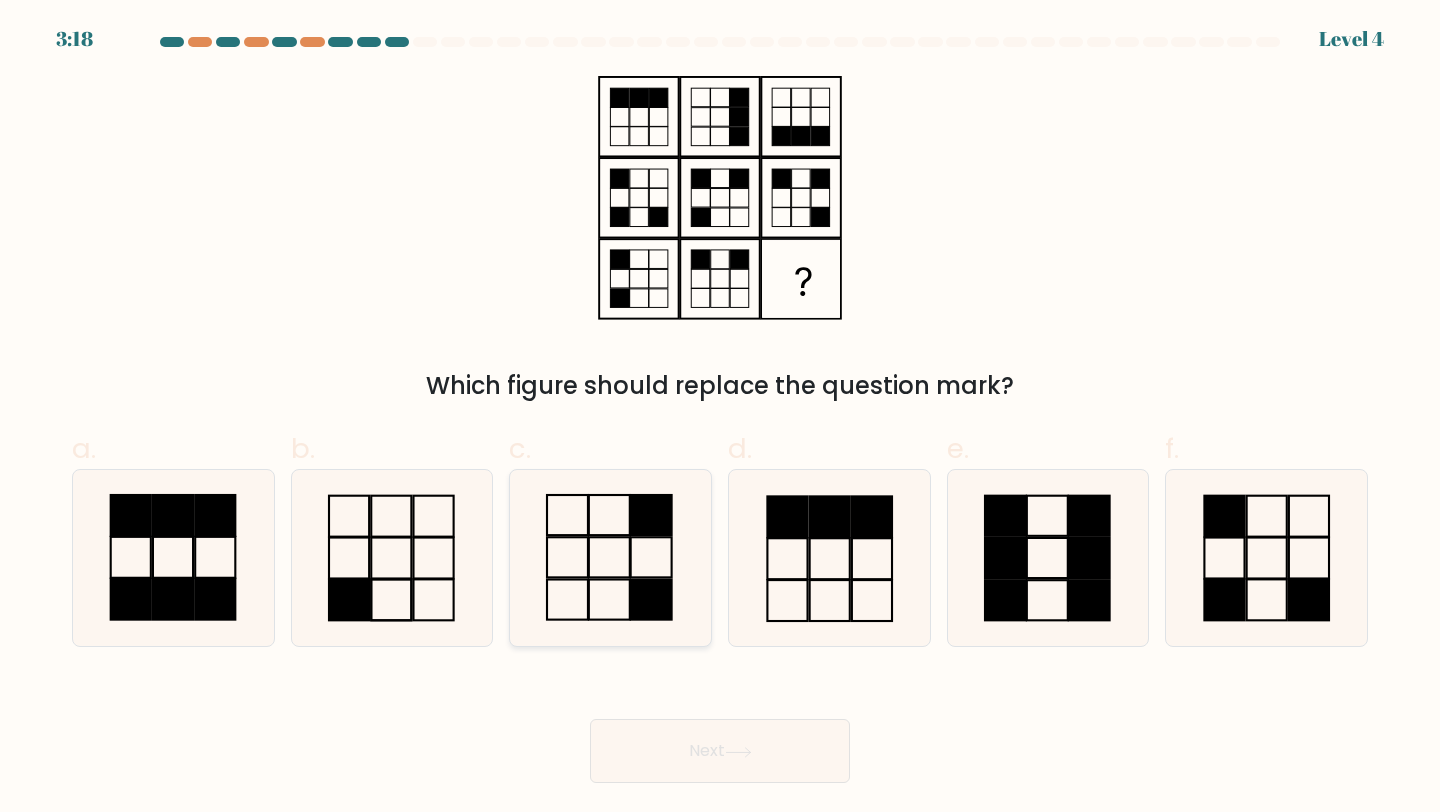 click at bounding box center [610, 558] 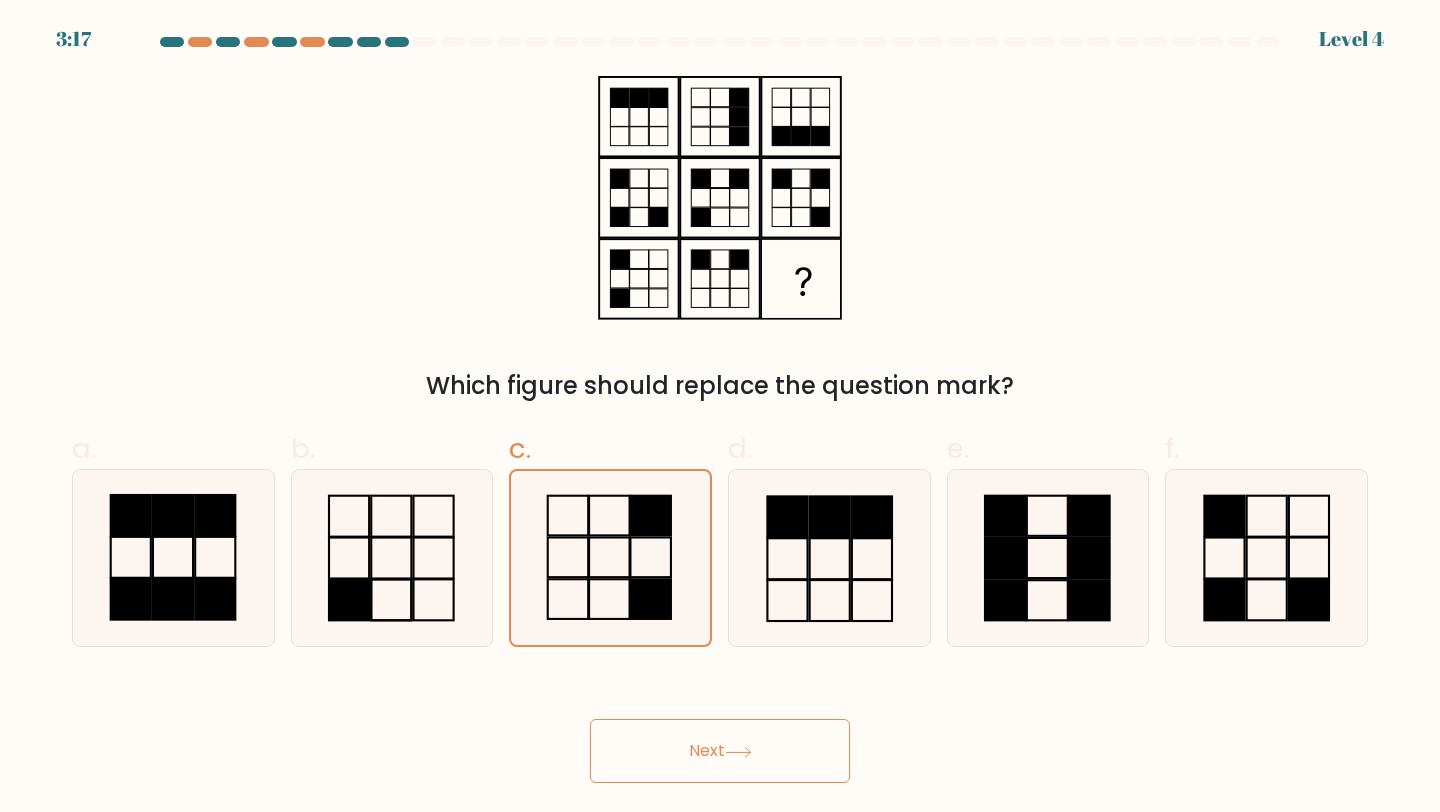 click on "Next" at bounding box center (720, 751) 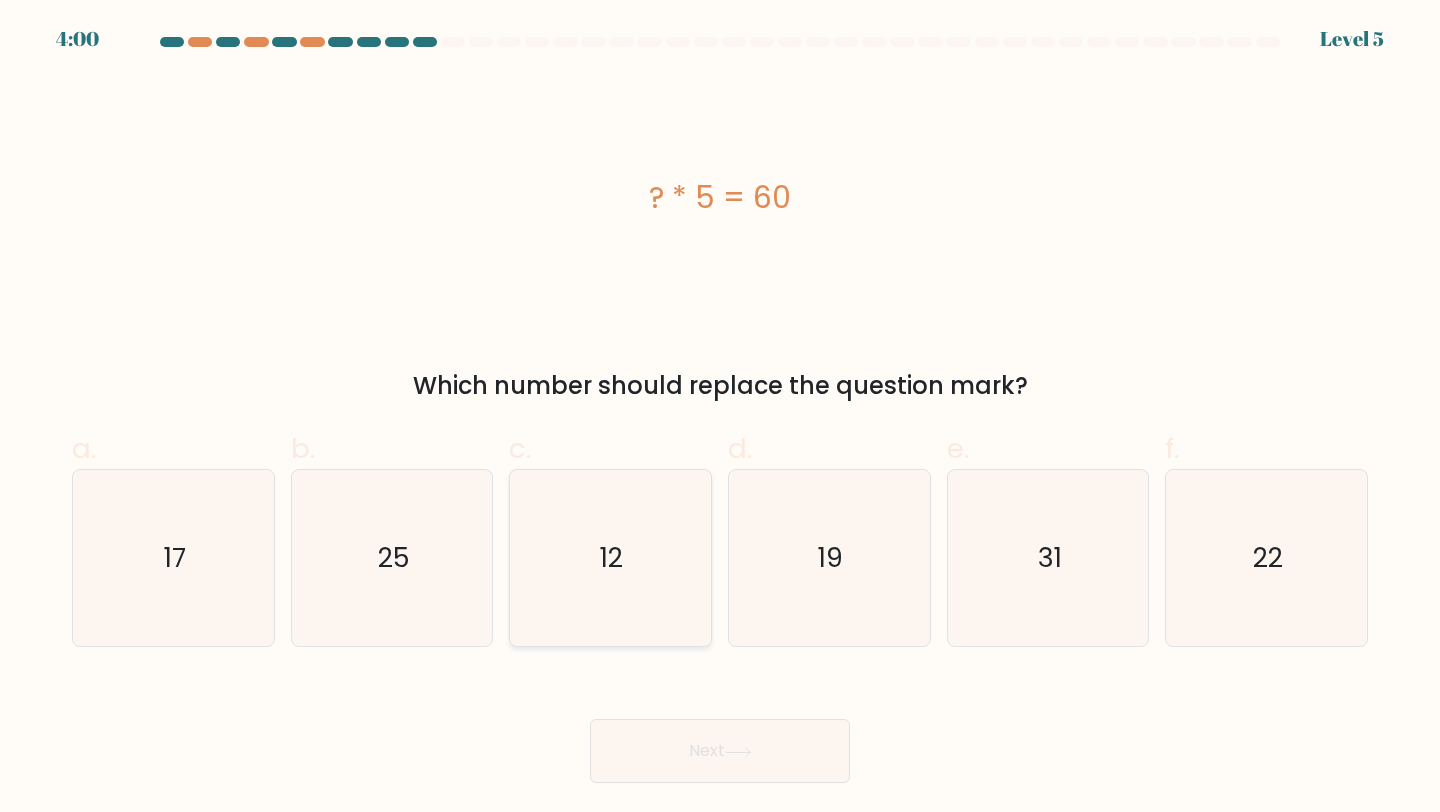 click on "12" at bounding box center [610, 558] 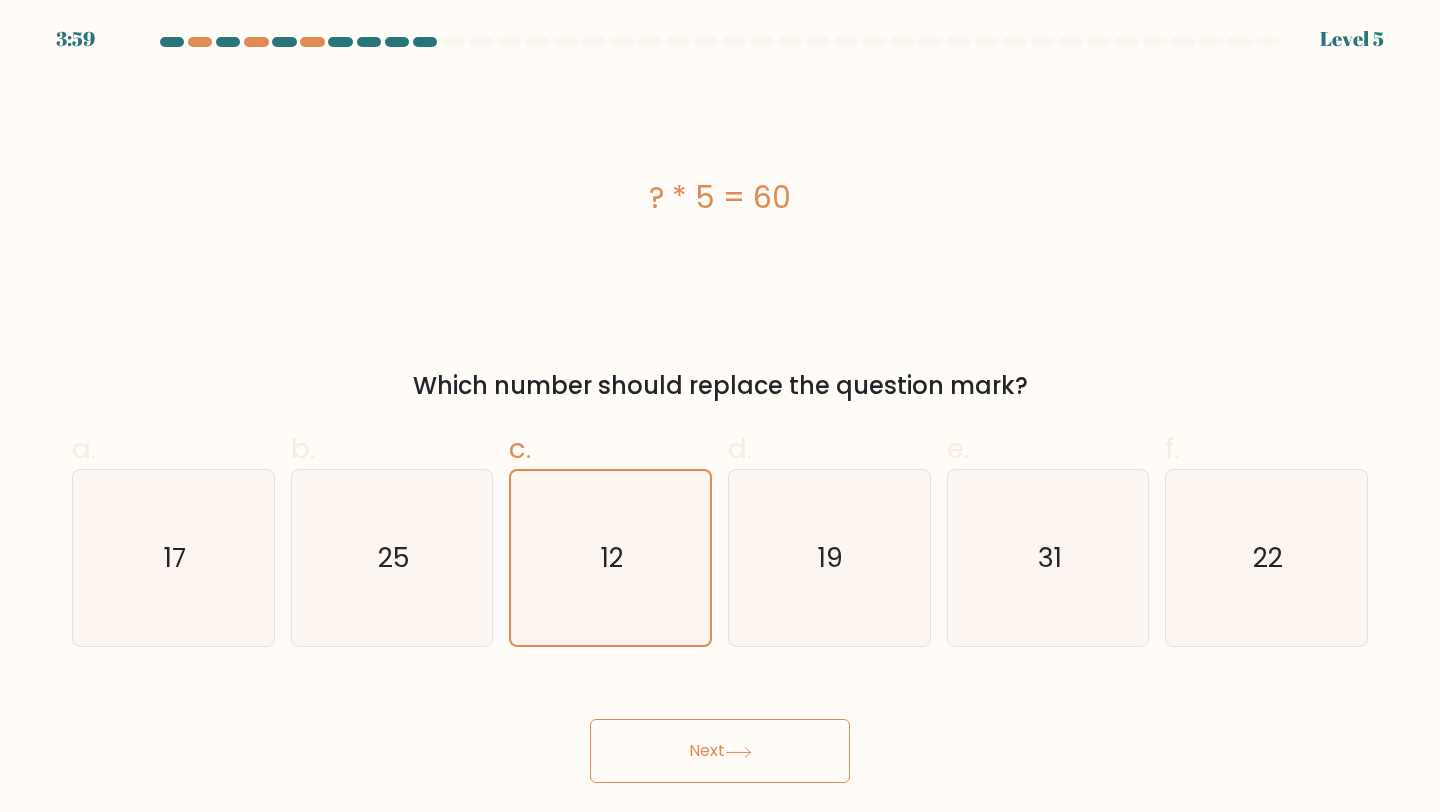 click on "Next" at bounding box center (720, 751) 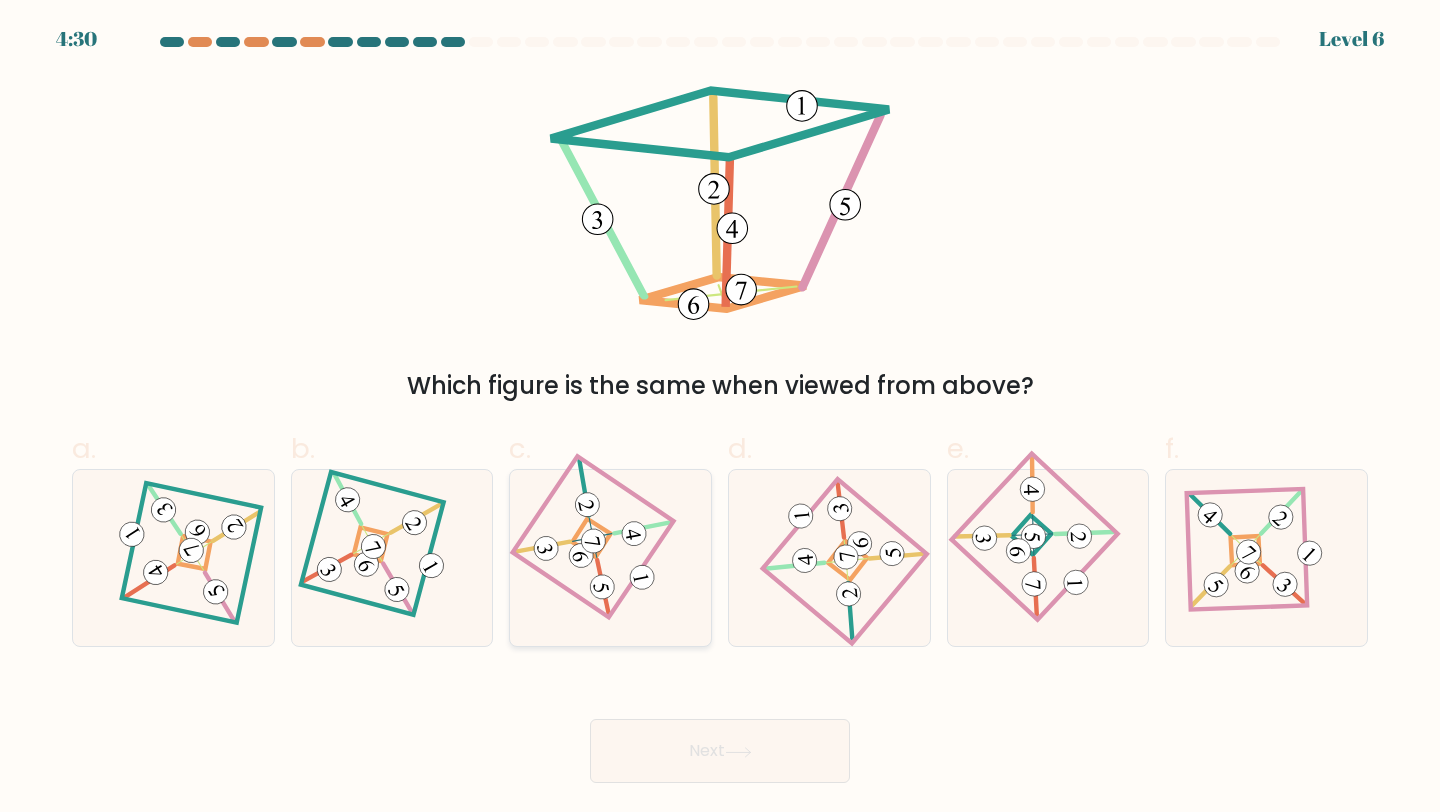 click at bounding box center [610, 558] 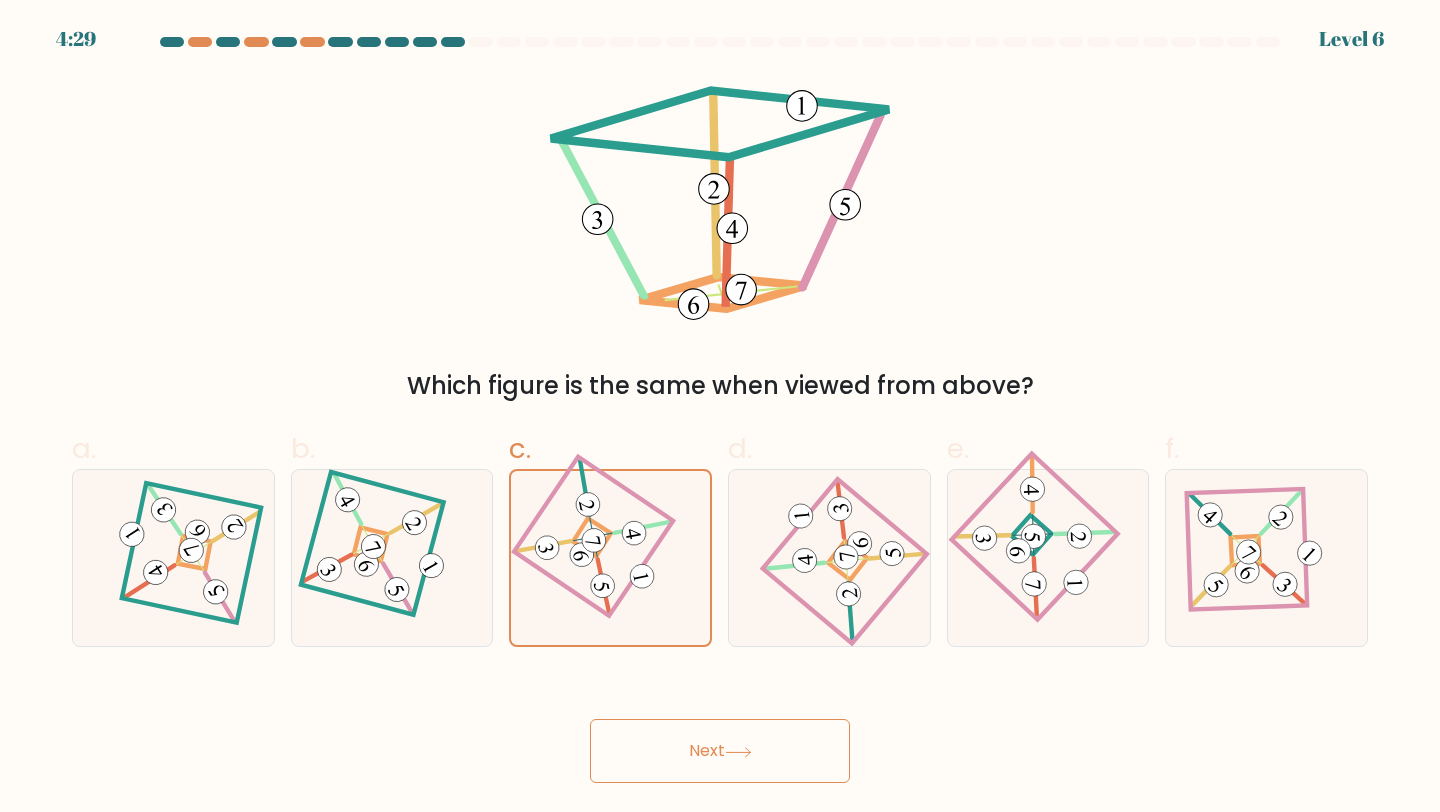 click on "Next" at bounding box center (720, 751) 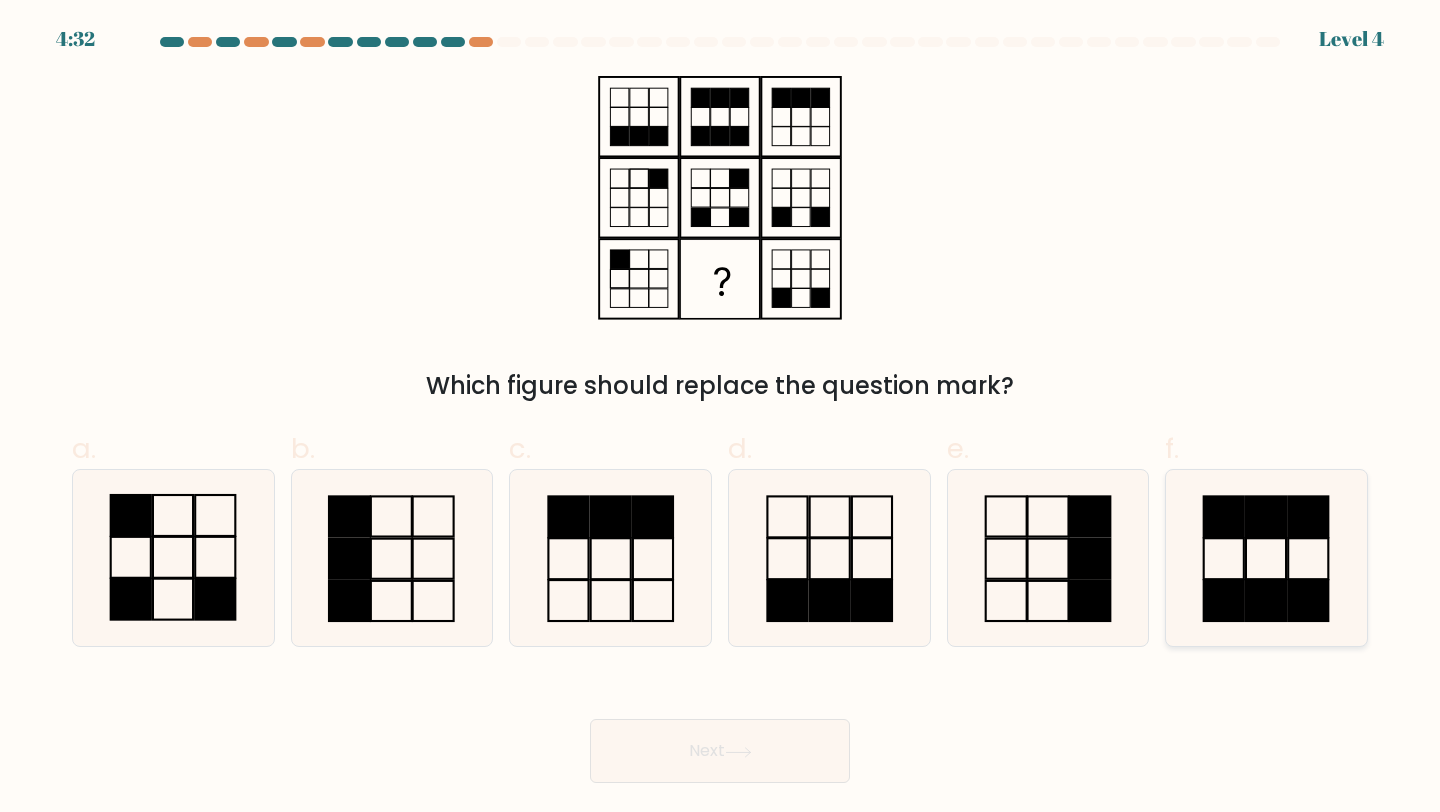 click at bounding box center [1266, 558] 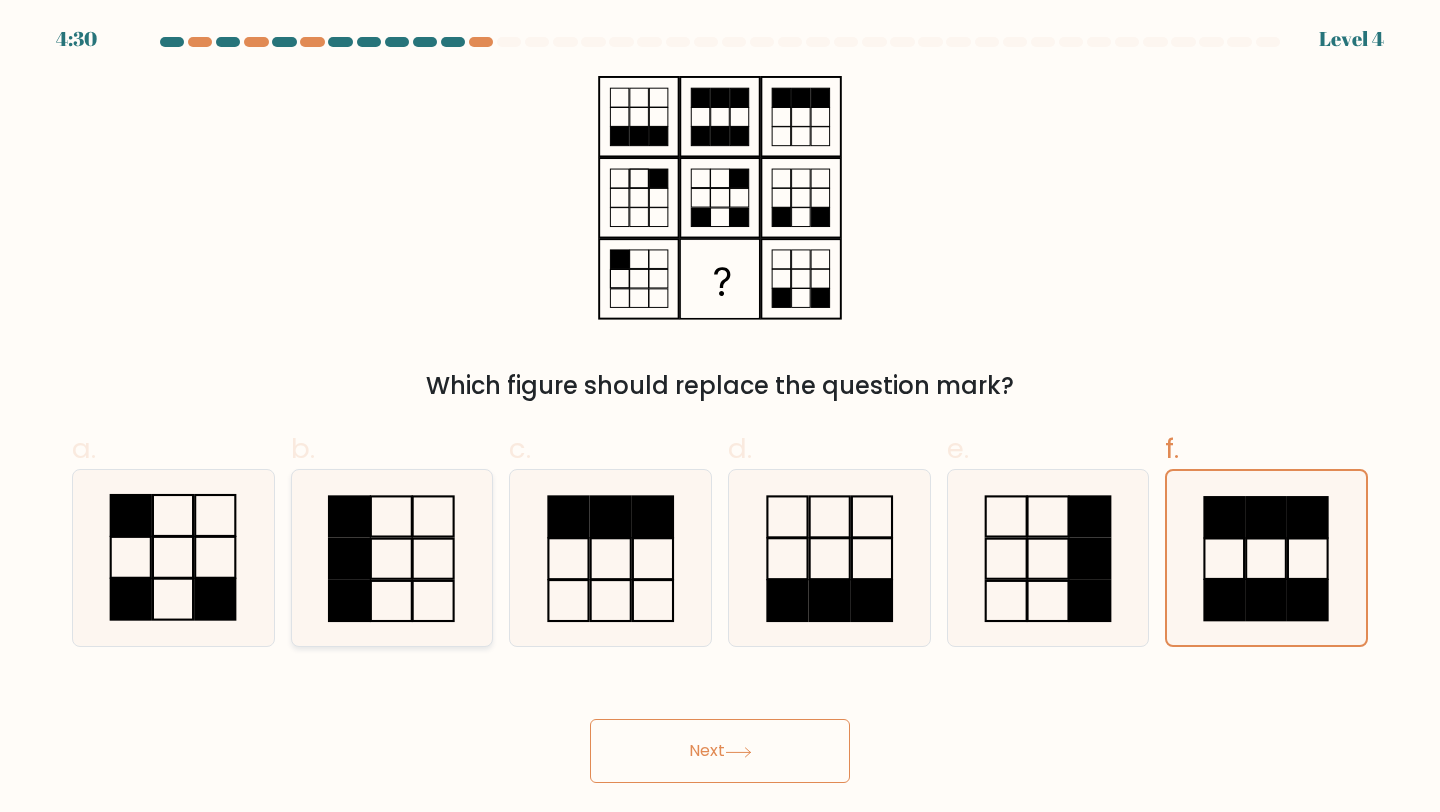 click at bounding box center (392, 558) 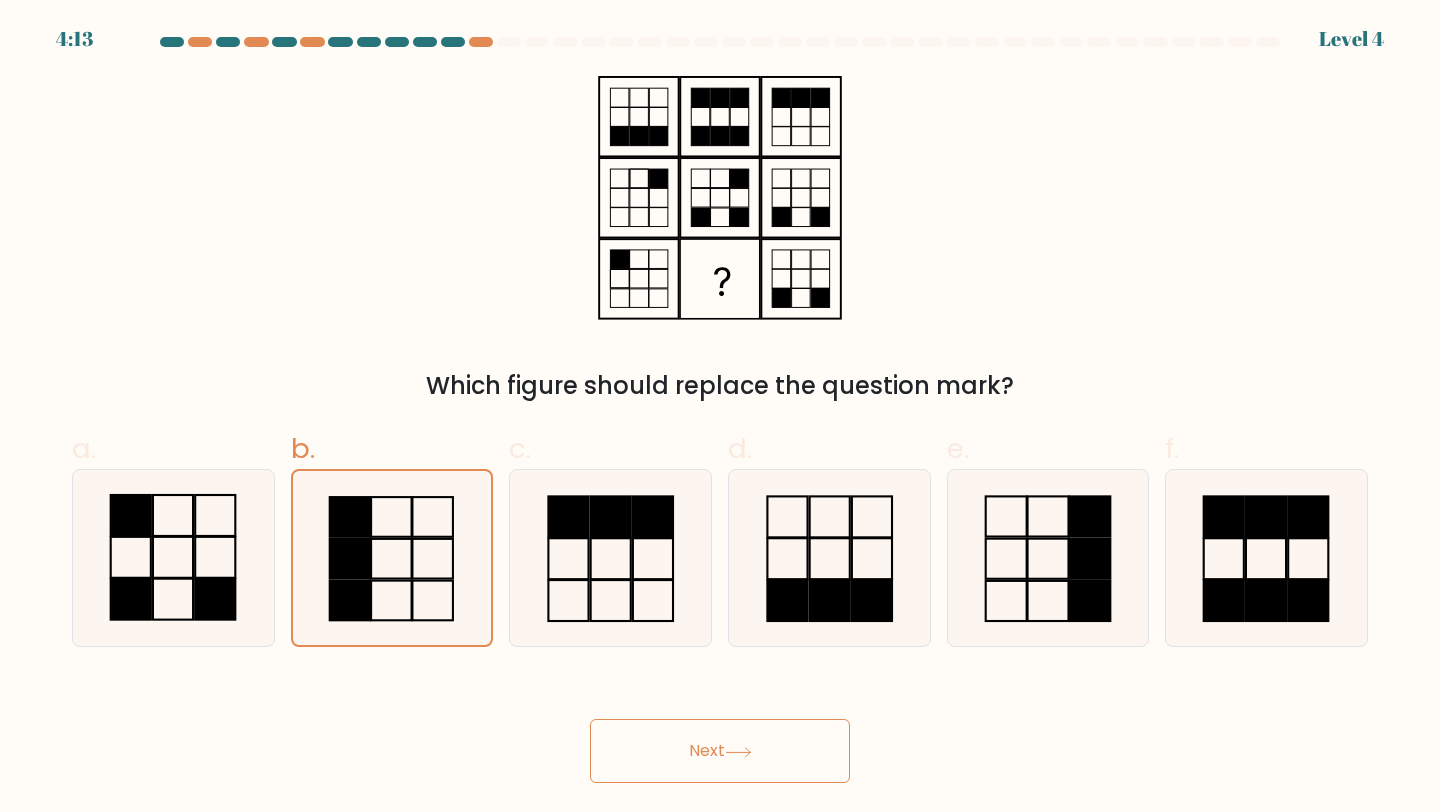 click on "Next" at bounding box center [720, 751] 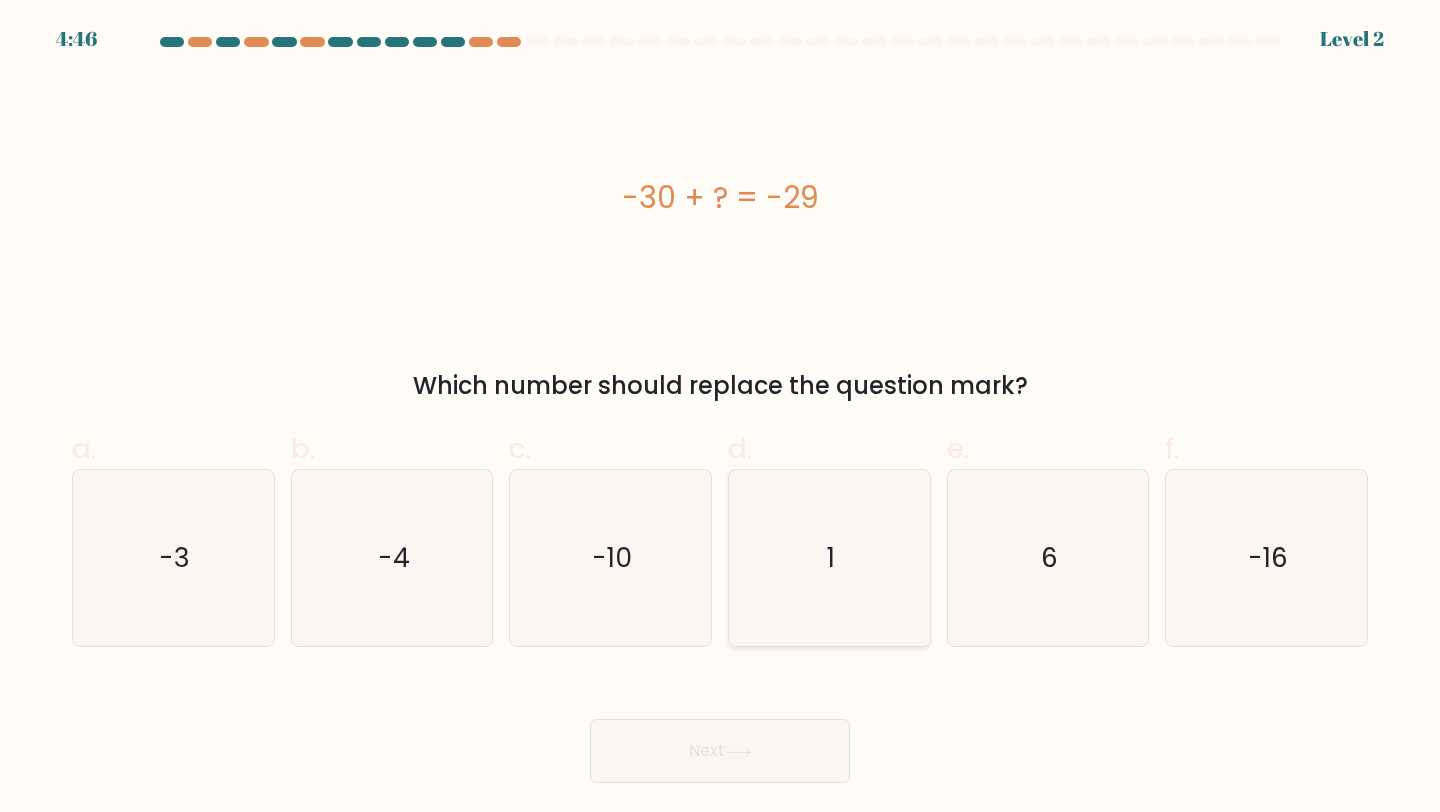 click on "1" at bounding box center (829, 558) 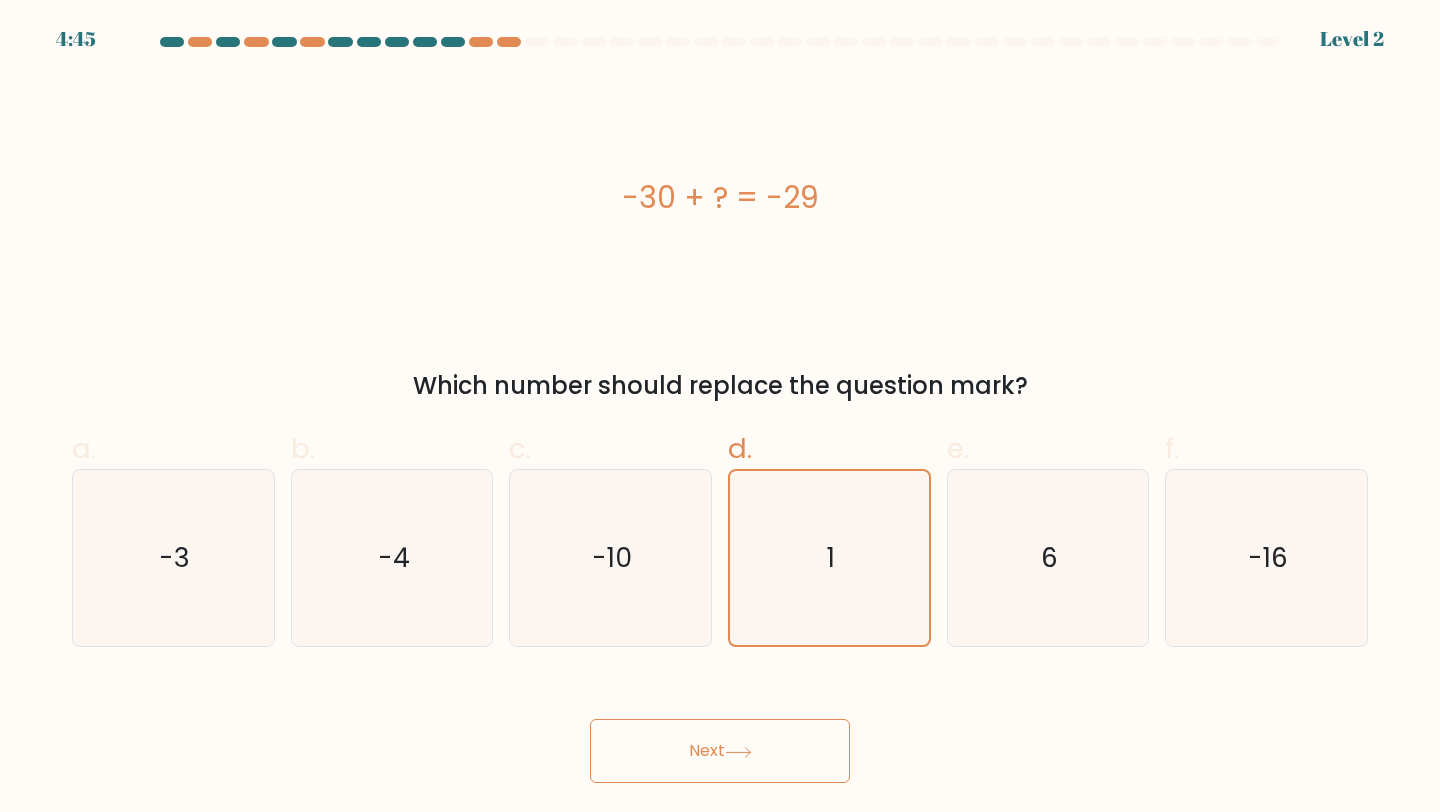 click on "Next" at bounding box center (720, 751) 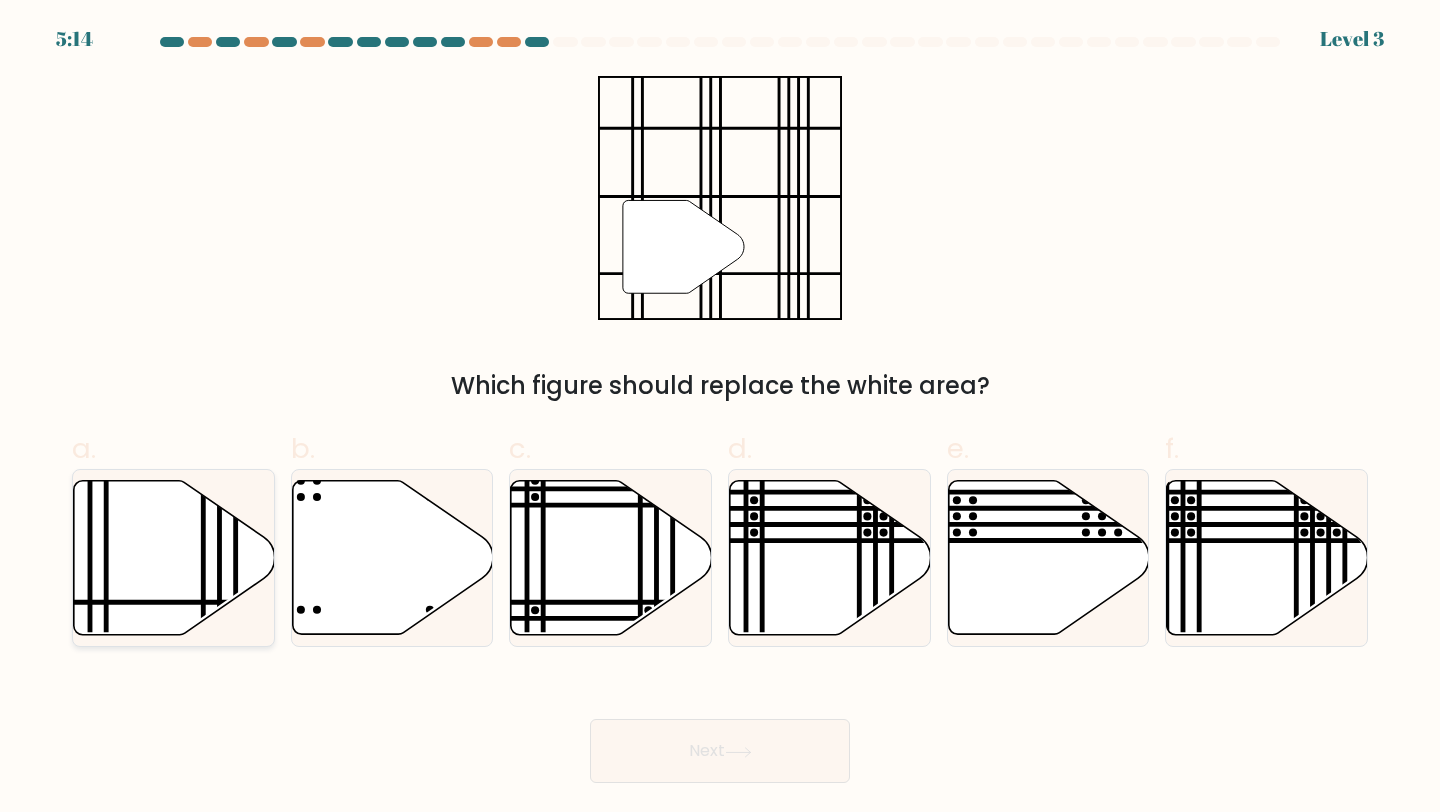 click at bounding box center (174, 558) 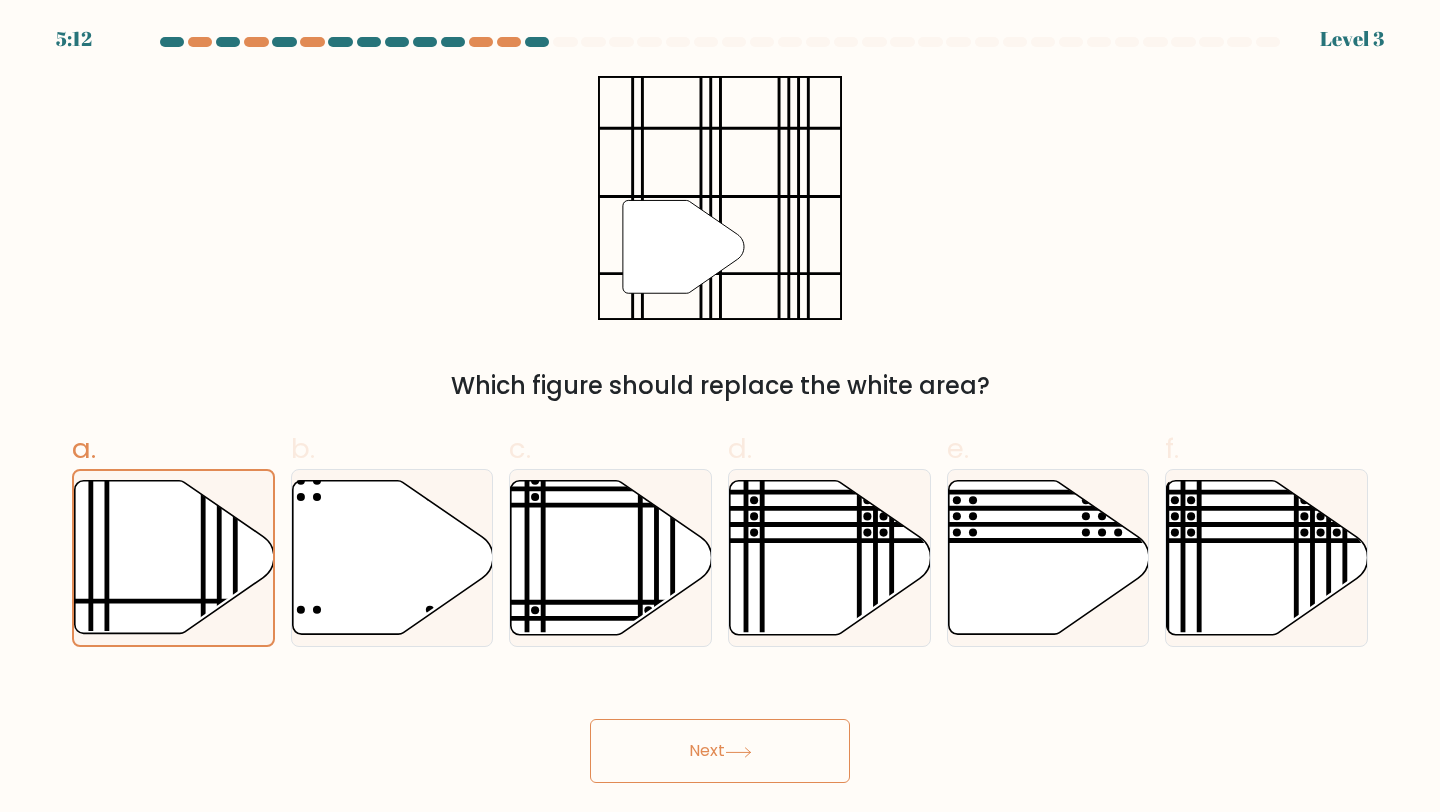 click on "Next" at bounding box center [720, 751] 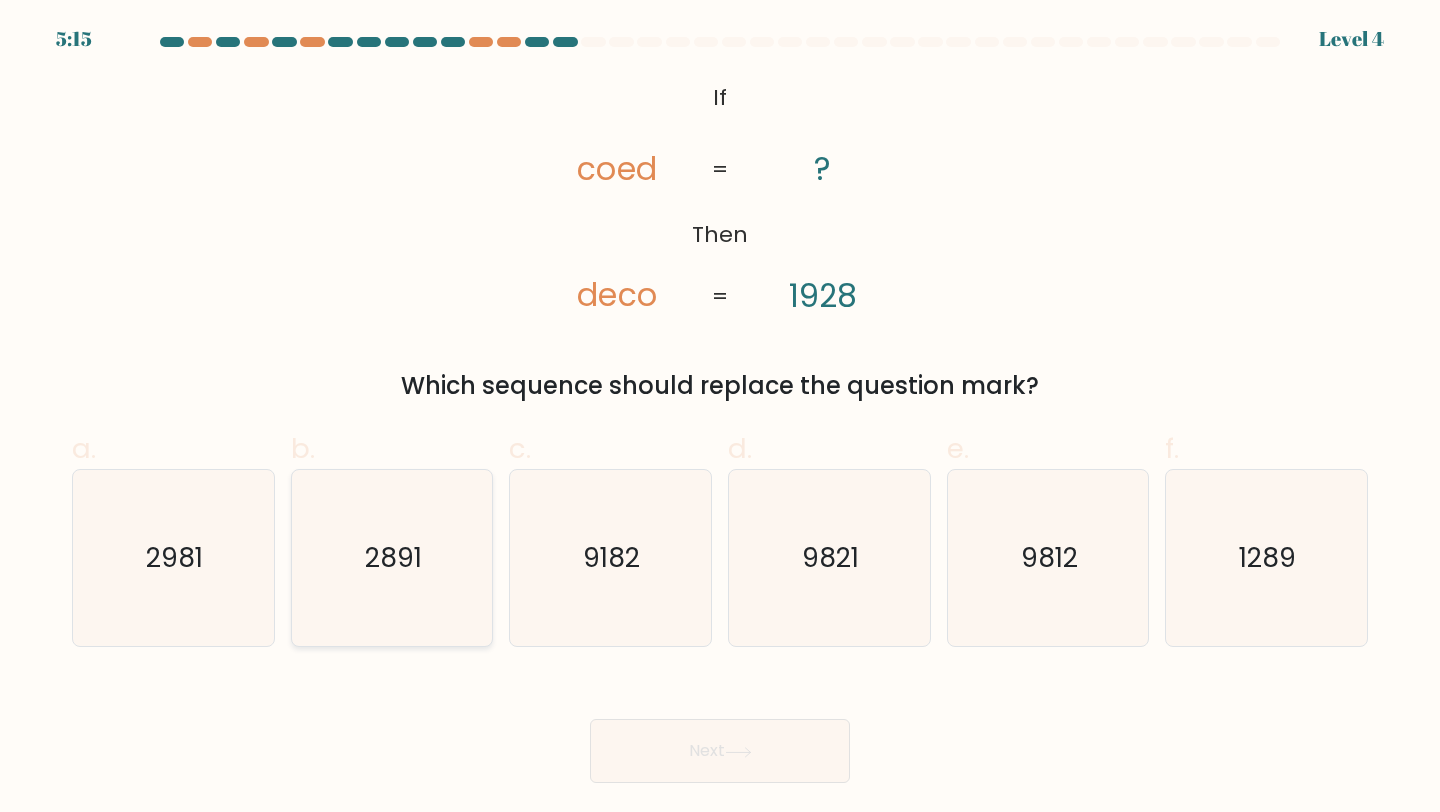 click on "2891" at bounding box center [392, 558] 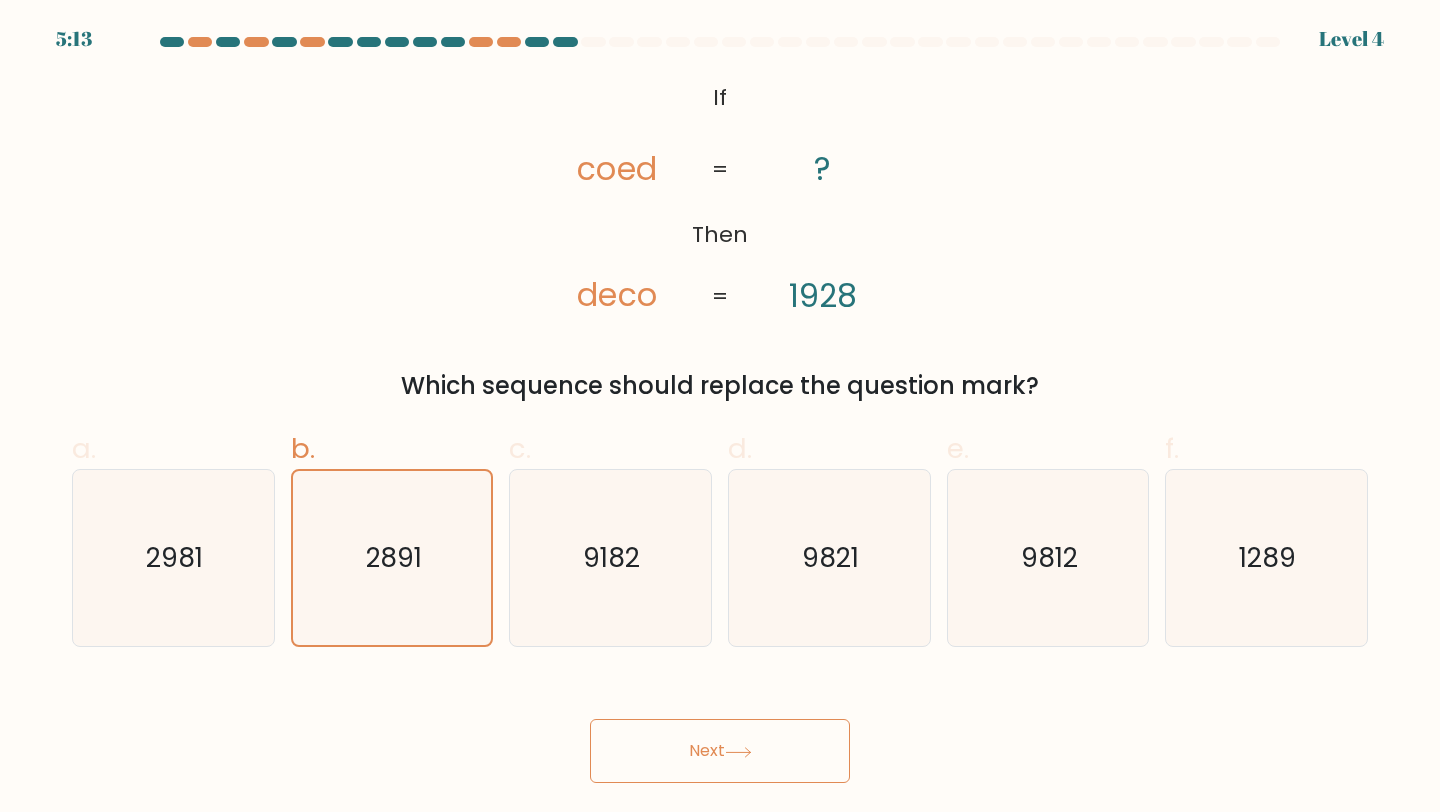 click at bounding box center [738, 752] 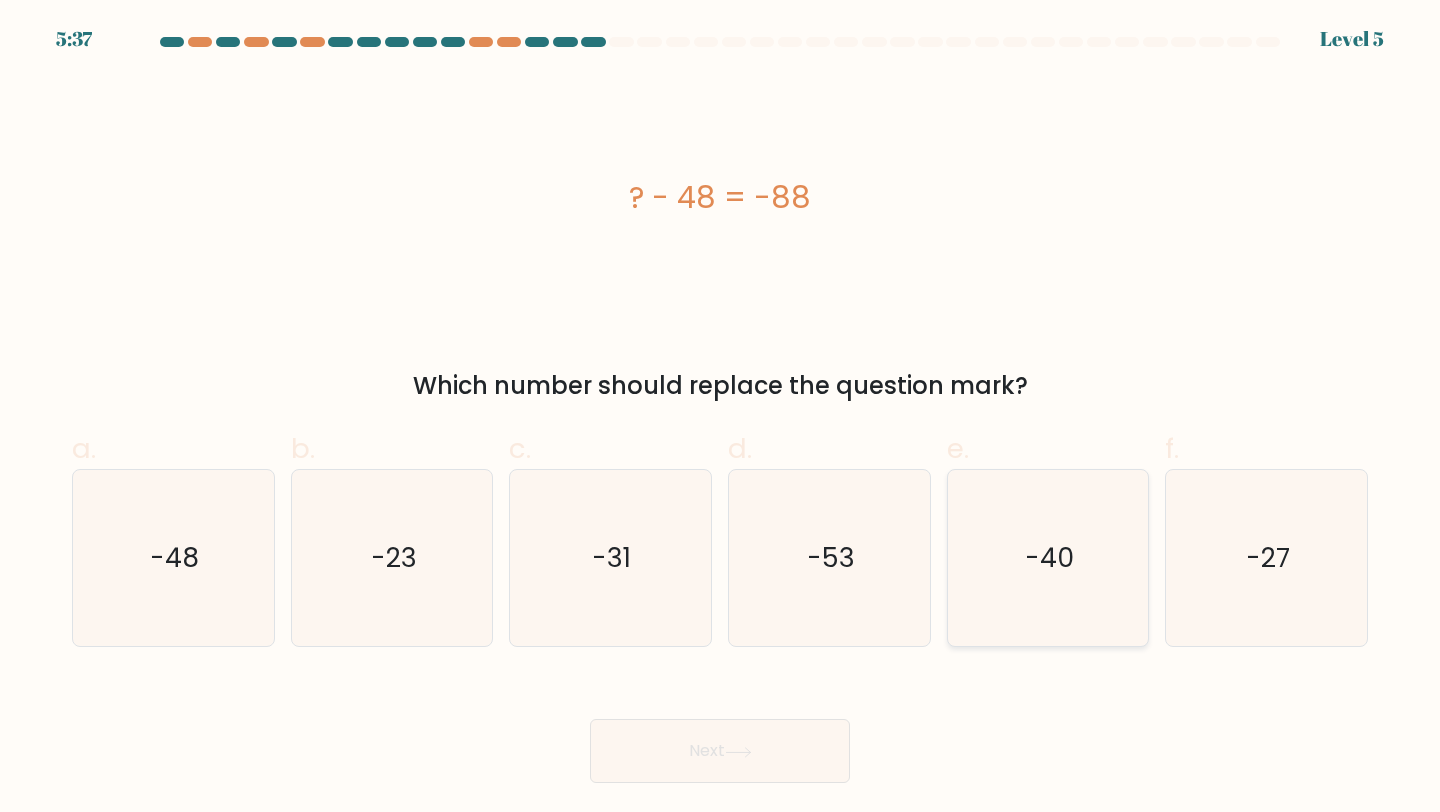 click on "-40" at bounding box center (1048, 558) 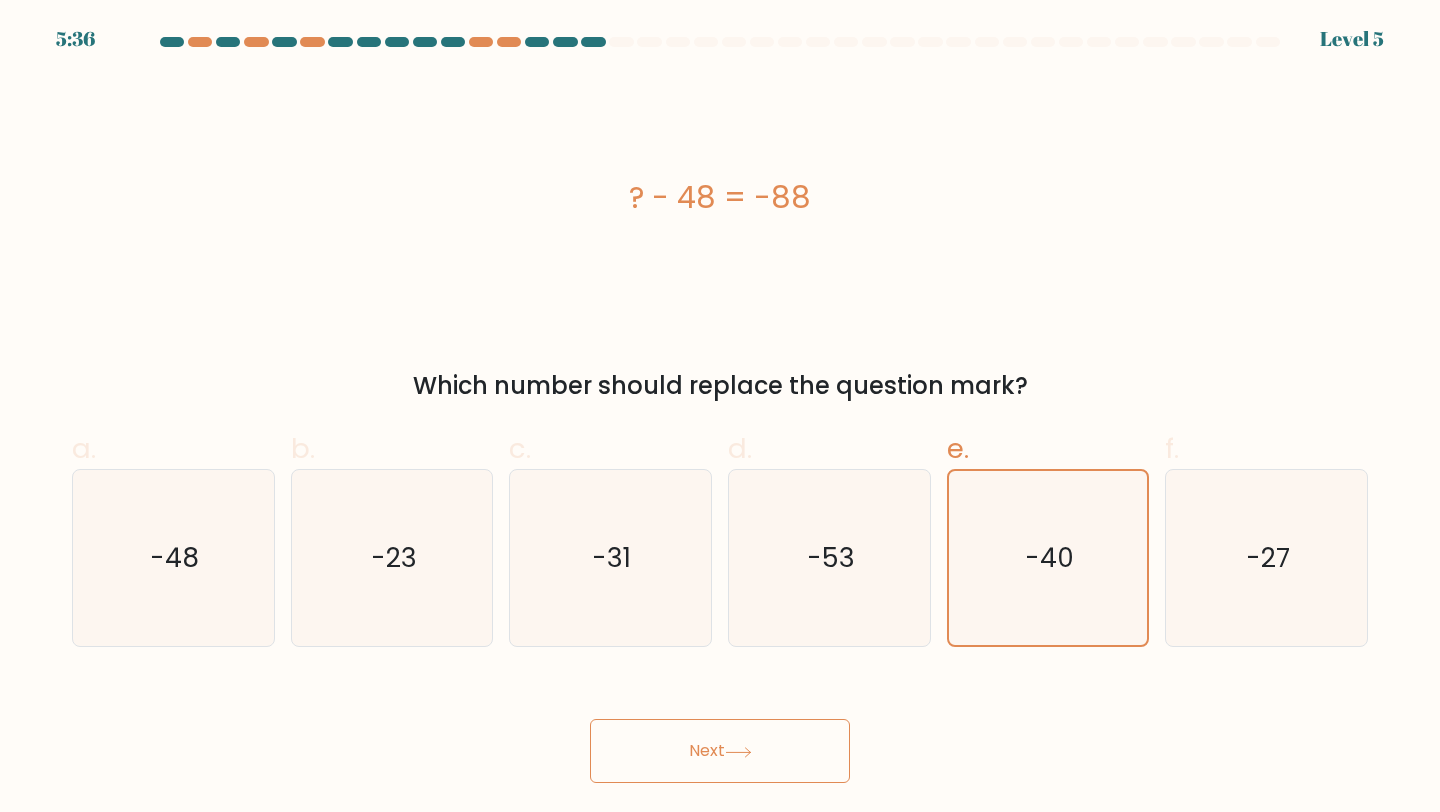 click on "Next" at bounding box center (720, 751) 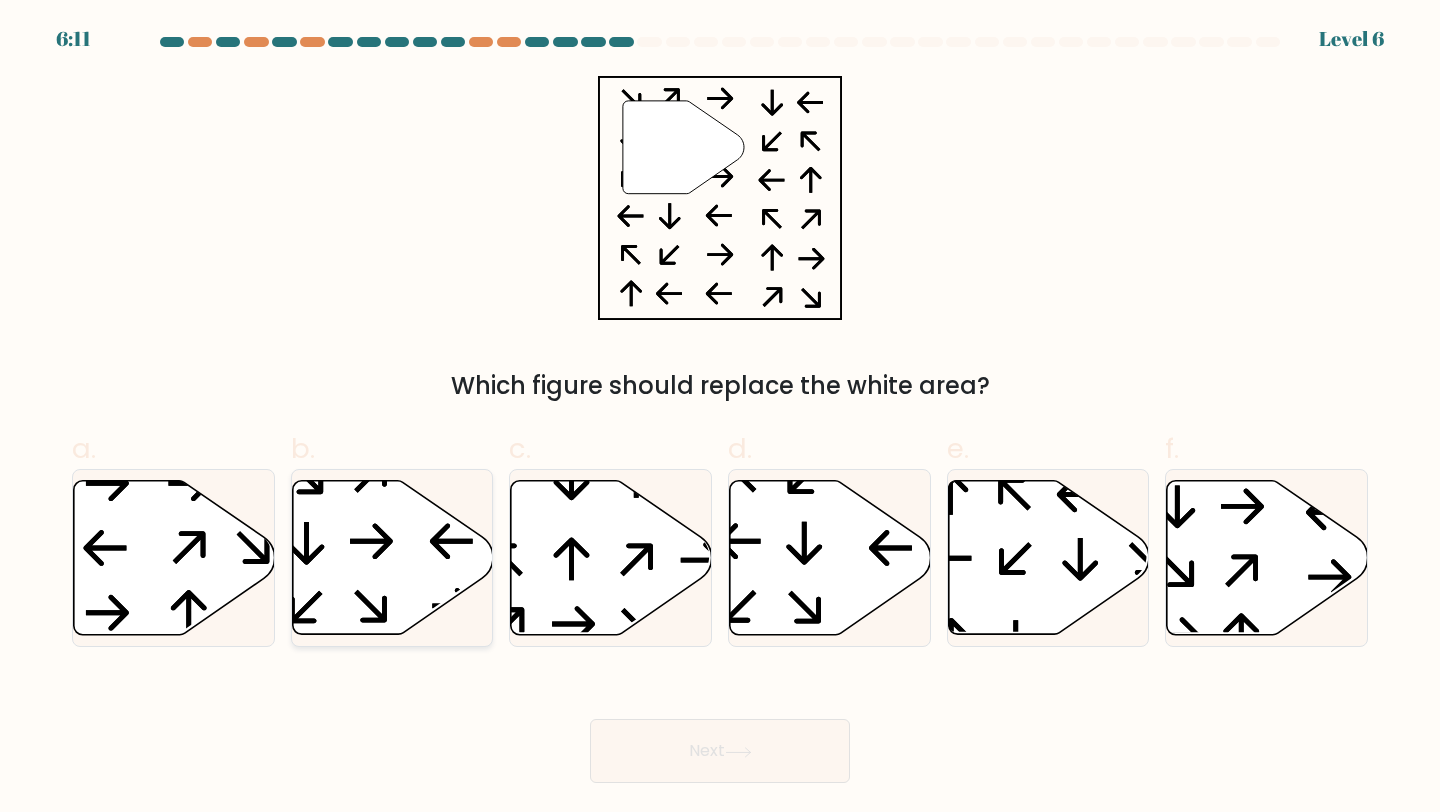 click at bounding box center [392, 558] 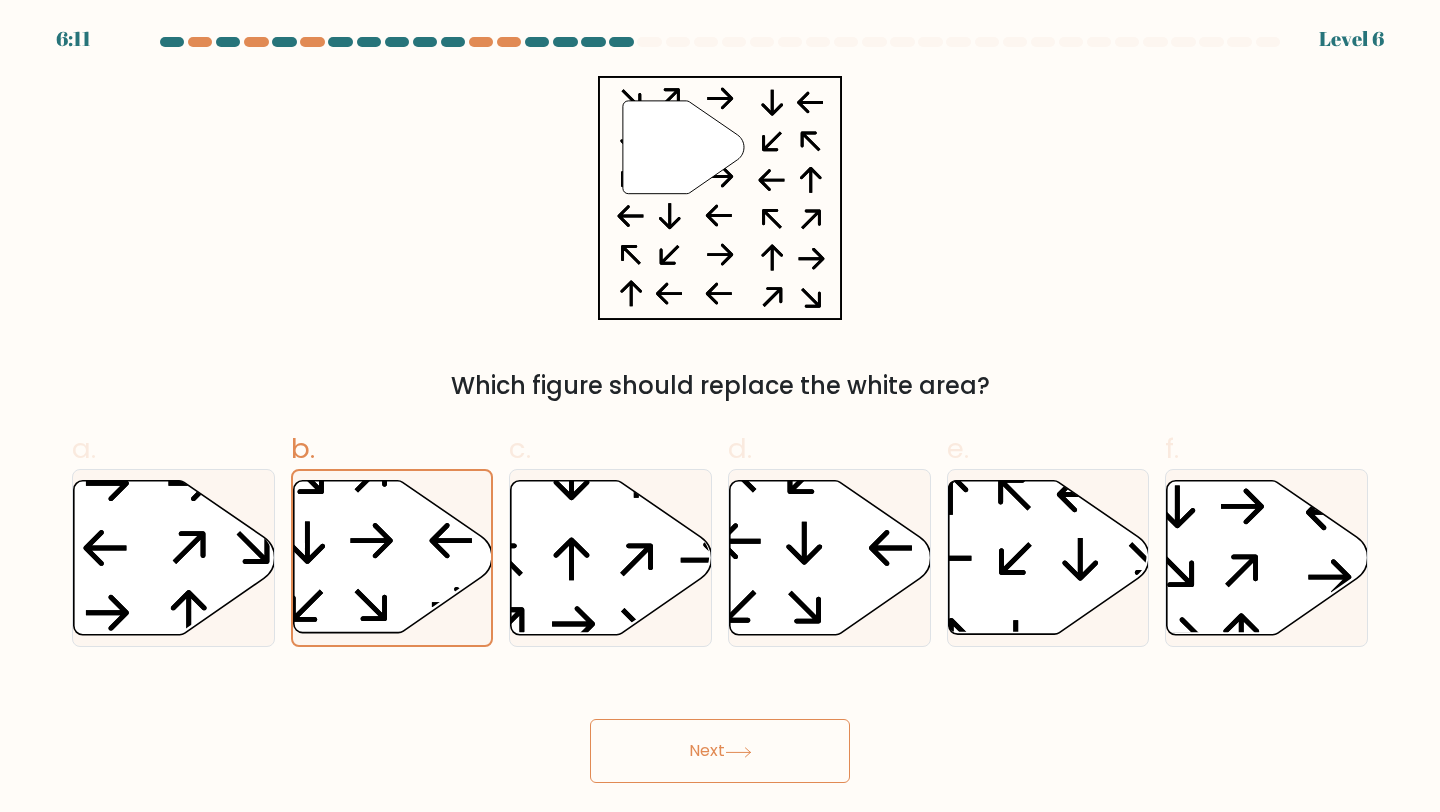 click on "Next" at bounding box center (720, 751) 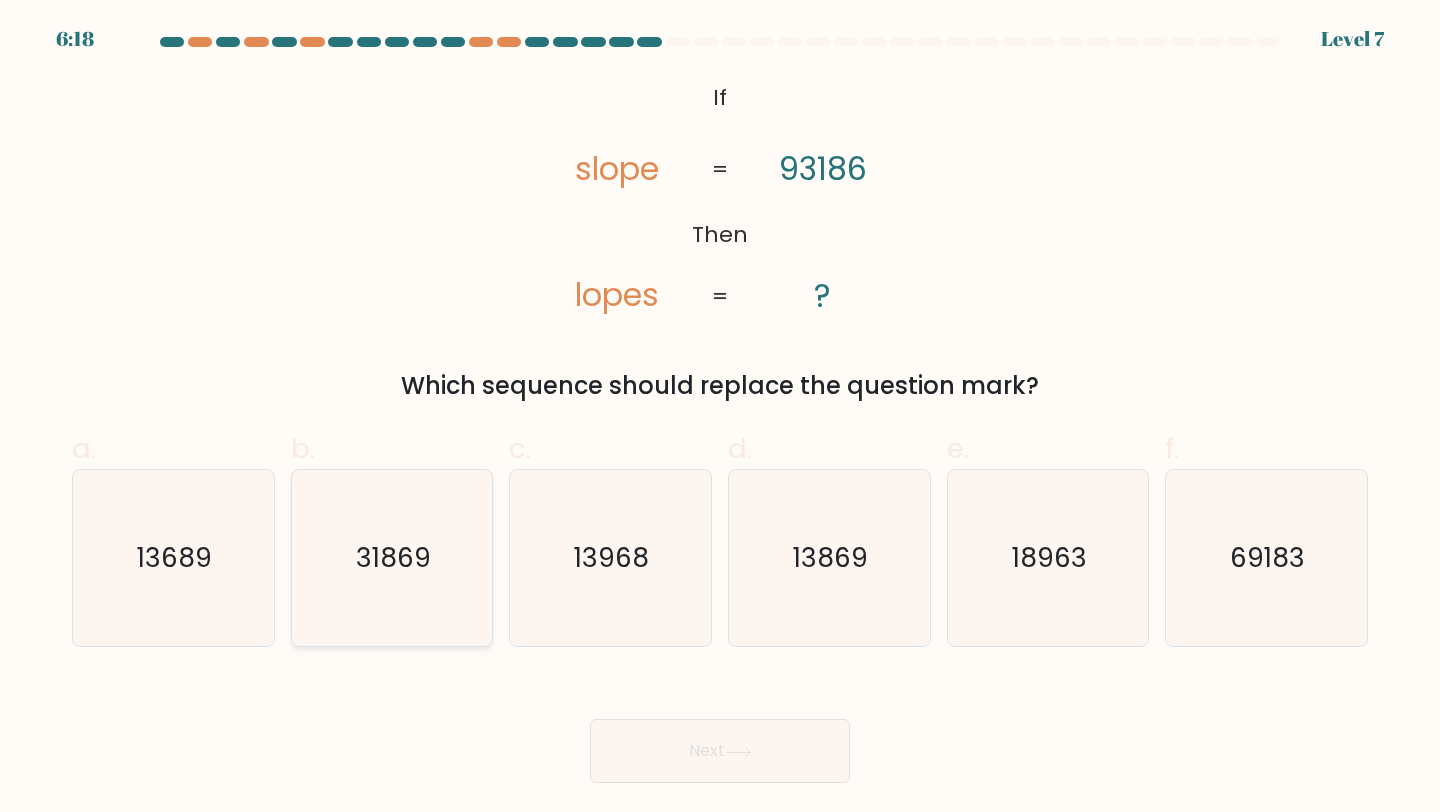 click on "31869" at bounding box center [393, 557] 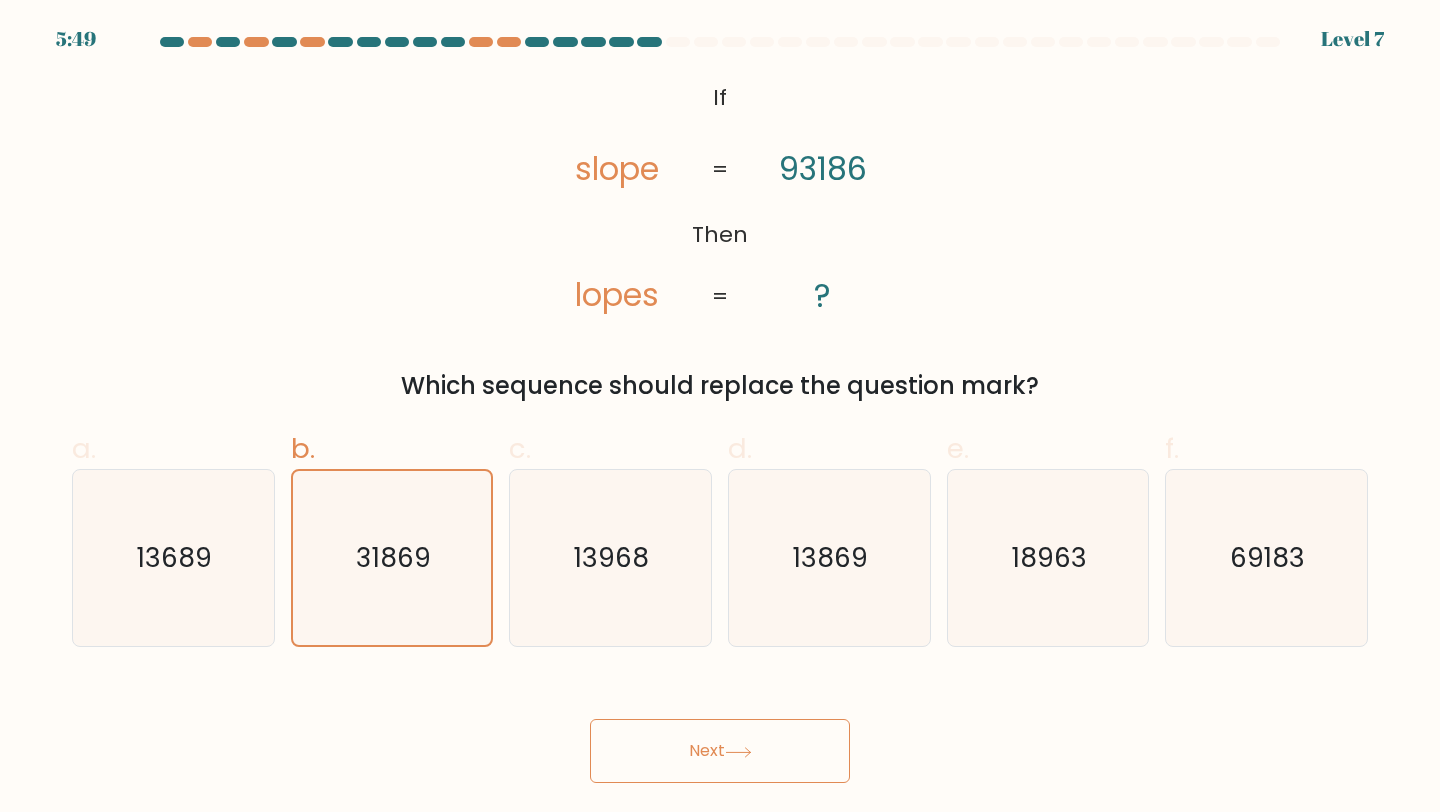 click on "Next" at bounding box center [720, 751] 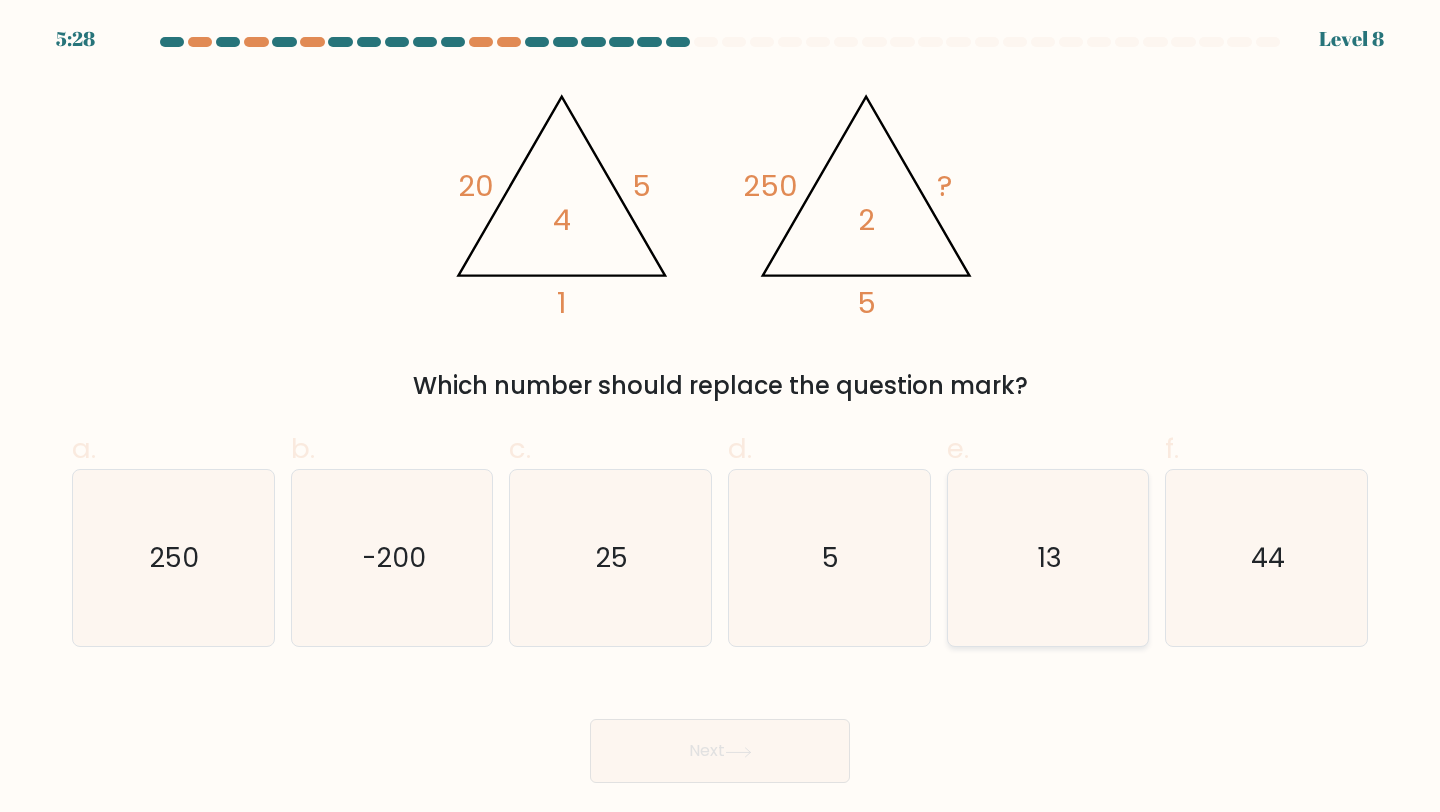 click on "13" at bounding box center (1048, 558) 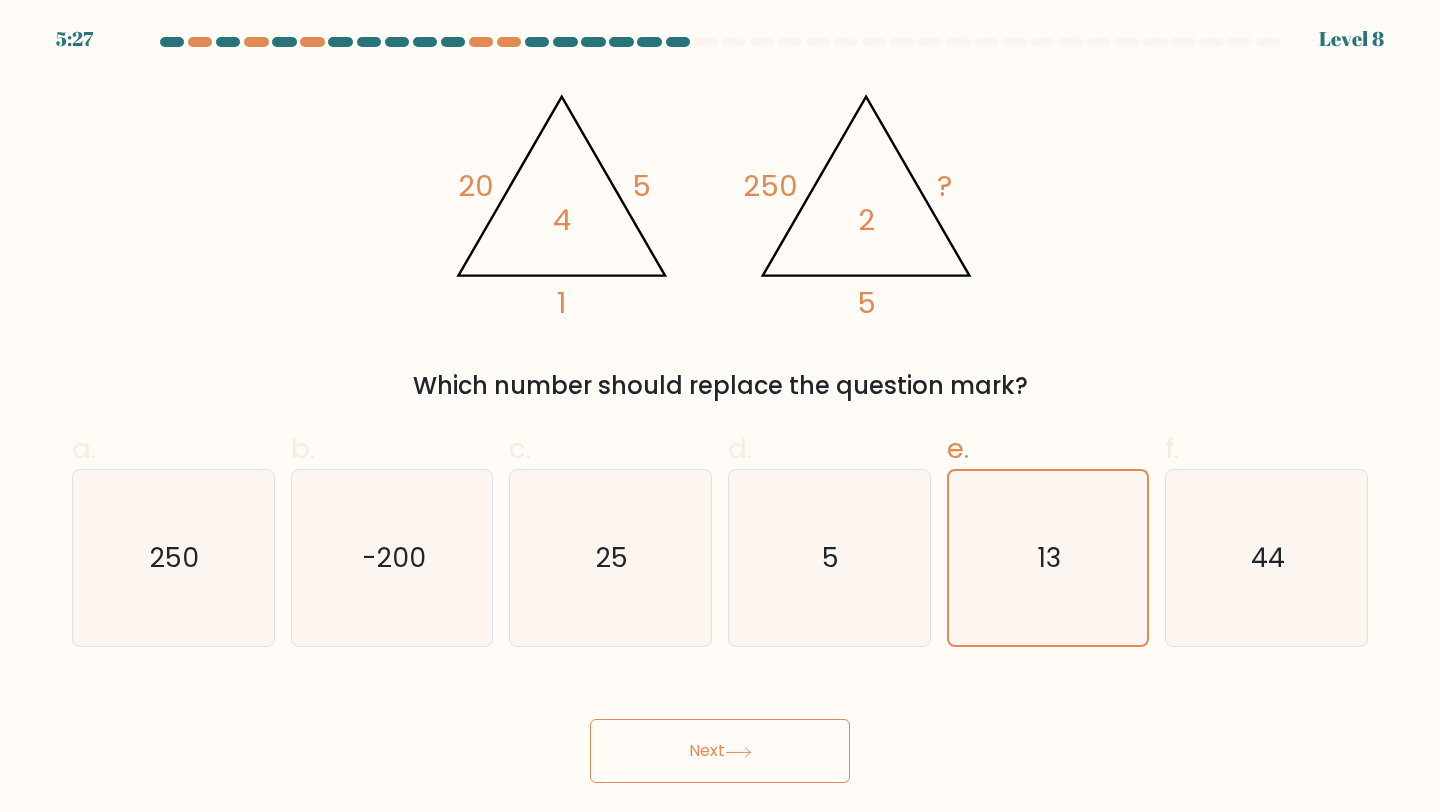 click on "Next" at bounding box center [720, 751] 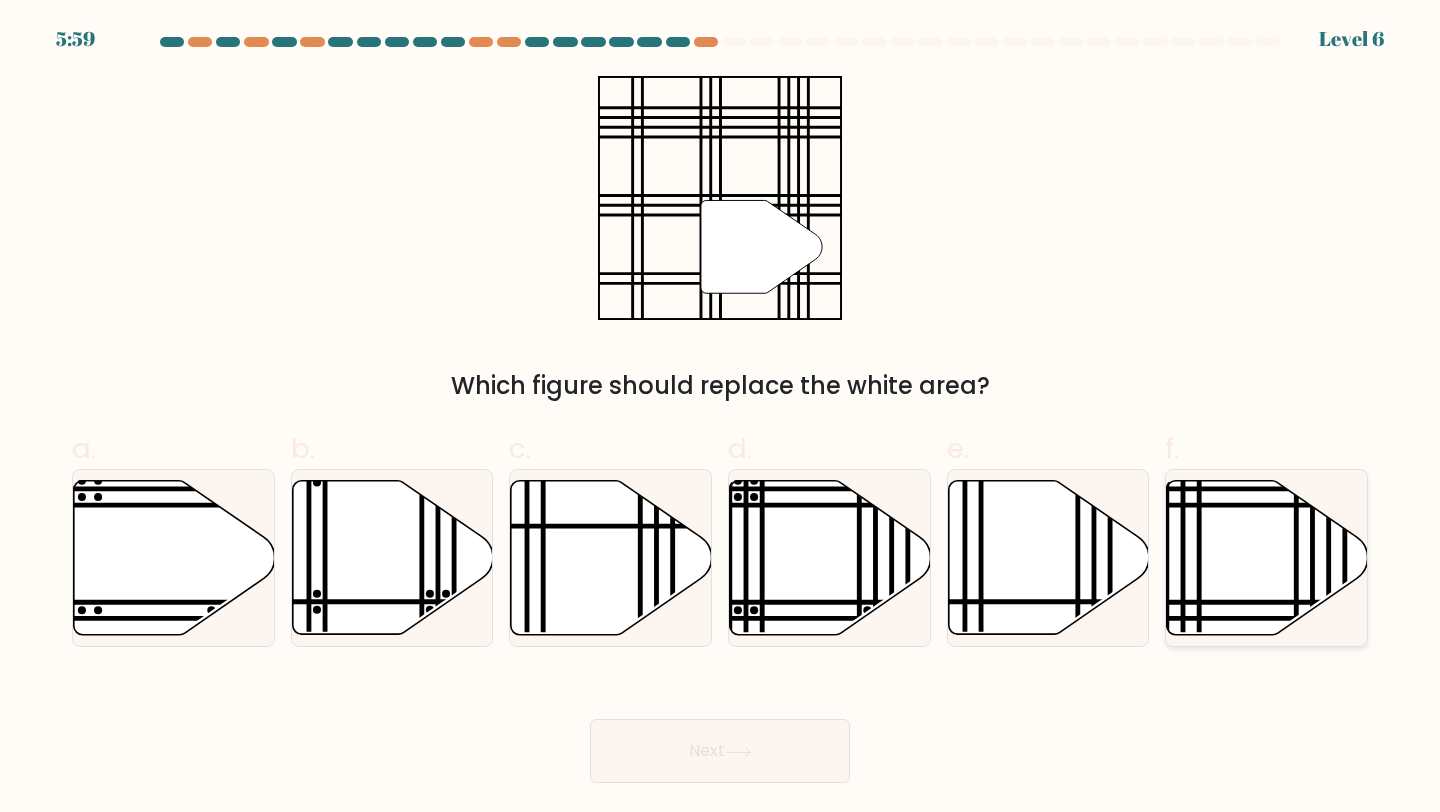 click at bounding box center (1267, 558) 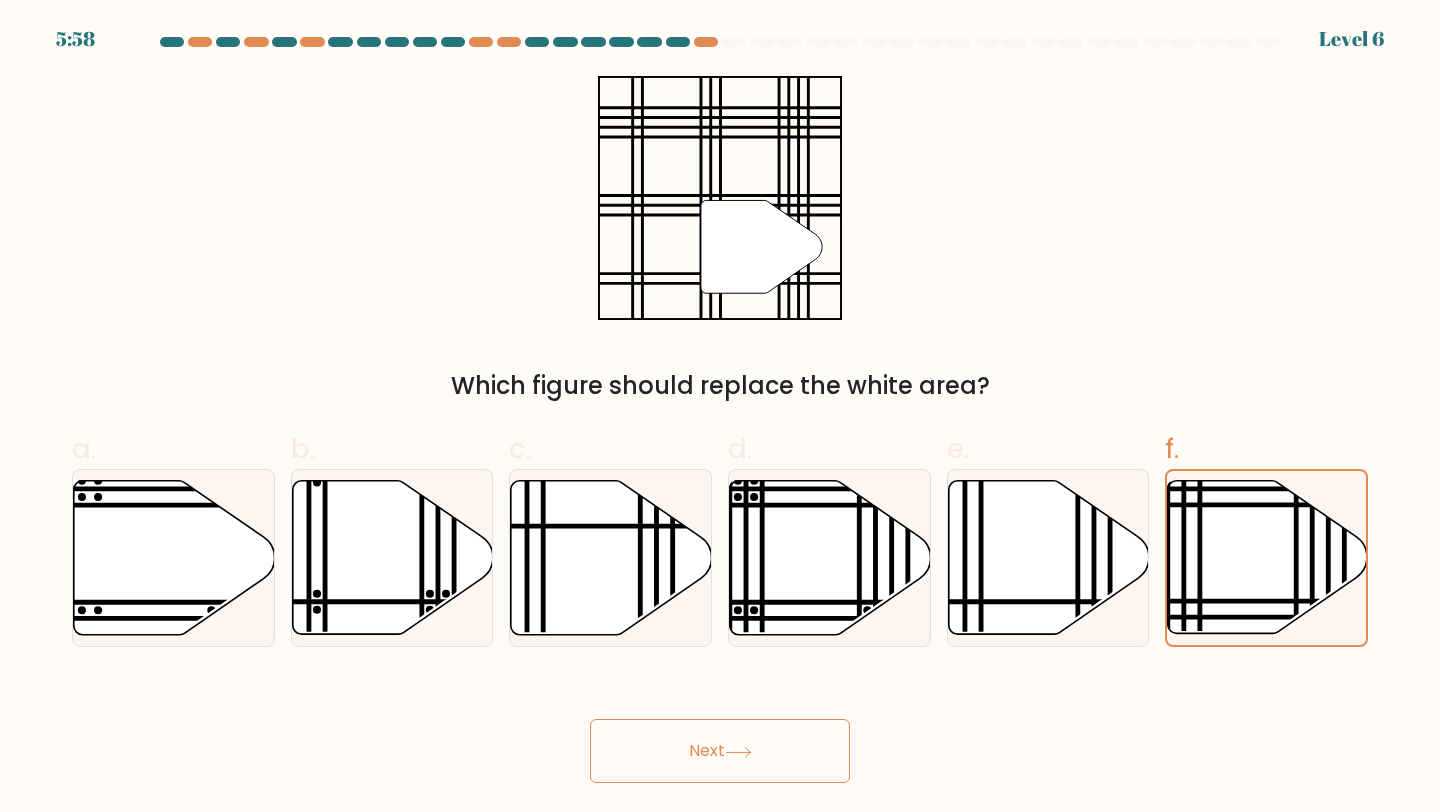 click on "Next" at bounding box center [720, 751] 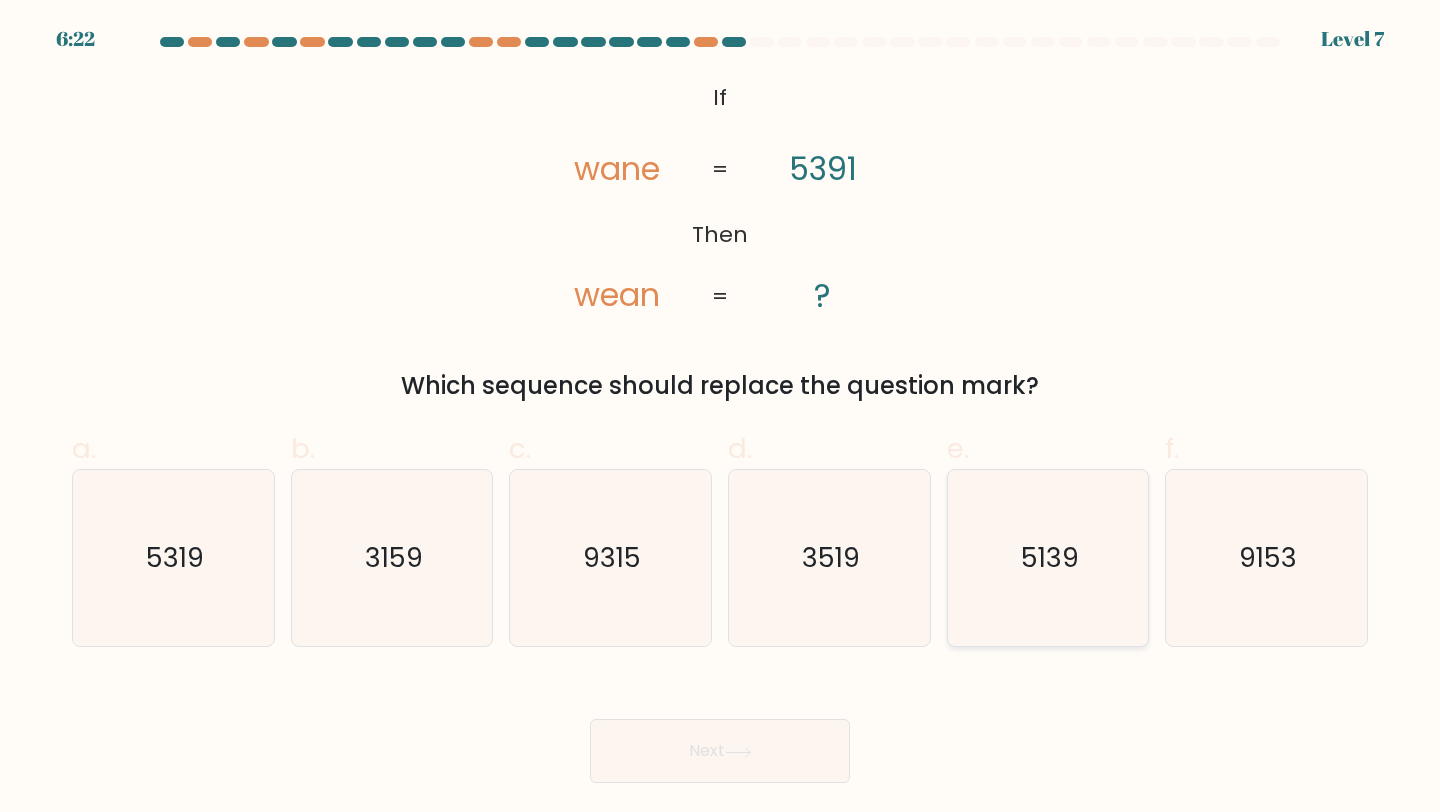 click on "5139" at bounding box center [1048, 558] 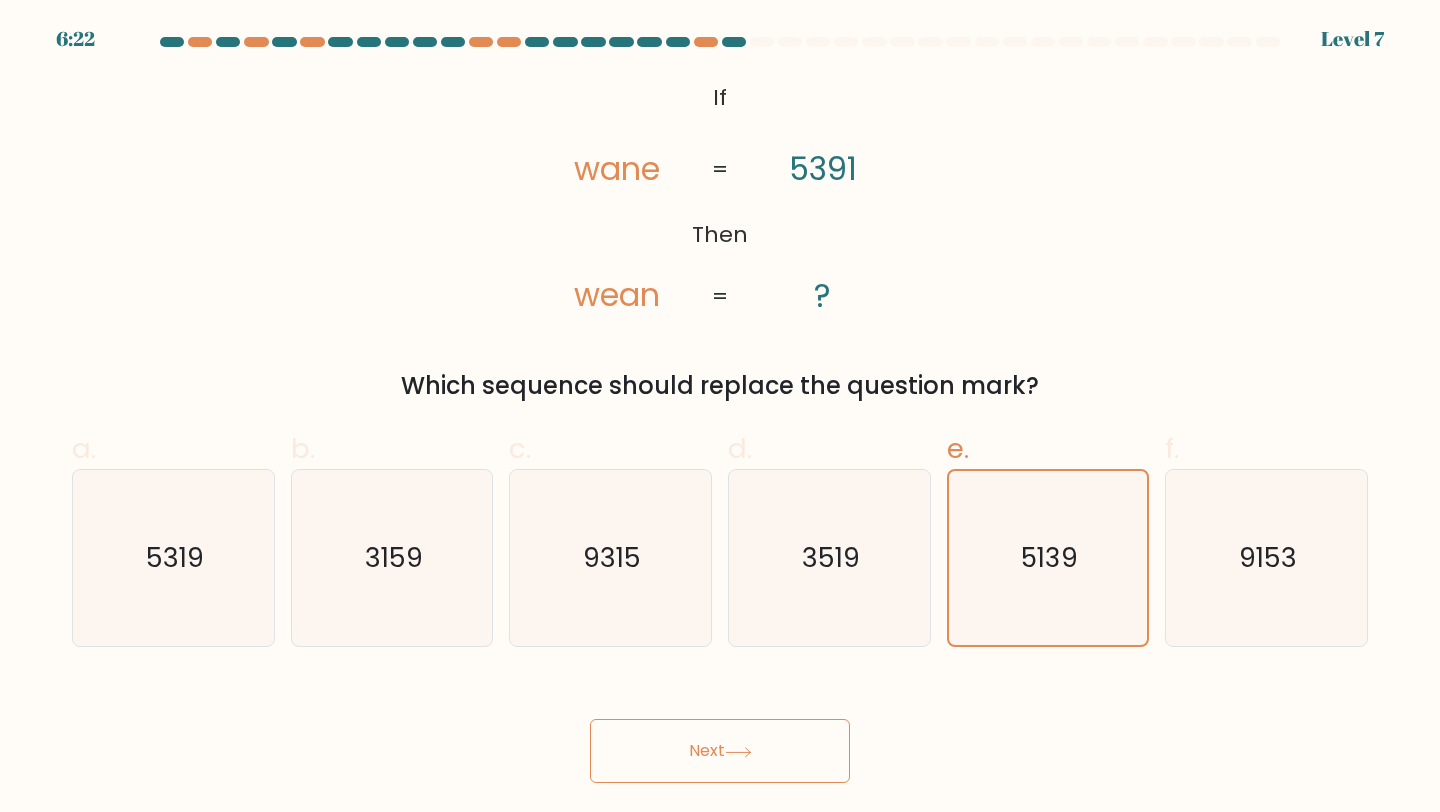 click on "Next" at bounding box center [720, 751] 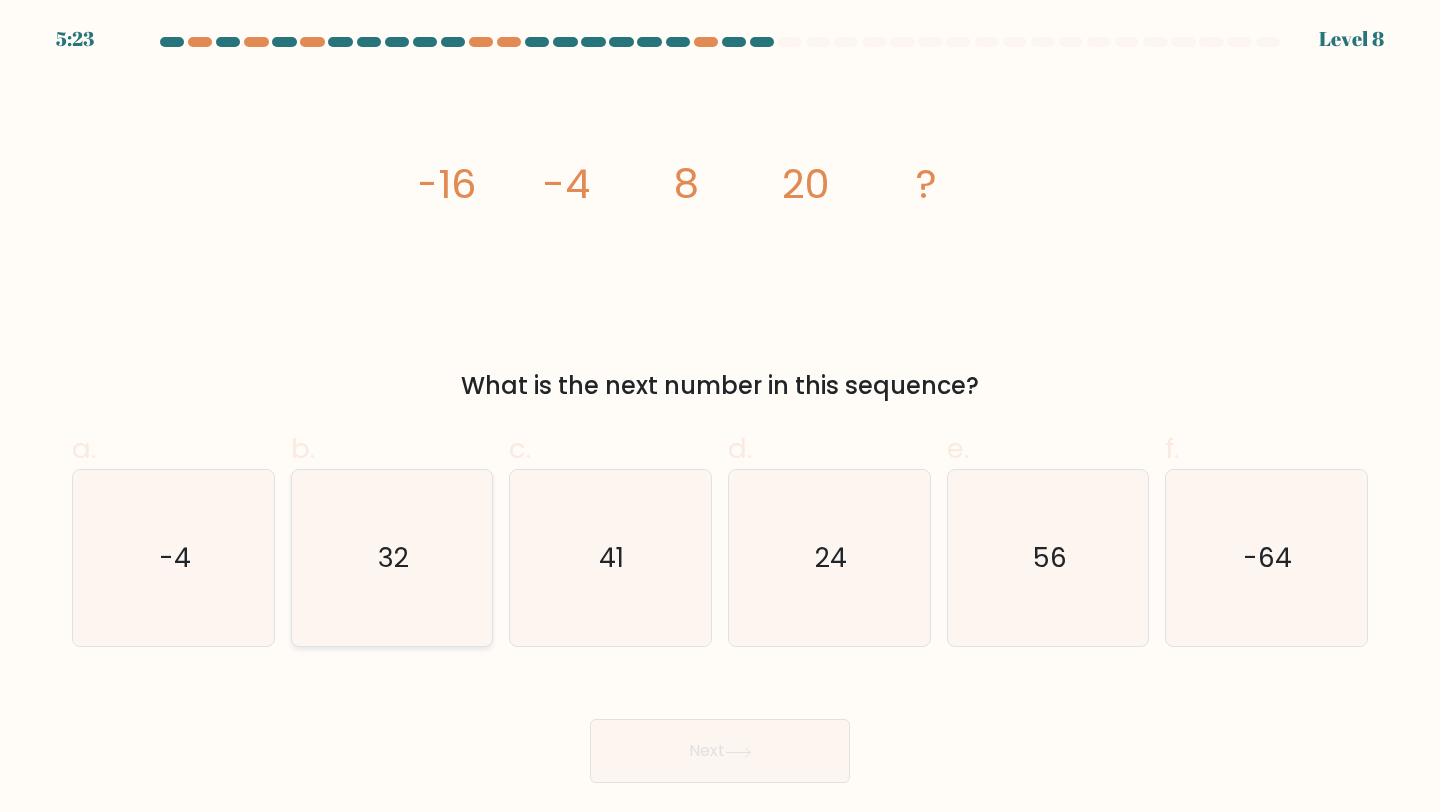 click on "32" at bounding box center [392, 558] 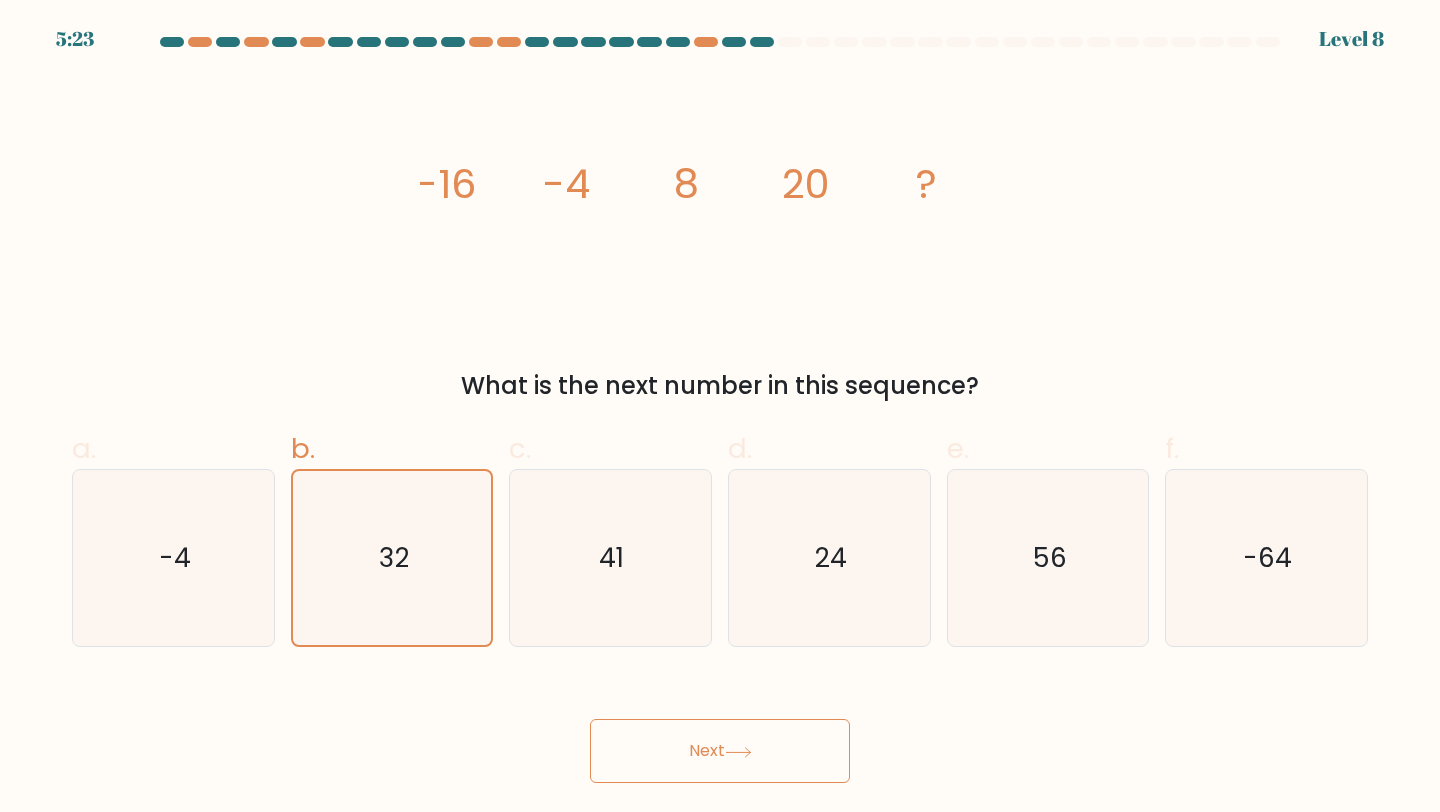 click on "Next" at bounding box center [720, 751] 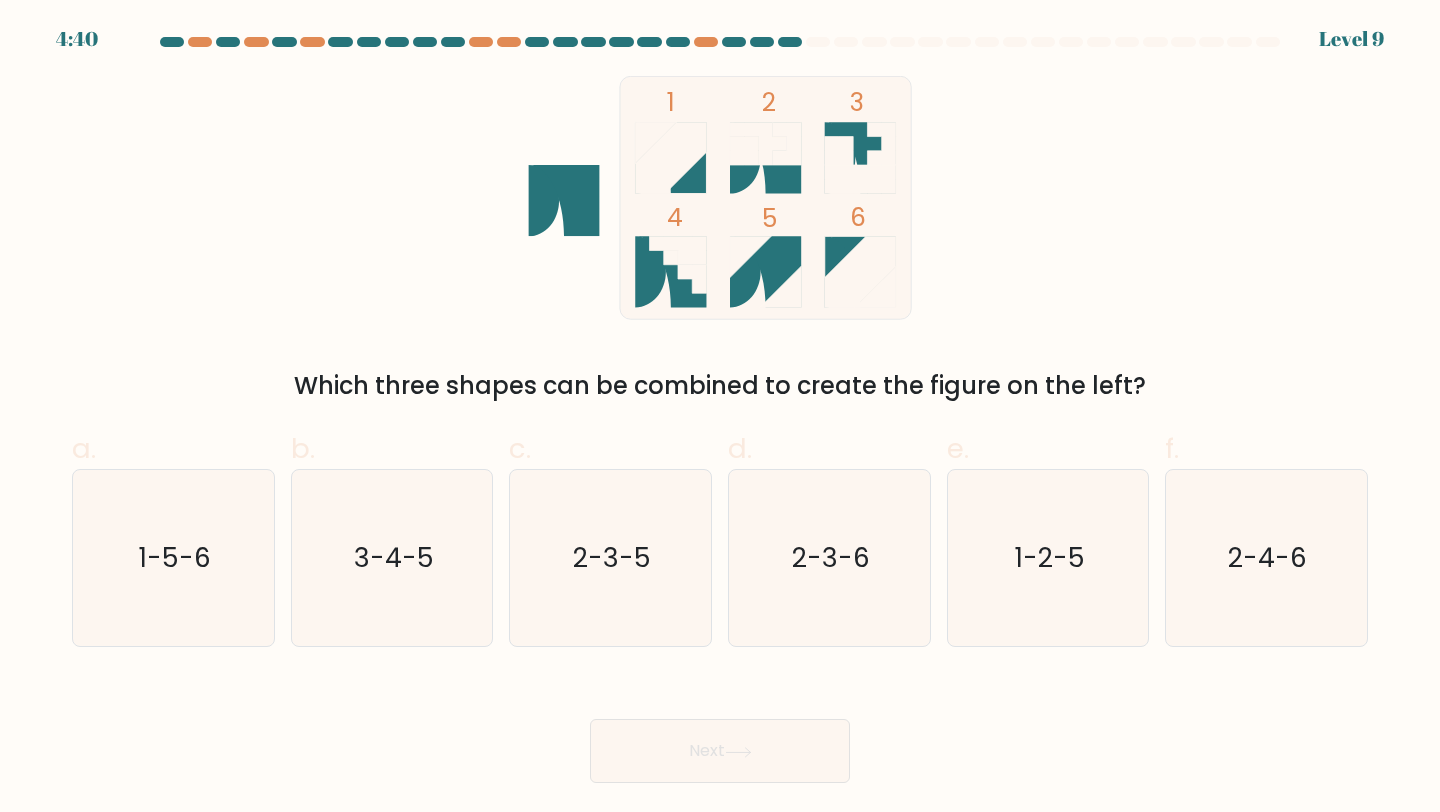 click at bounding box center (720, 410) 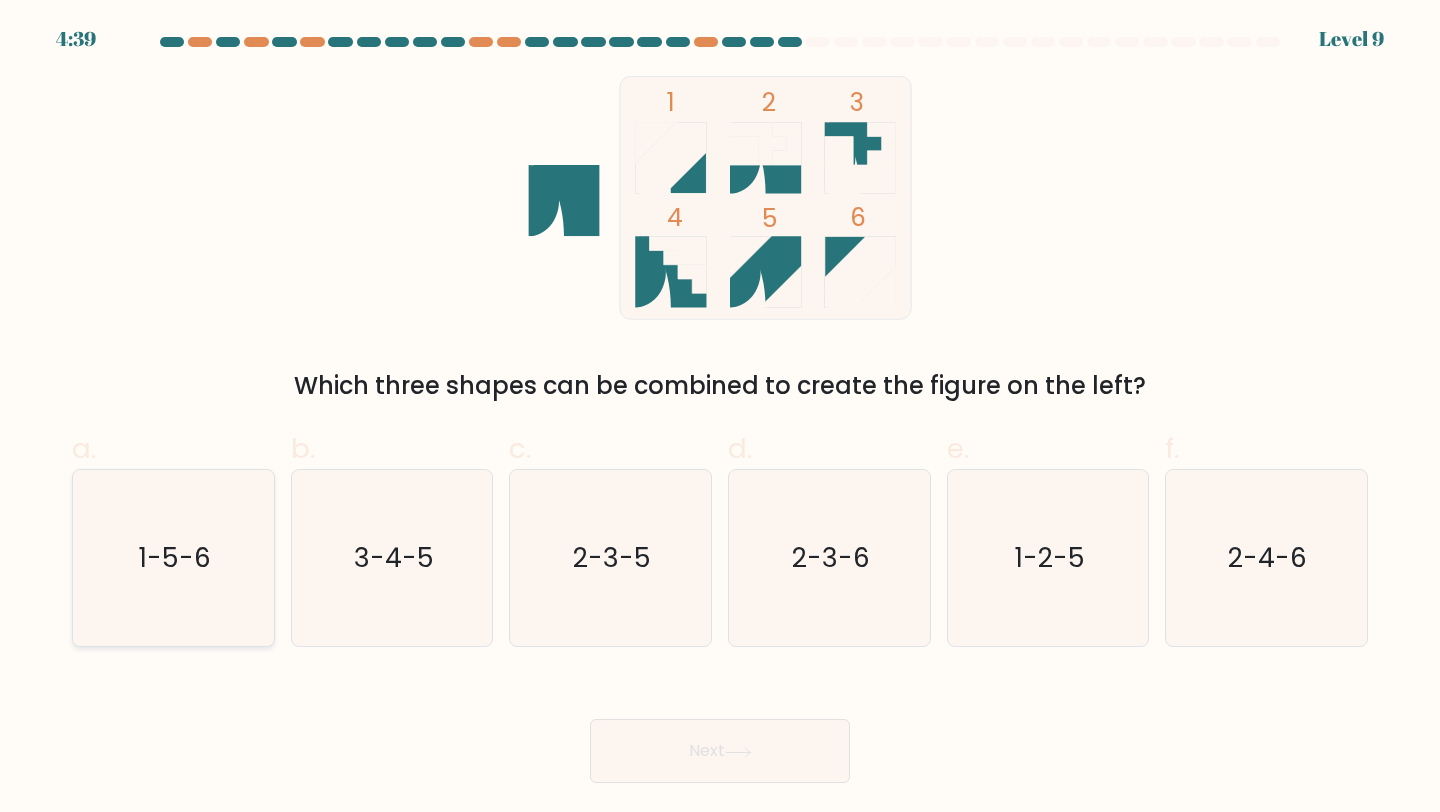 click on "1-5-6" at bounding box center (173, 558) 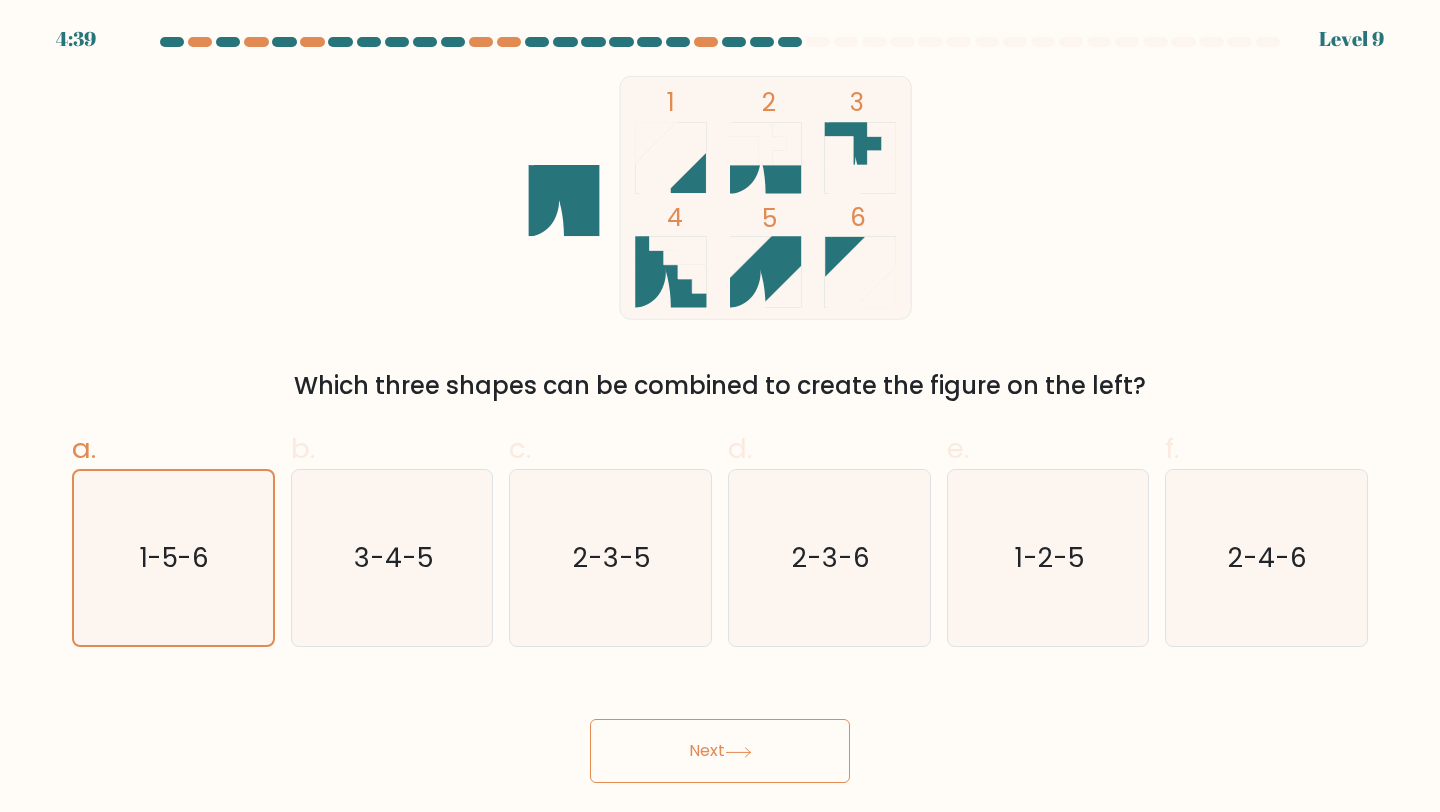 click on "Next" at bounding box center [720, 751] 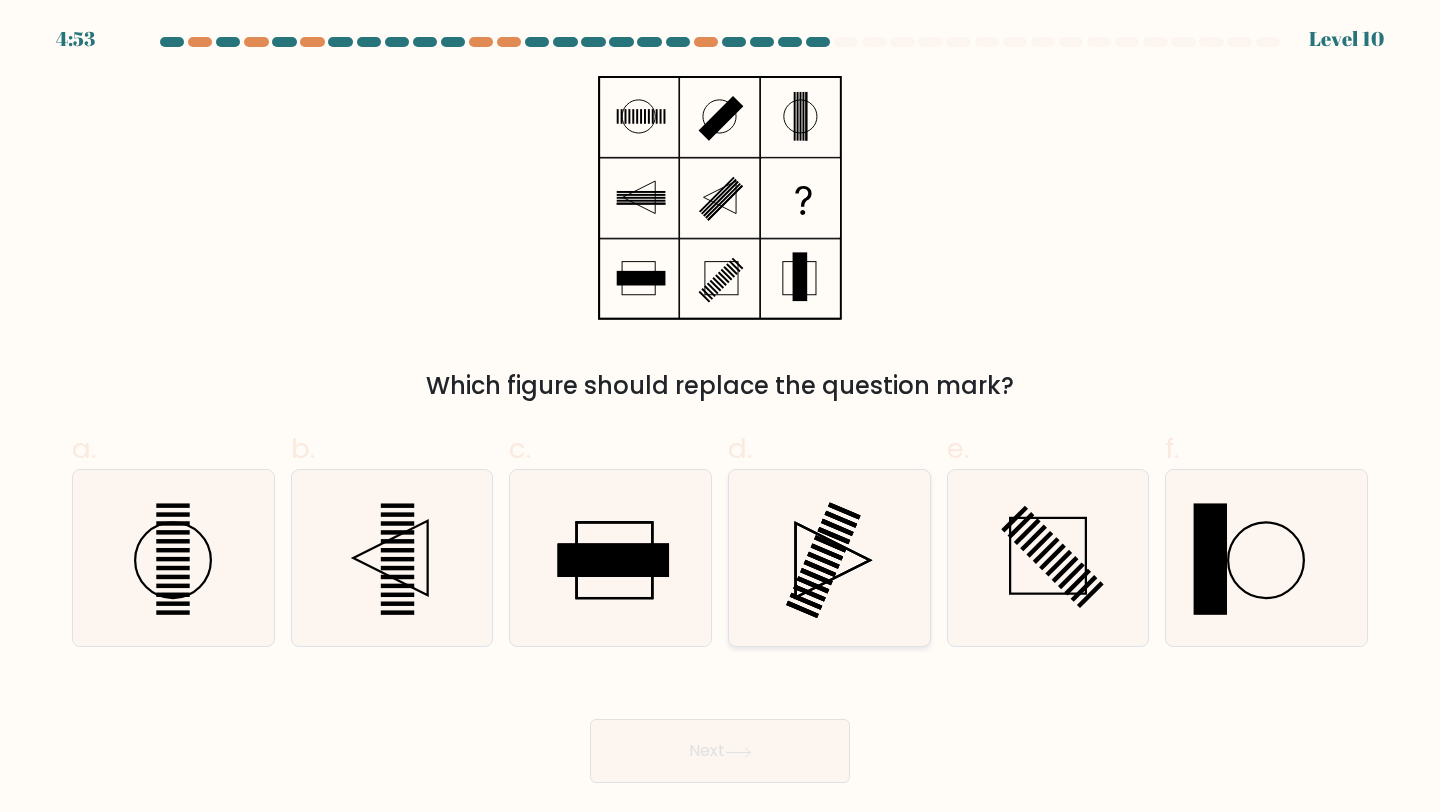 click at bounding box center [829, 558] 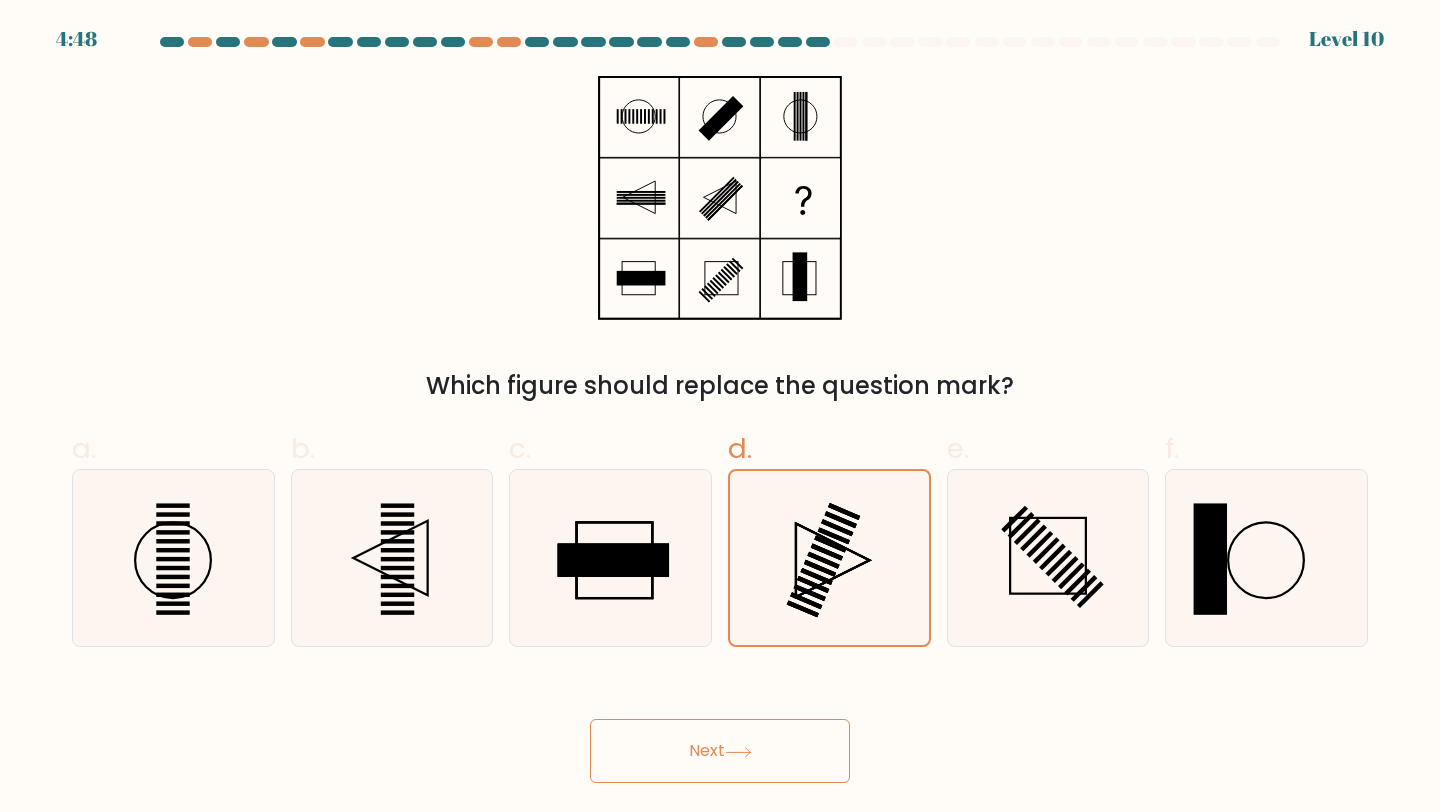 click on "Next" at bounding box center [720, 751] 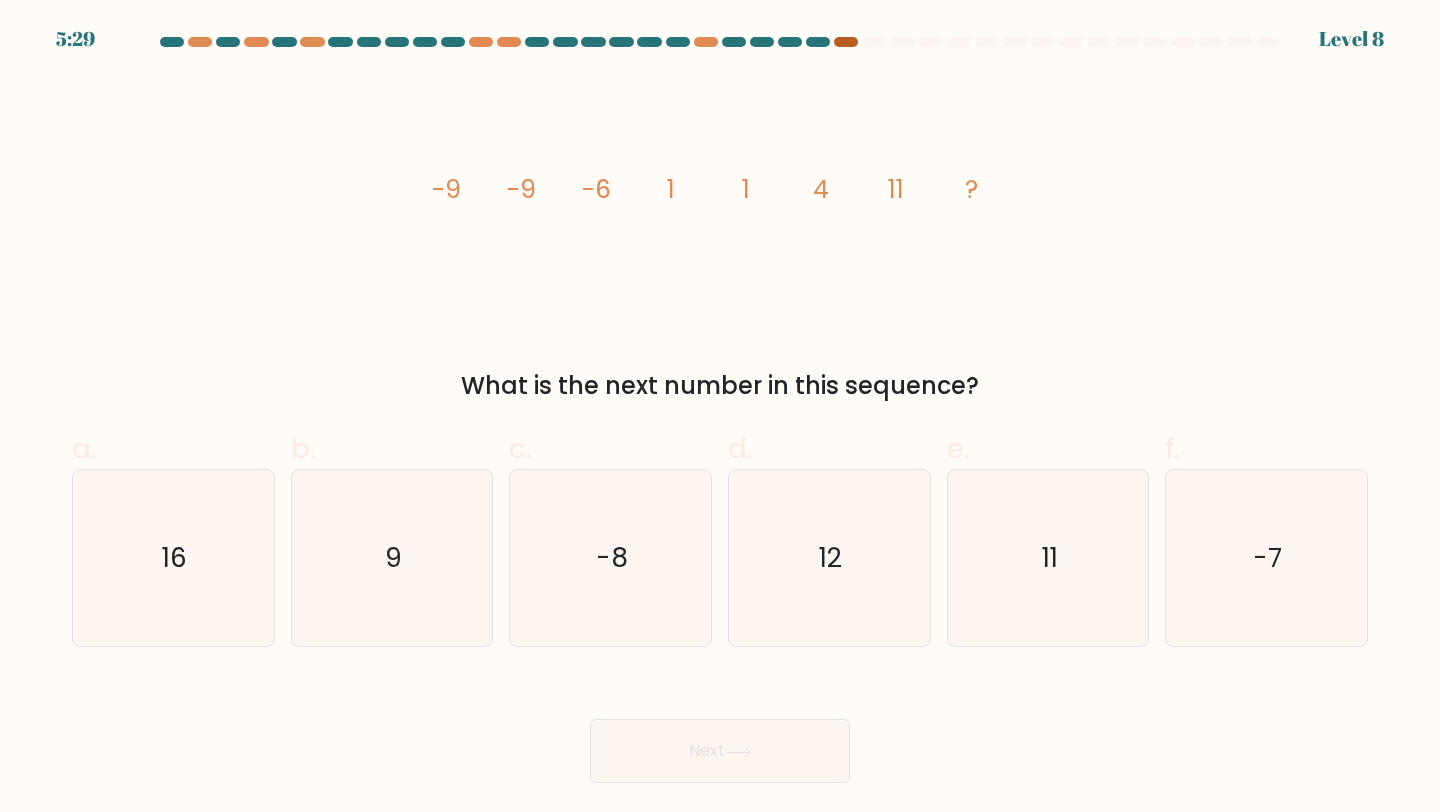 click at bounding box center (846, 42) 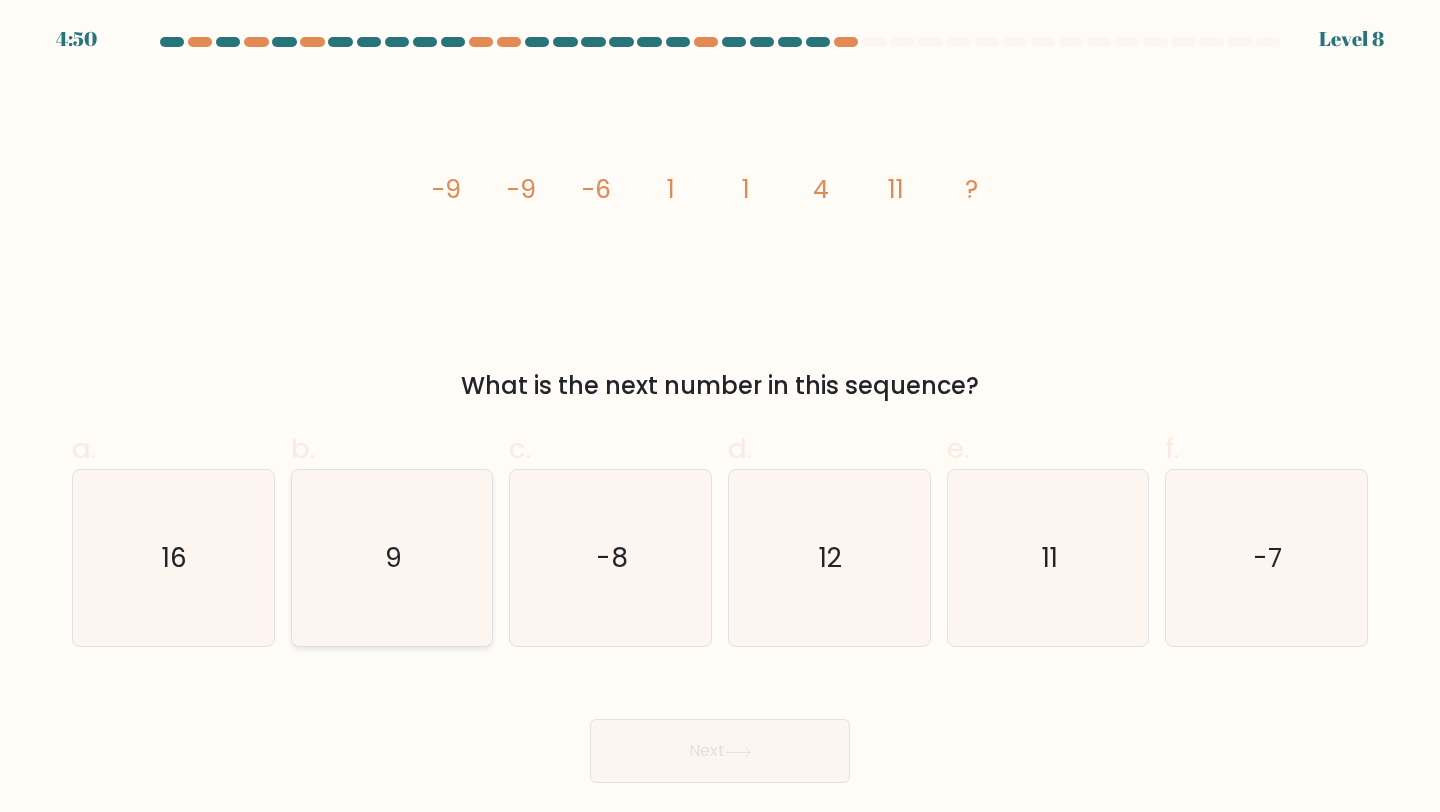 click on "9" at bounding box center [392, 558] 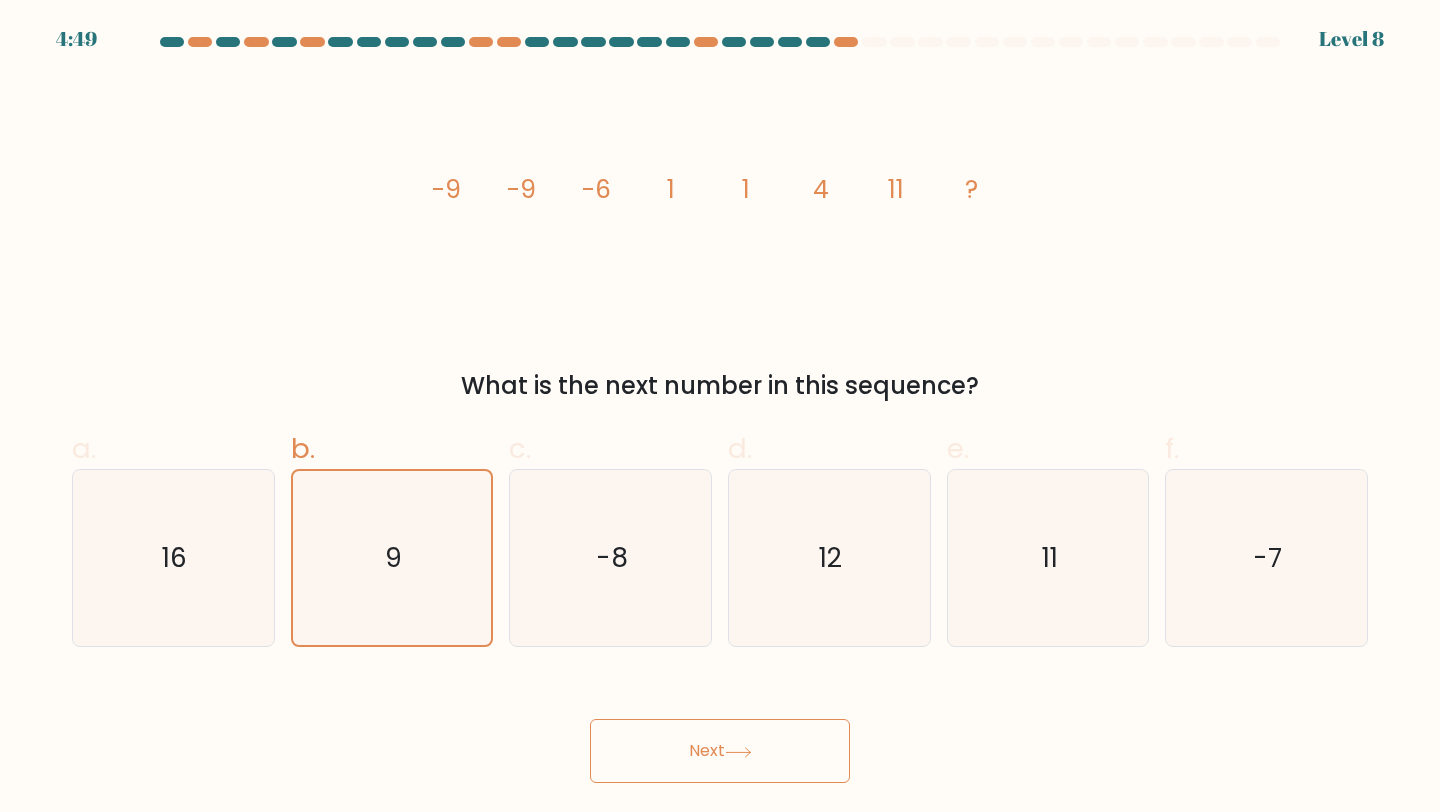 click on "Next" at bounding box center [720, 751] 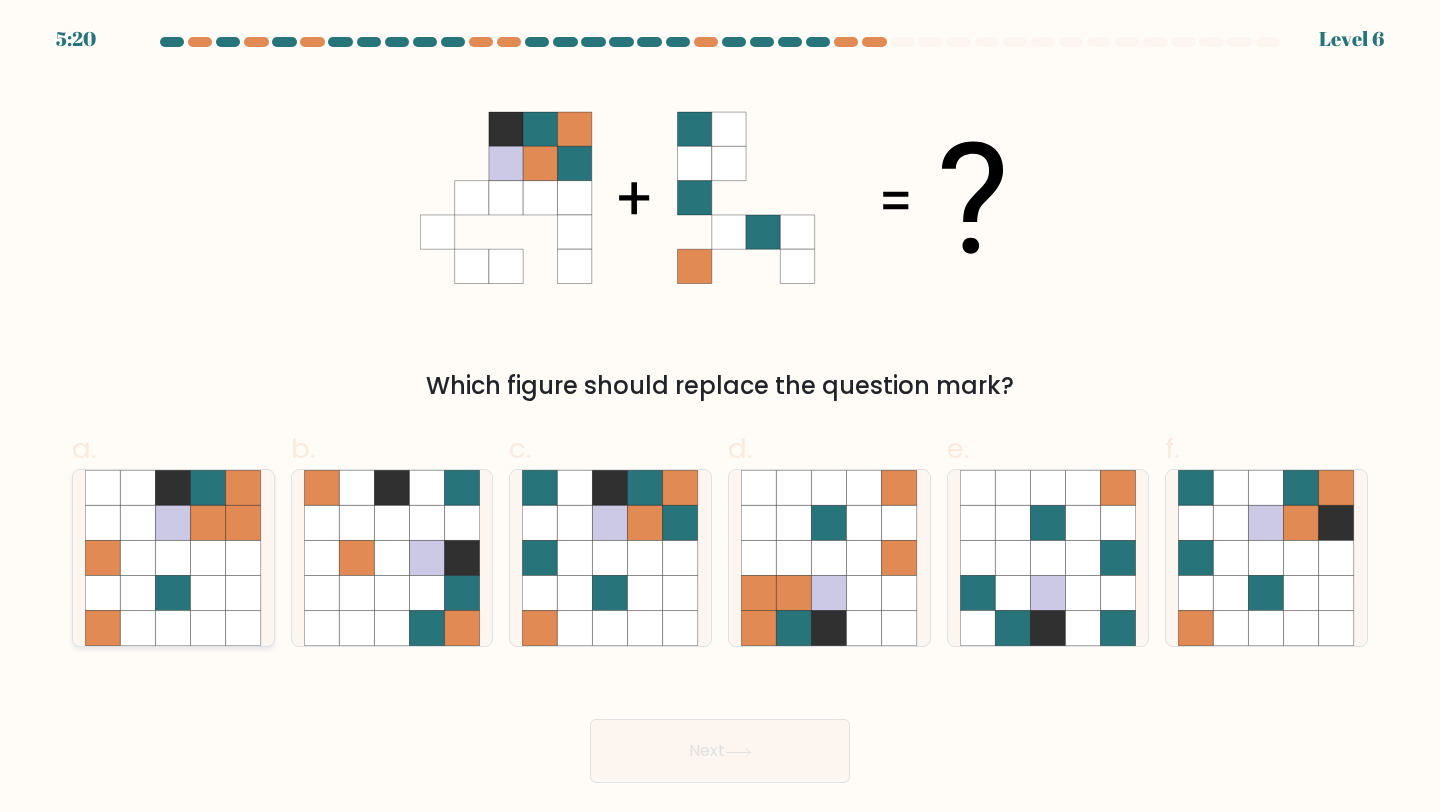 click at bounding box center [102, 628] 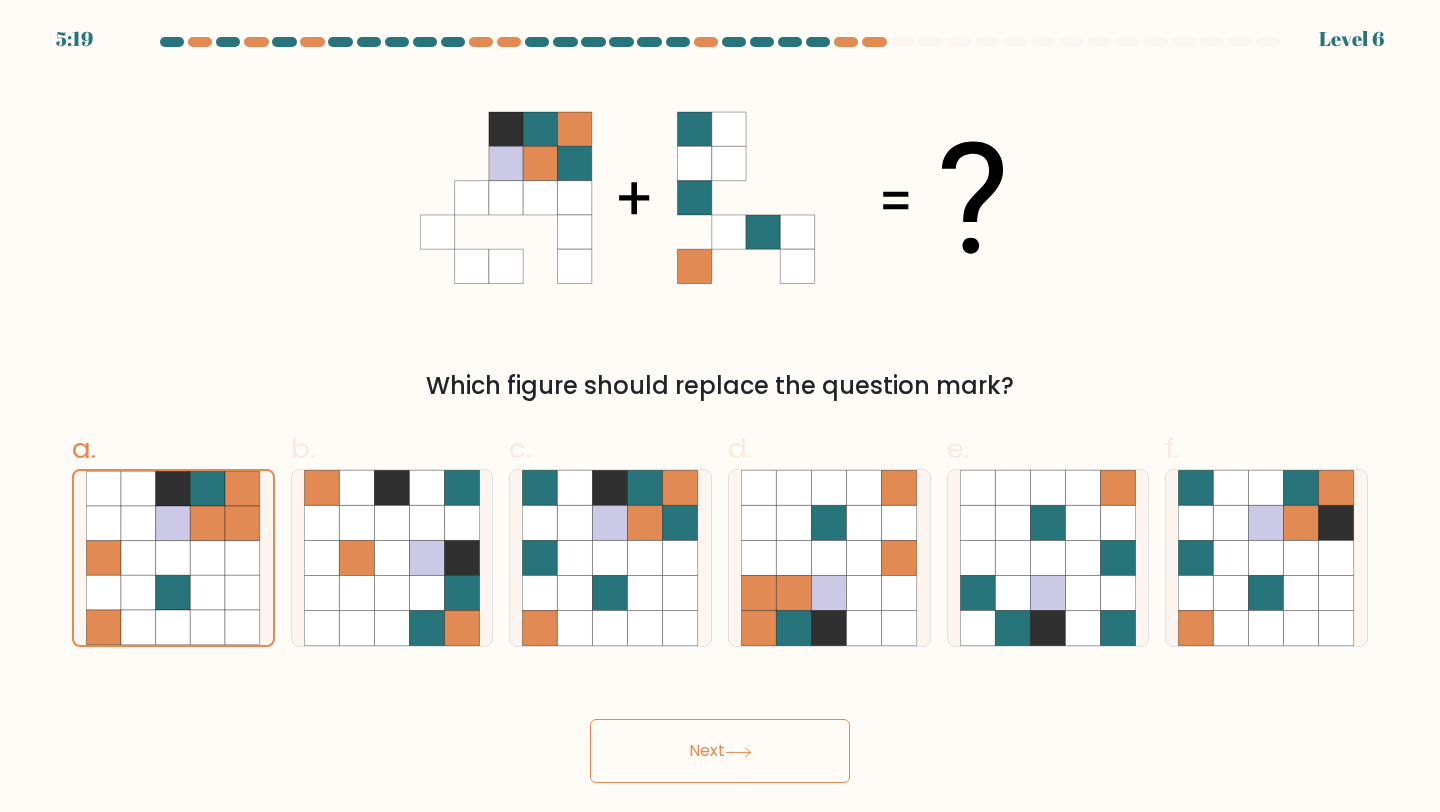 click at bounding box center [738, 752] 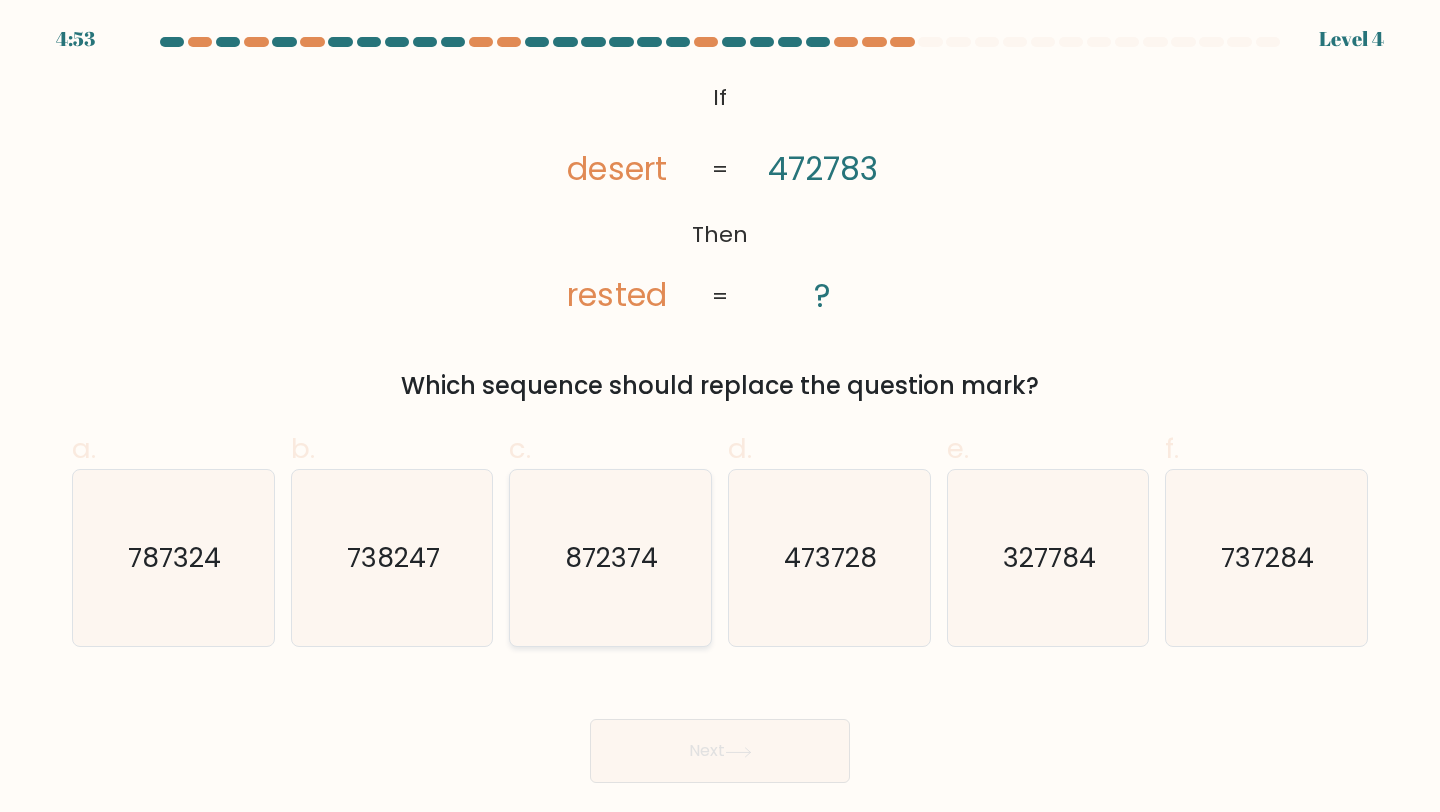 click on "872374" at bounding box center (610, 558) 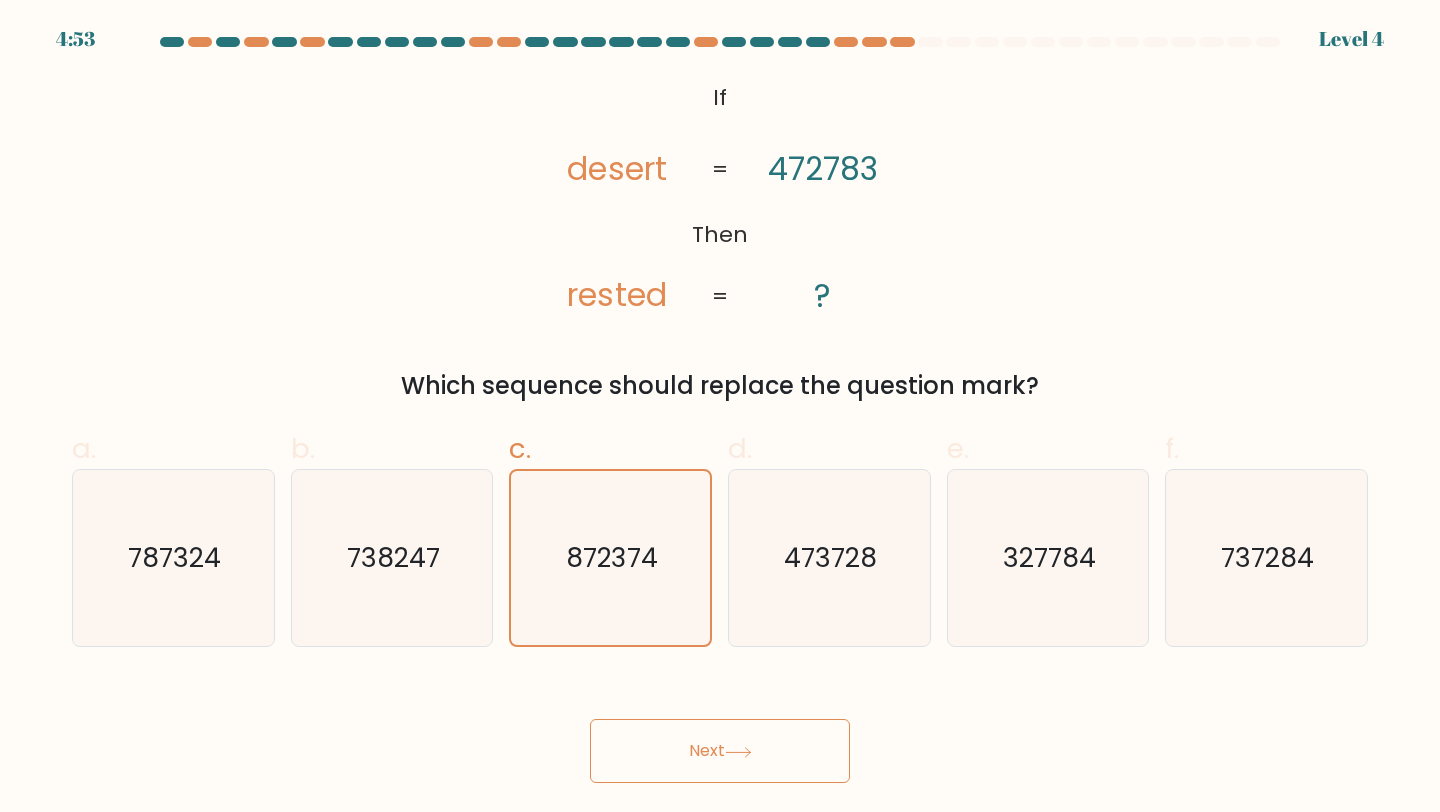 click on "Next" at bounding box center (720, 751) 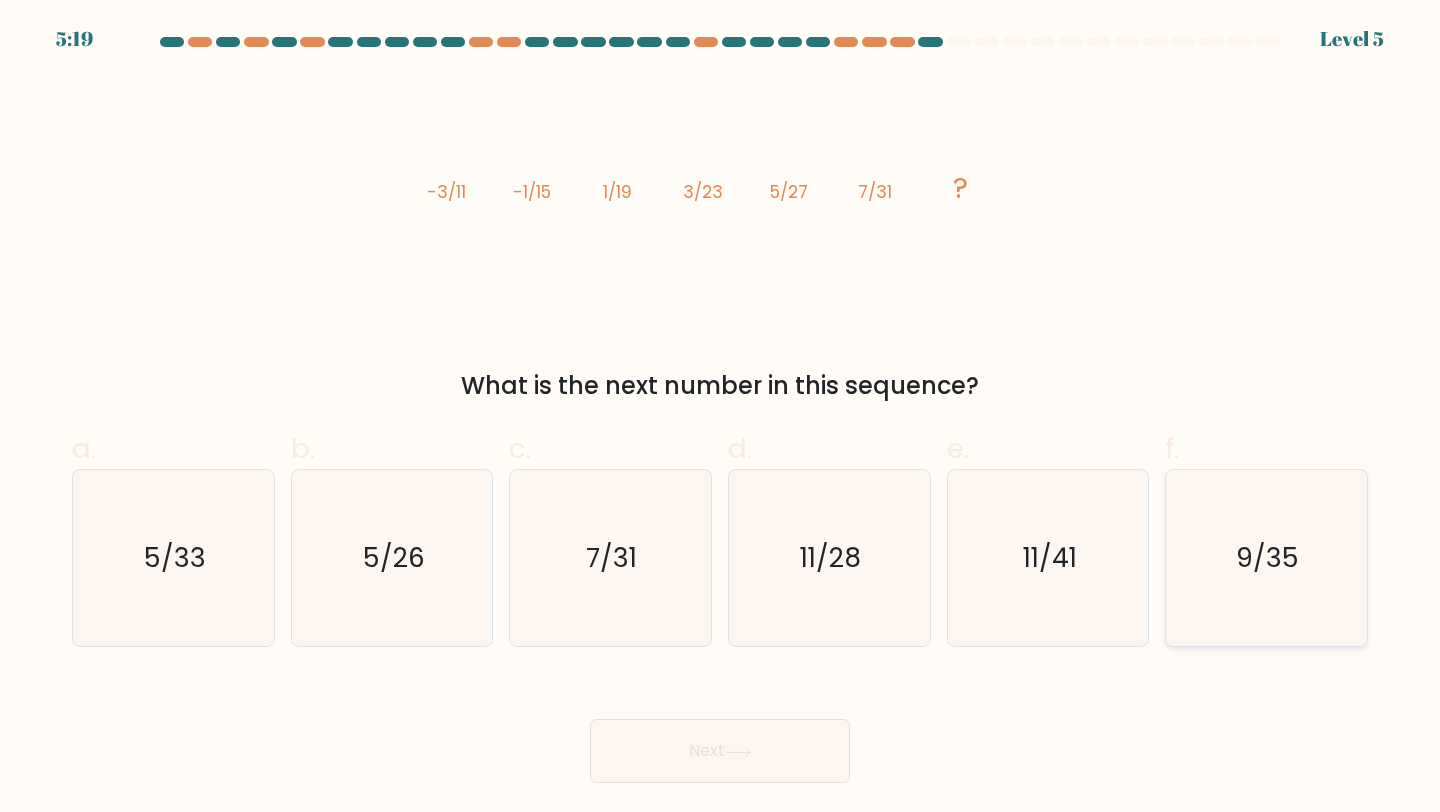 click on "9/35" at bounding box center (1266, 558) 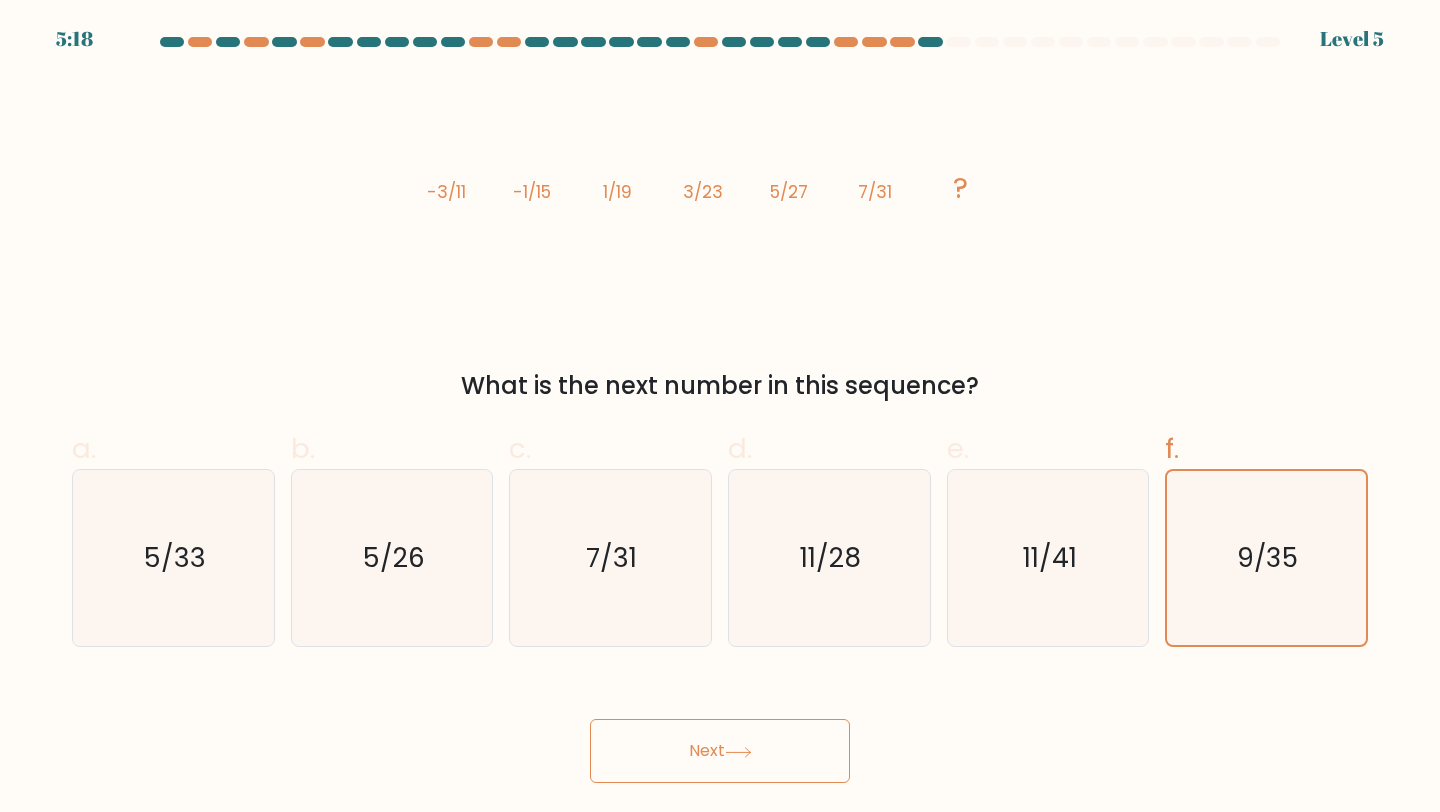 click on "Next" at bounding box center (720, 751) 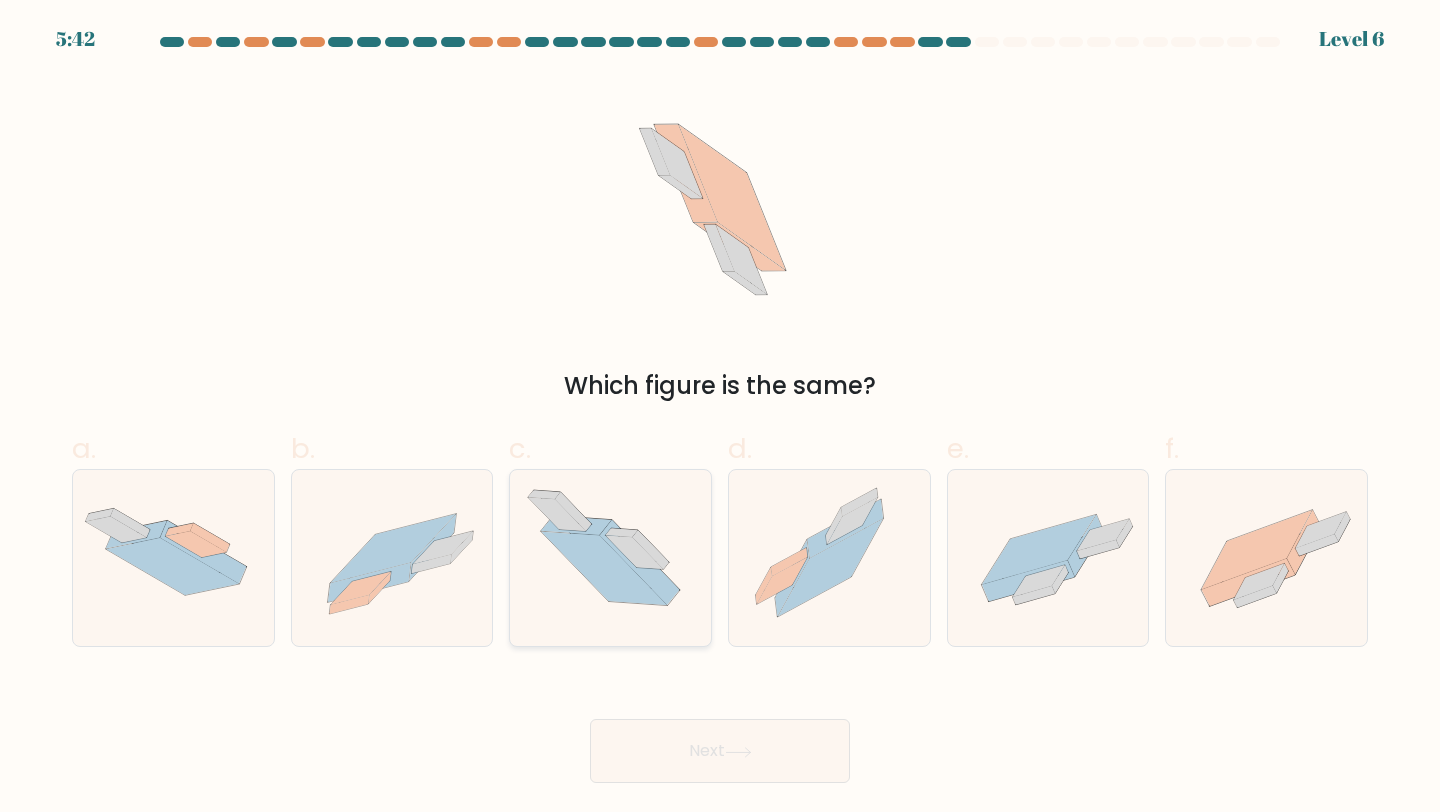 click at bounding box center [610, 558] 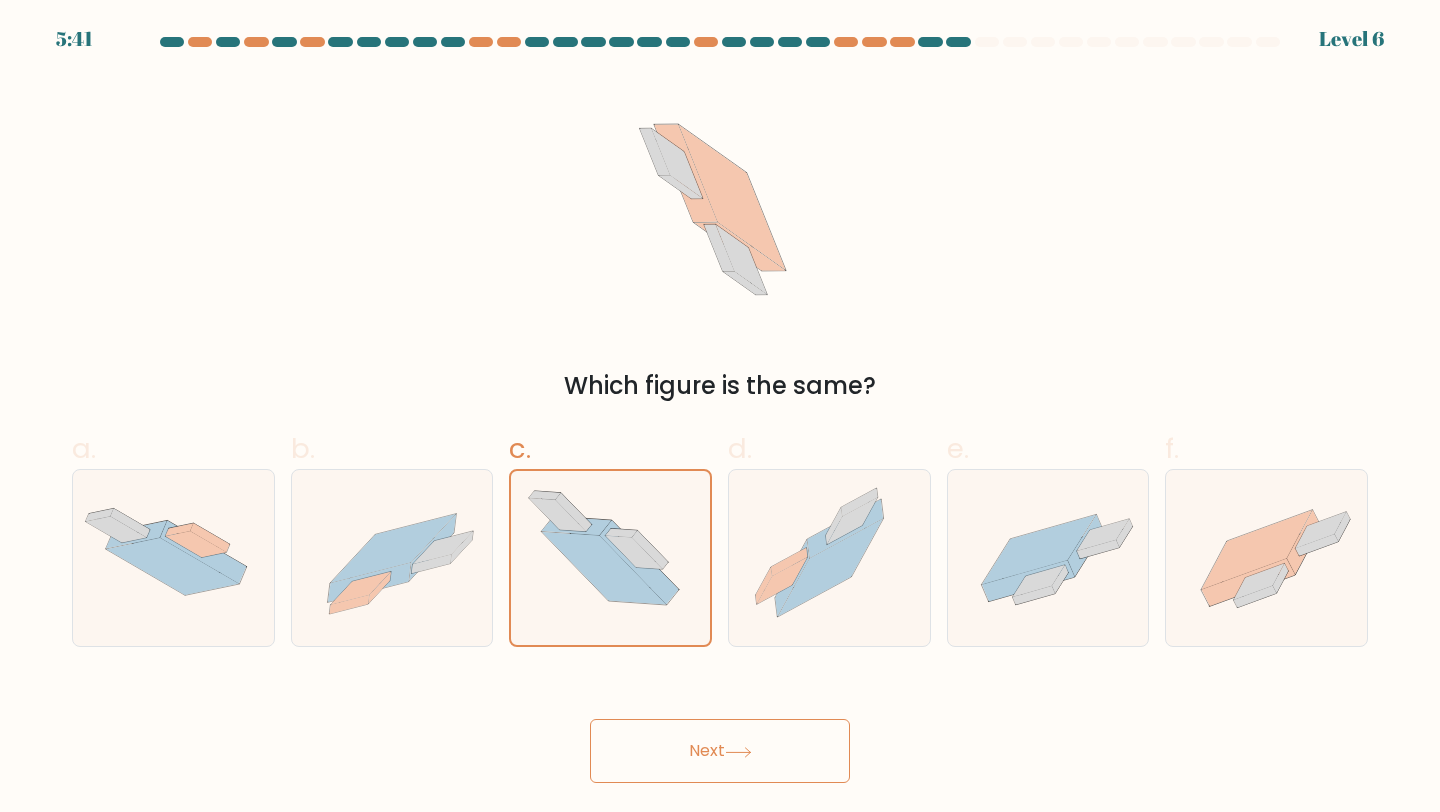 click on "Next" at bounding box center [720, 751] 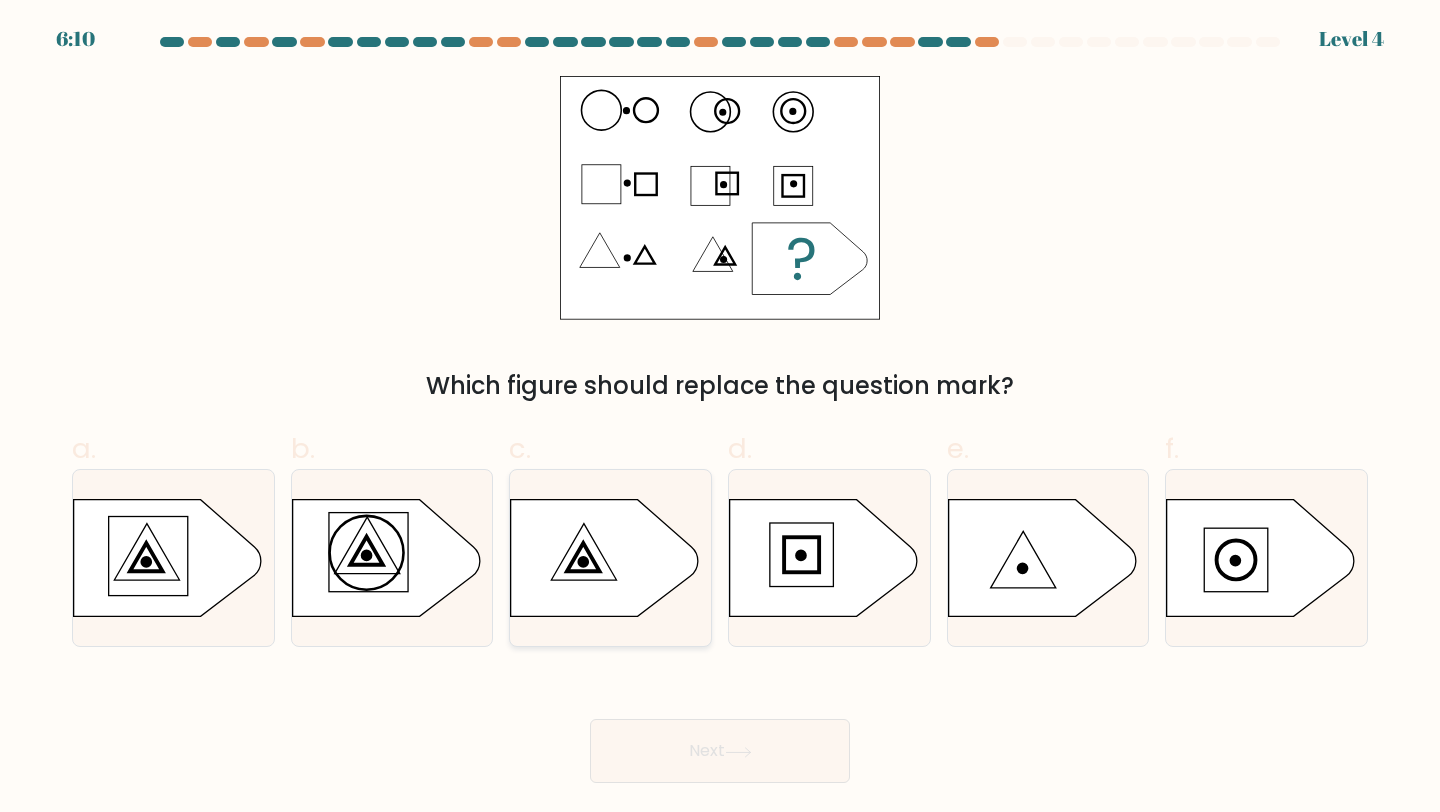 click at bounding box center (605, 558) 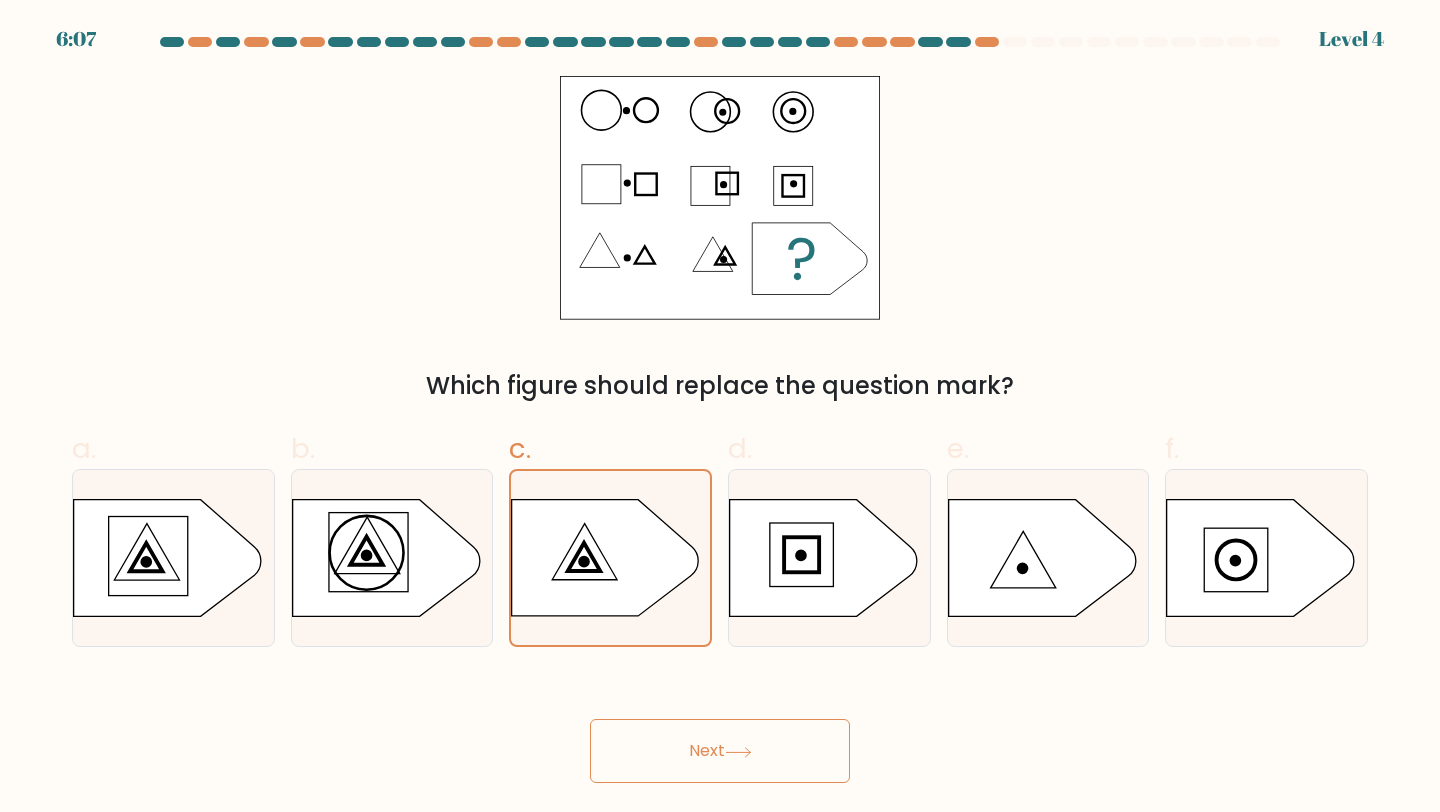 click on "Next" at bounding box center [720, 751] 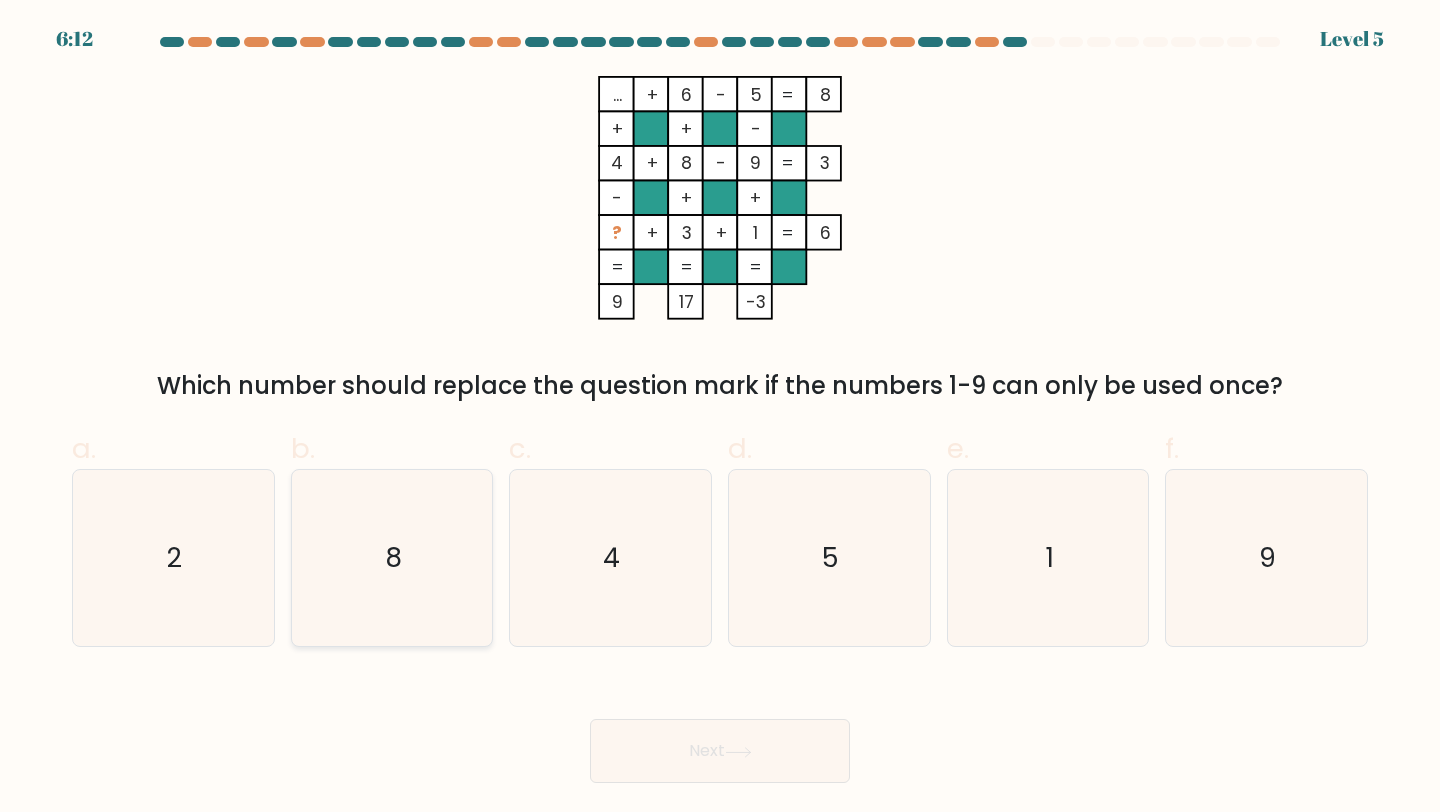click on "8" at bounding box center [393, 557] 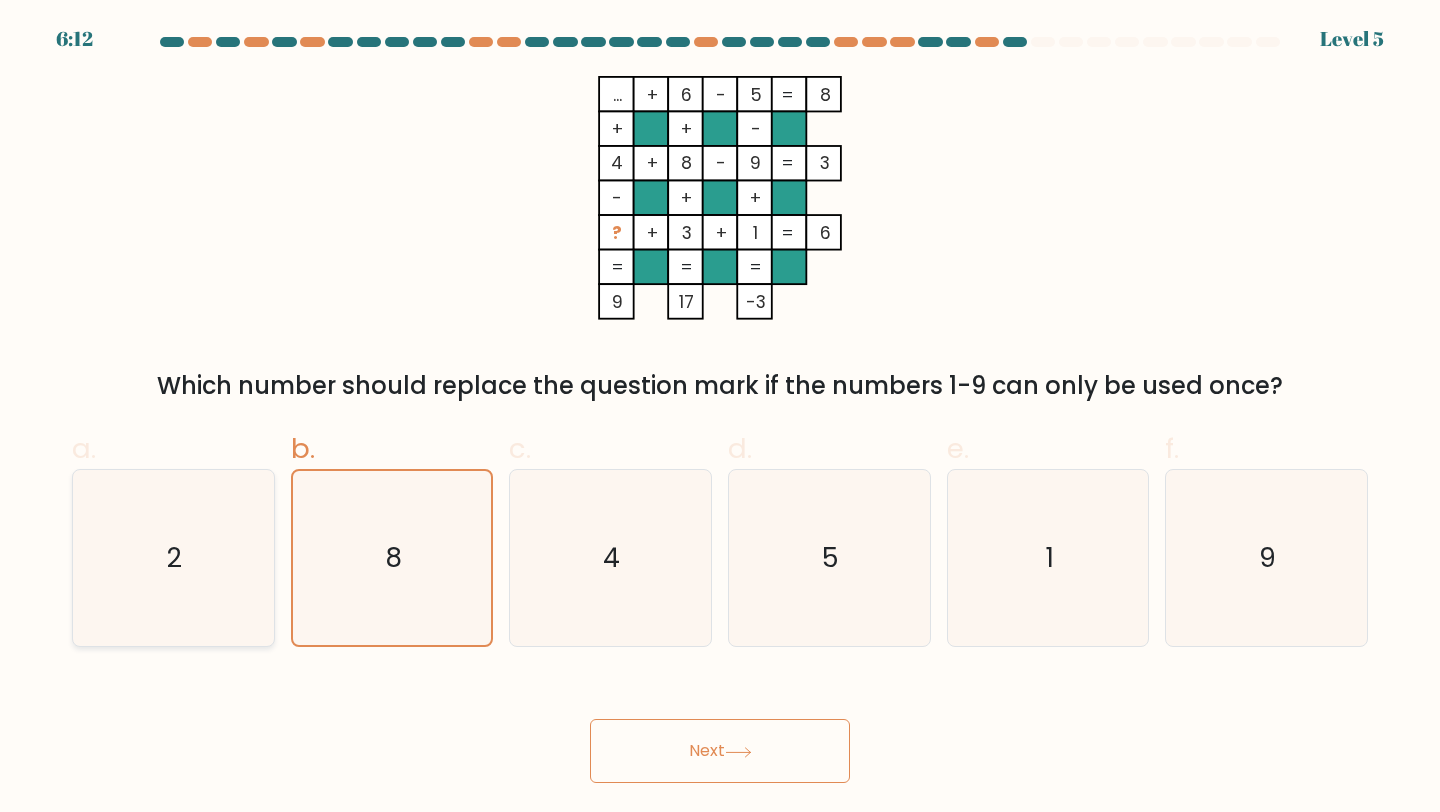 click on "2" at bounding box center (175, 557) 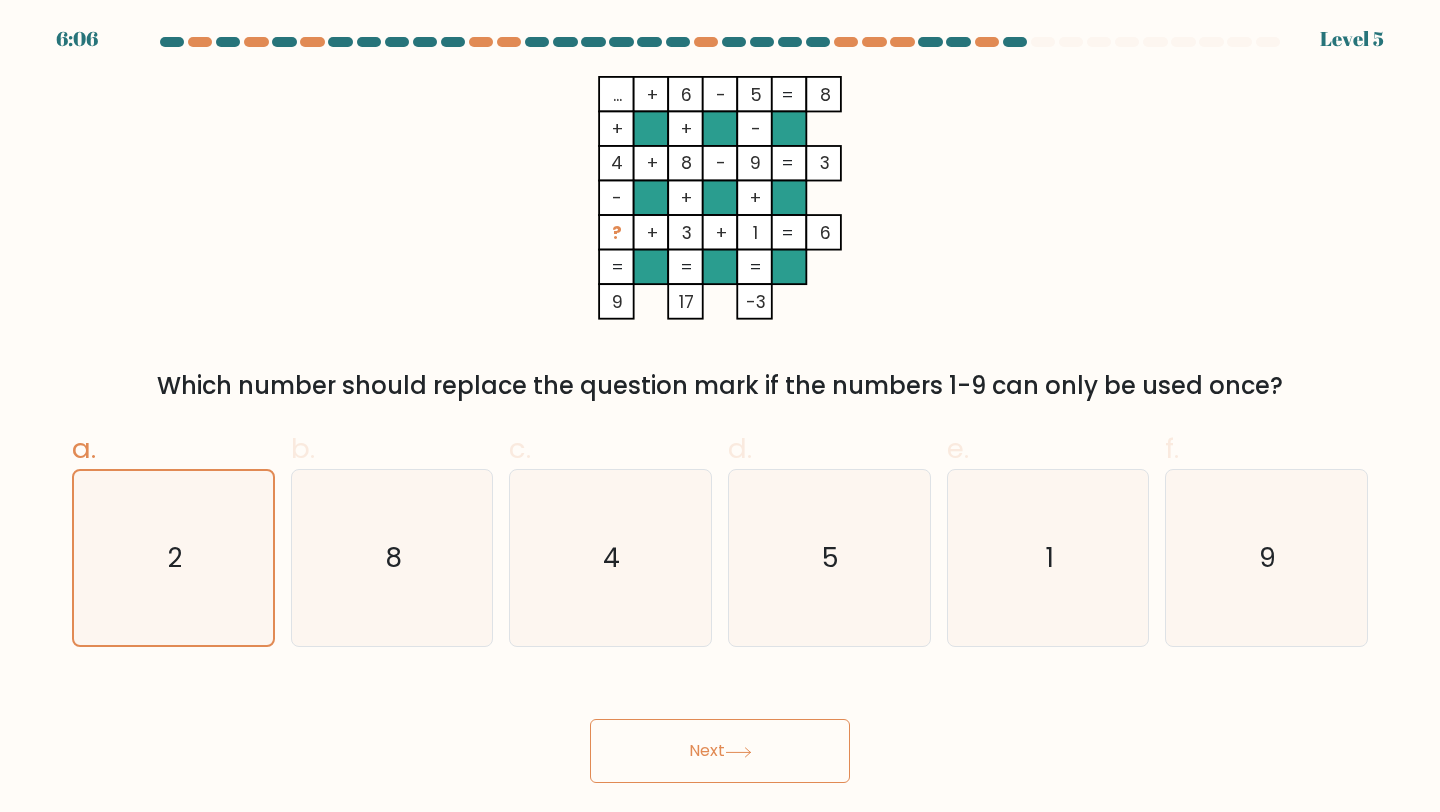 click on "Next" at bounding box center (720, 751) 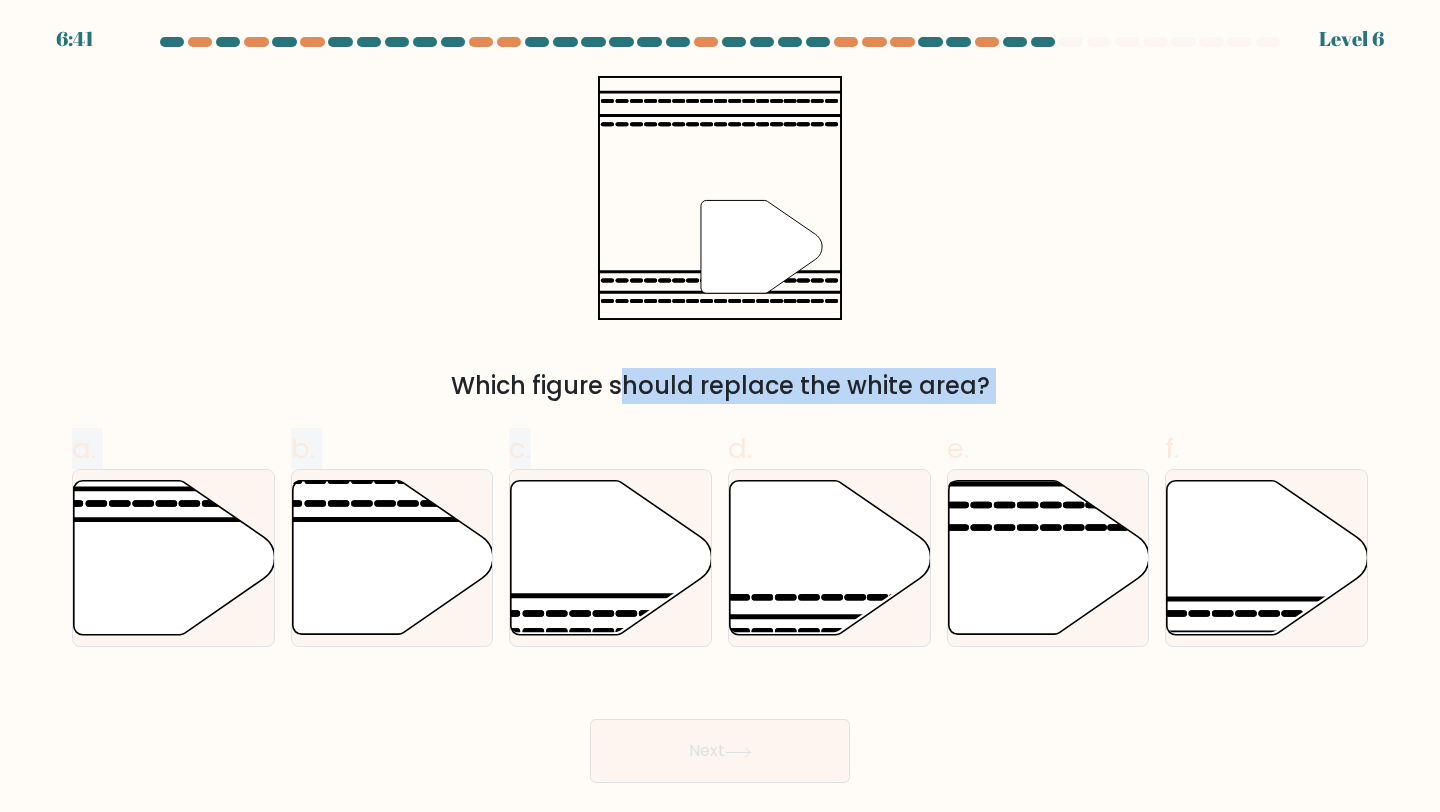 drag, startPoint x: 584, startPoint y: 578, endPoint x: 671, endPoint y: 314, distance: 277.96582 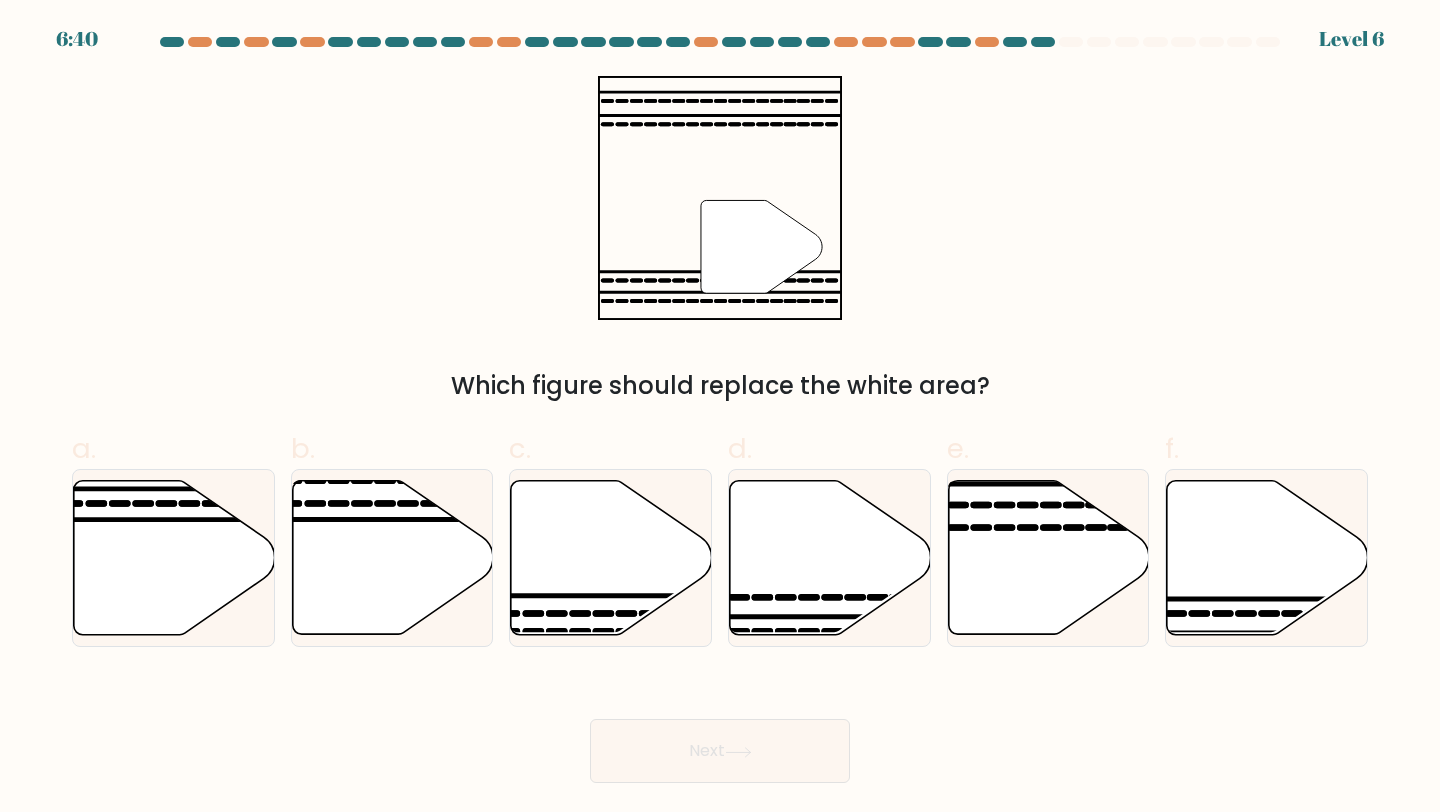 click on "a.
b.
c.
d." at bounding box center (720, 530) 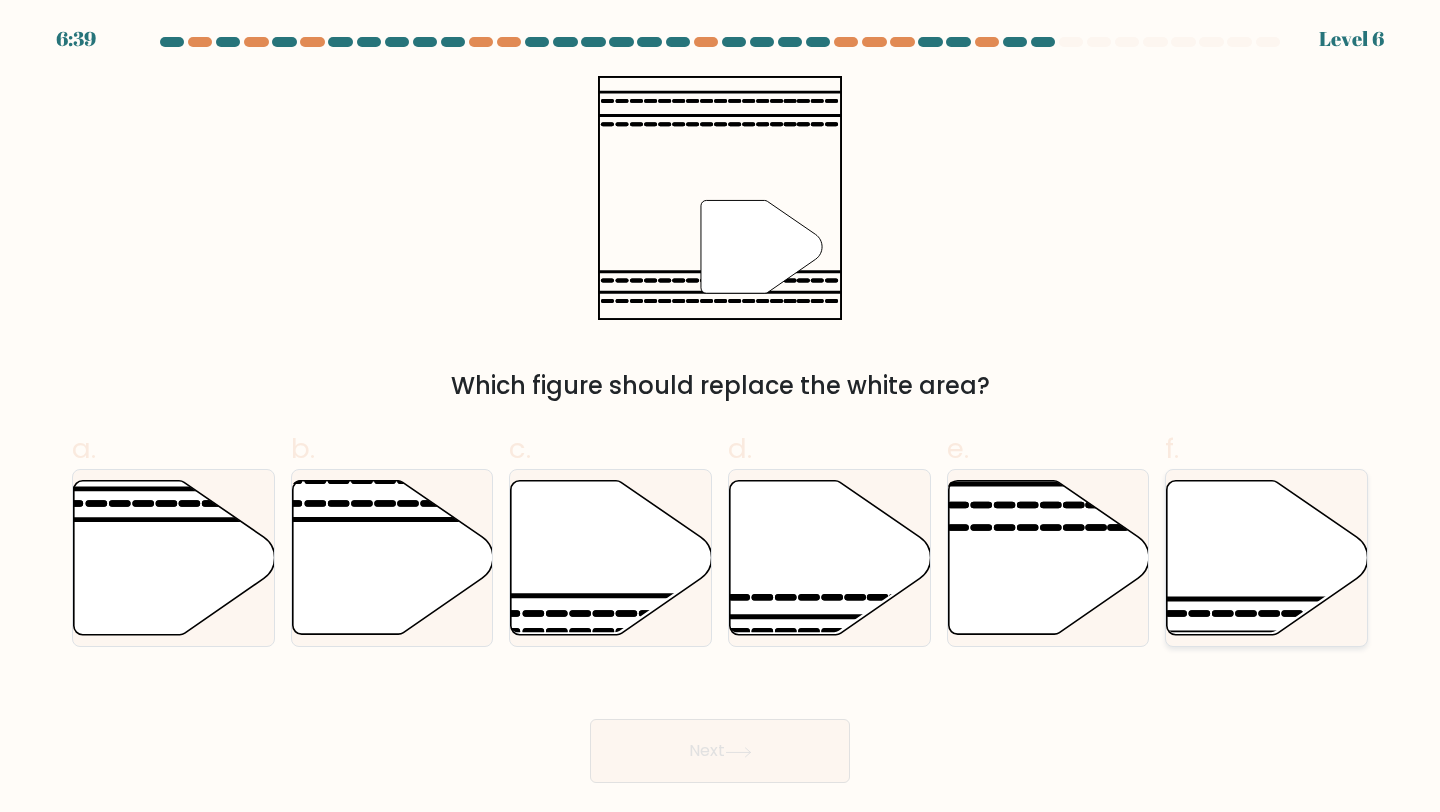 click at bounding box center [1267, 558] 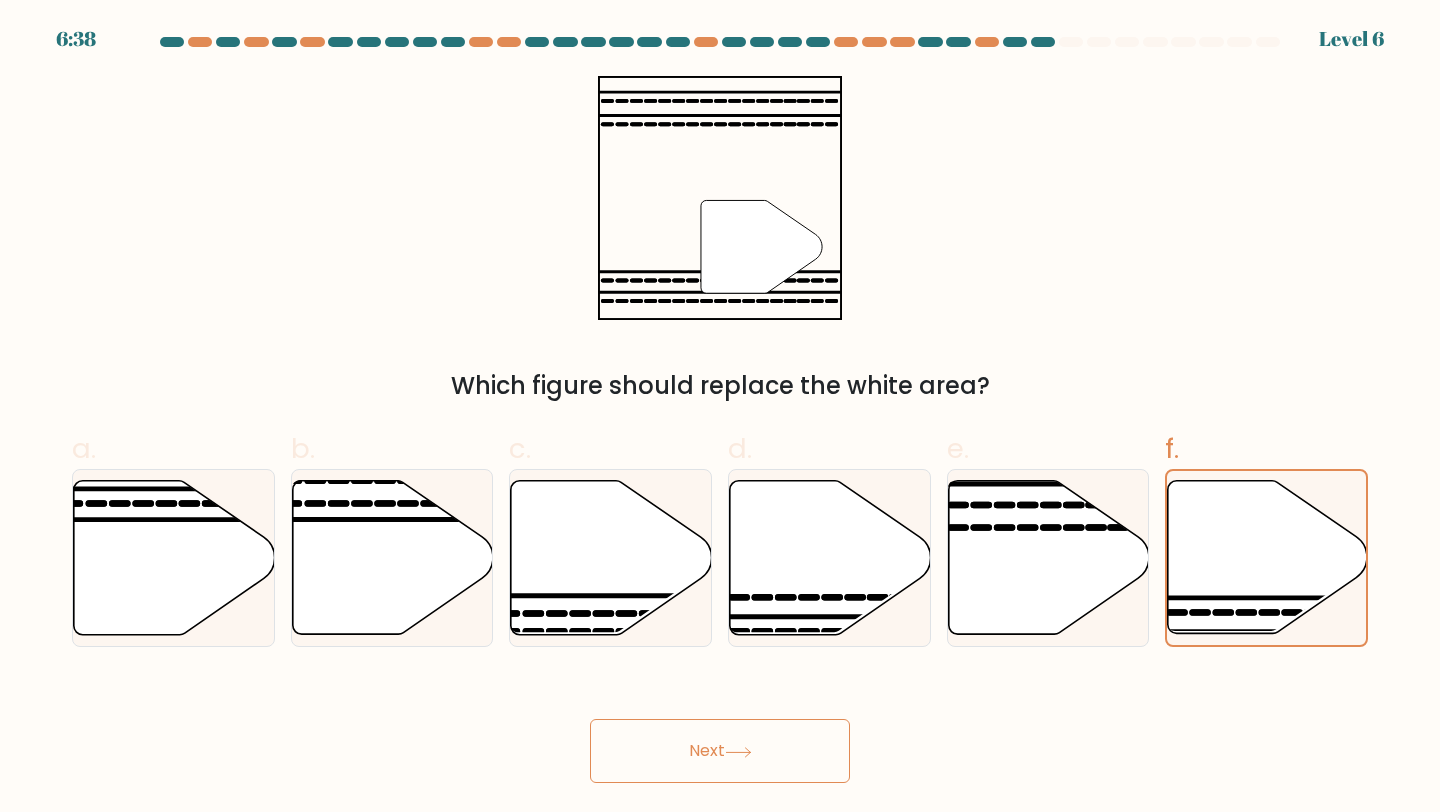 click on "Next" at bounding box center [720, 751] 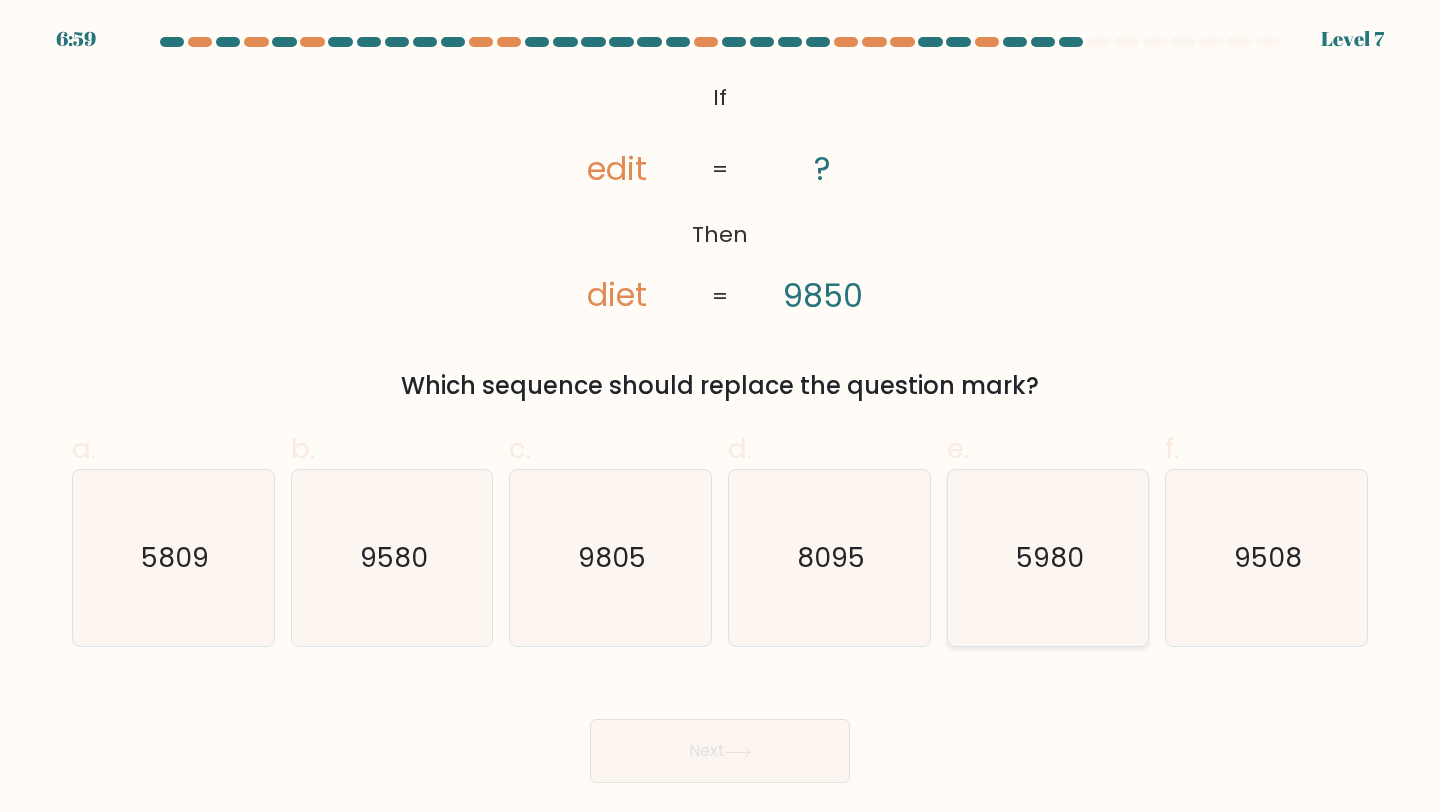 click on "5980" at bounding box center [1048, 558] 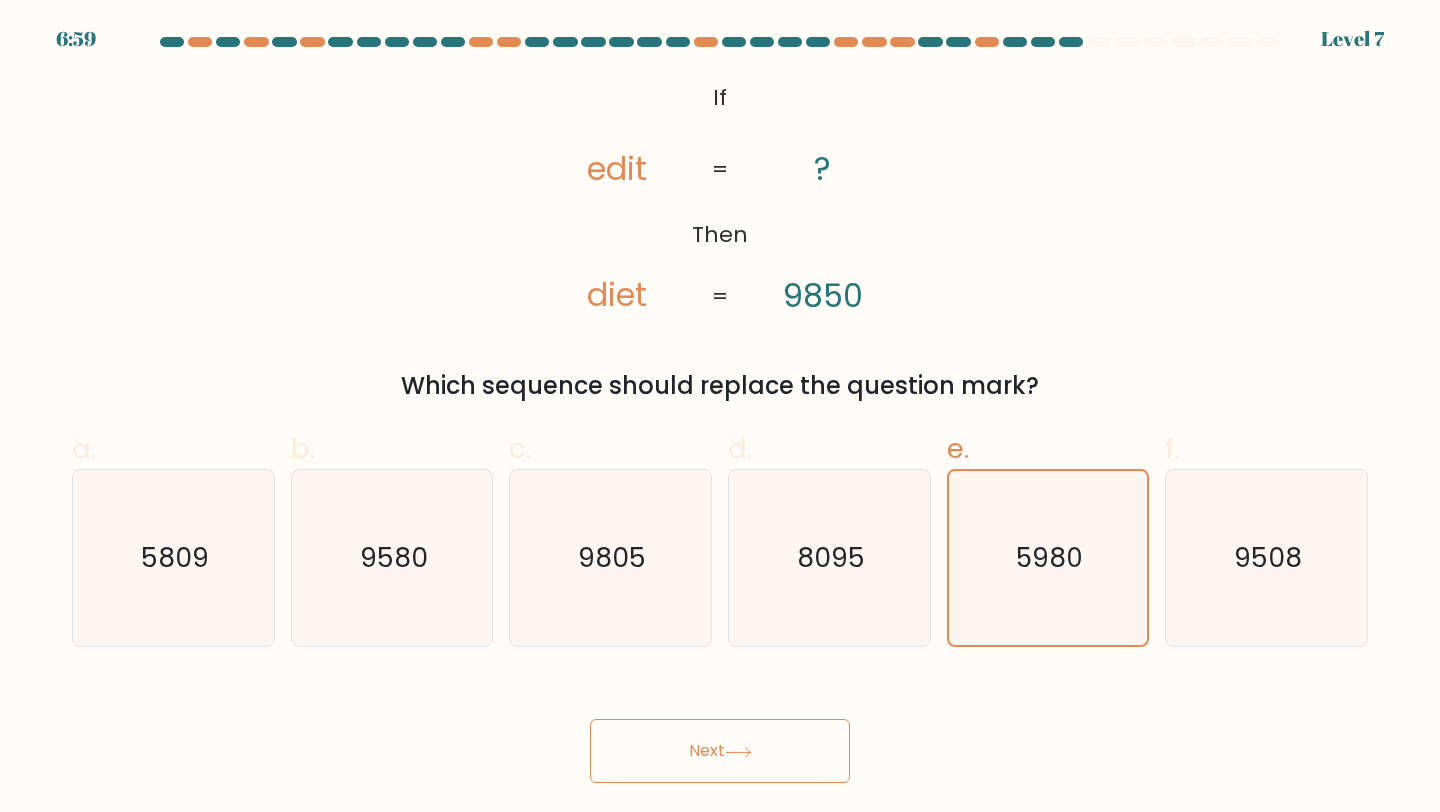 click on "Next" at bounding box center [720, 751] 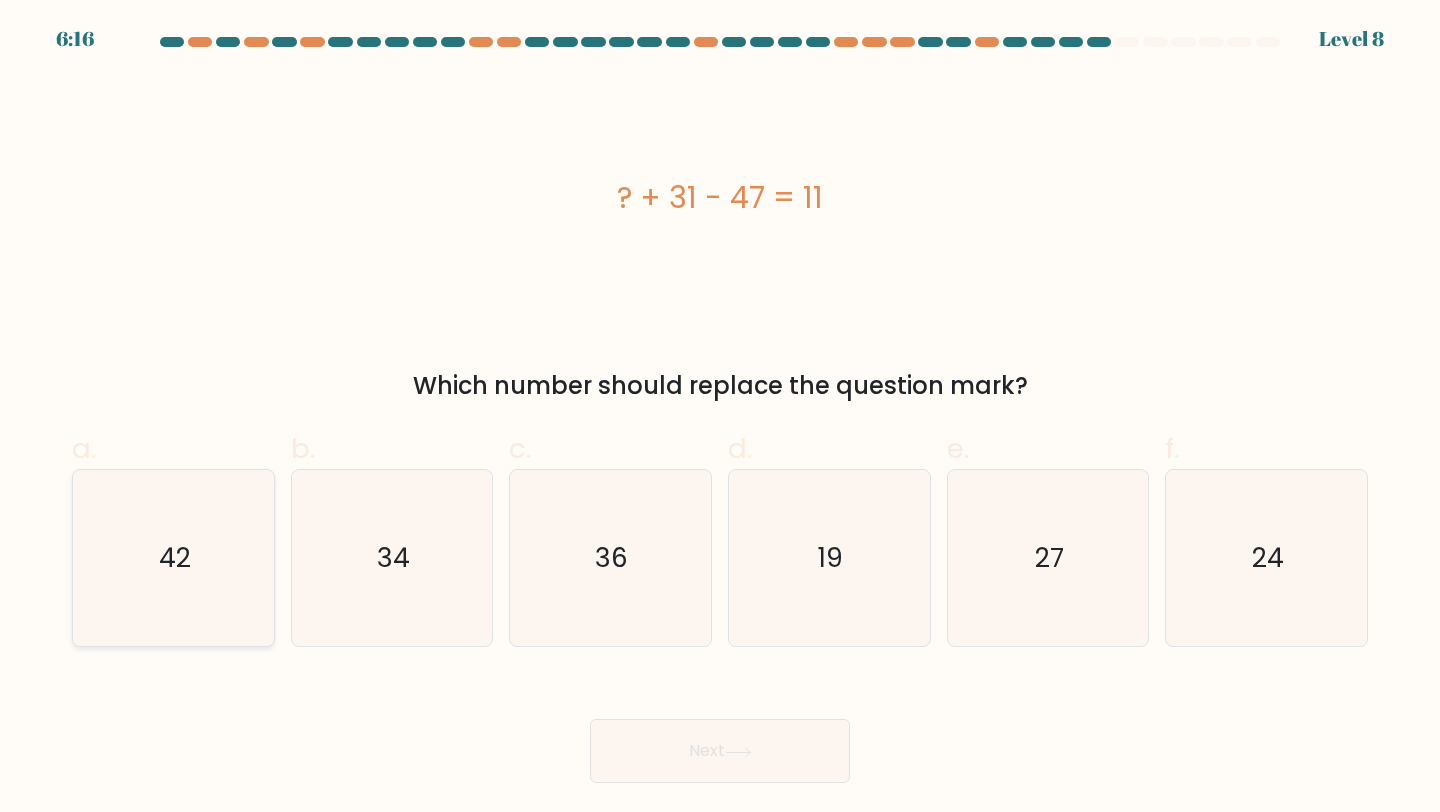 click on "42" at bounding box center (175, 557) 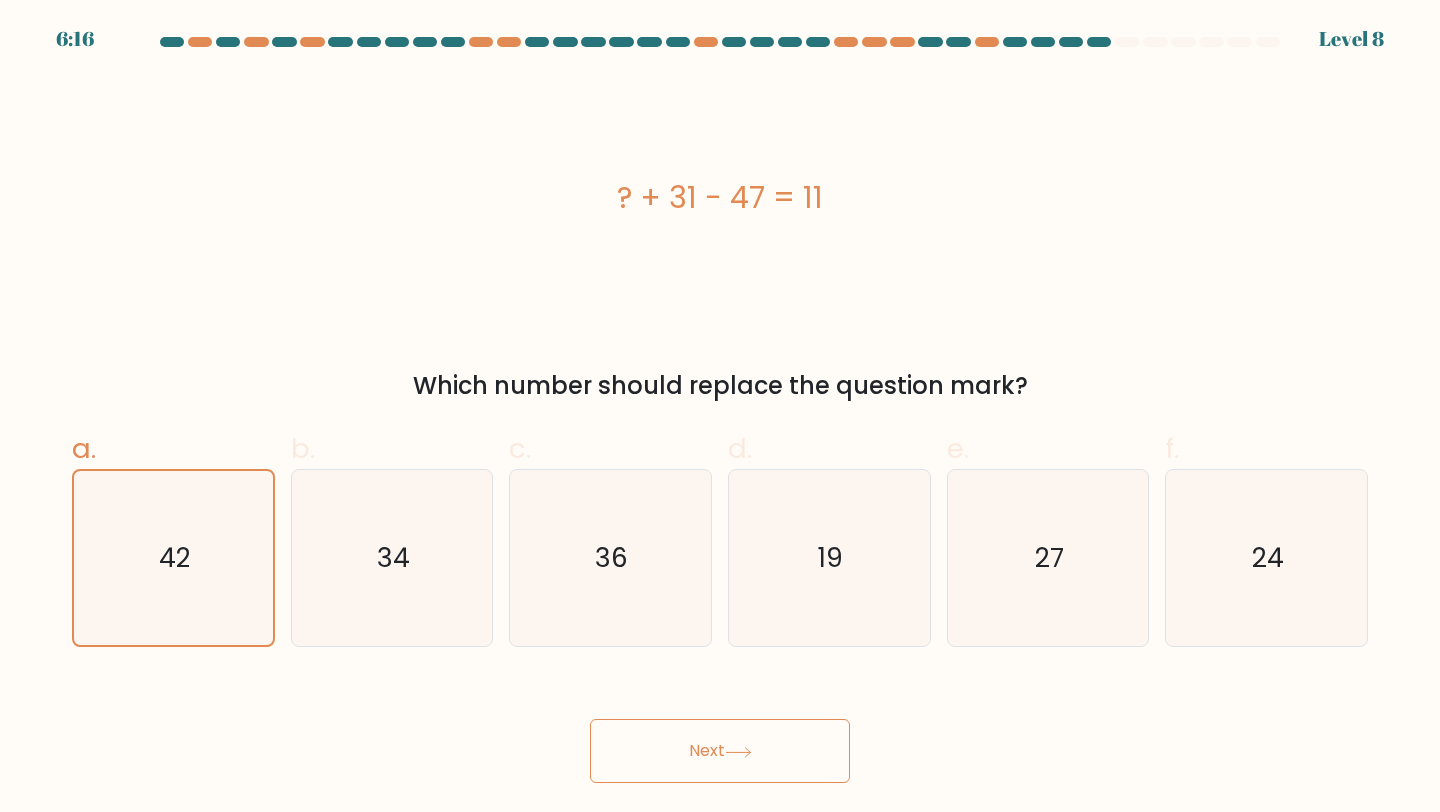 click on "Next" at bounding box center (720, 751) 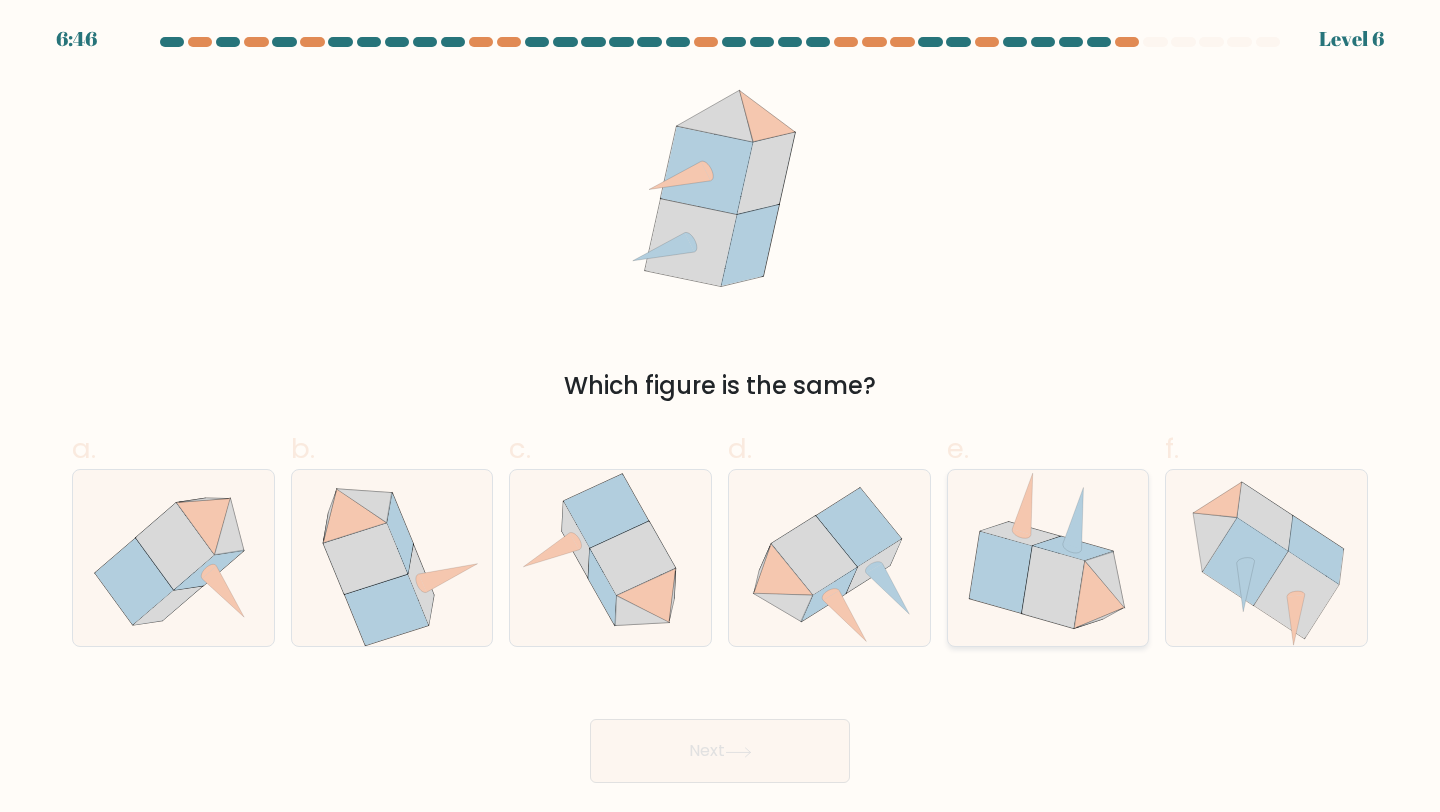 click at bounding box center (1106, 580) 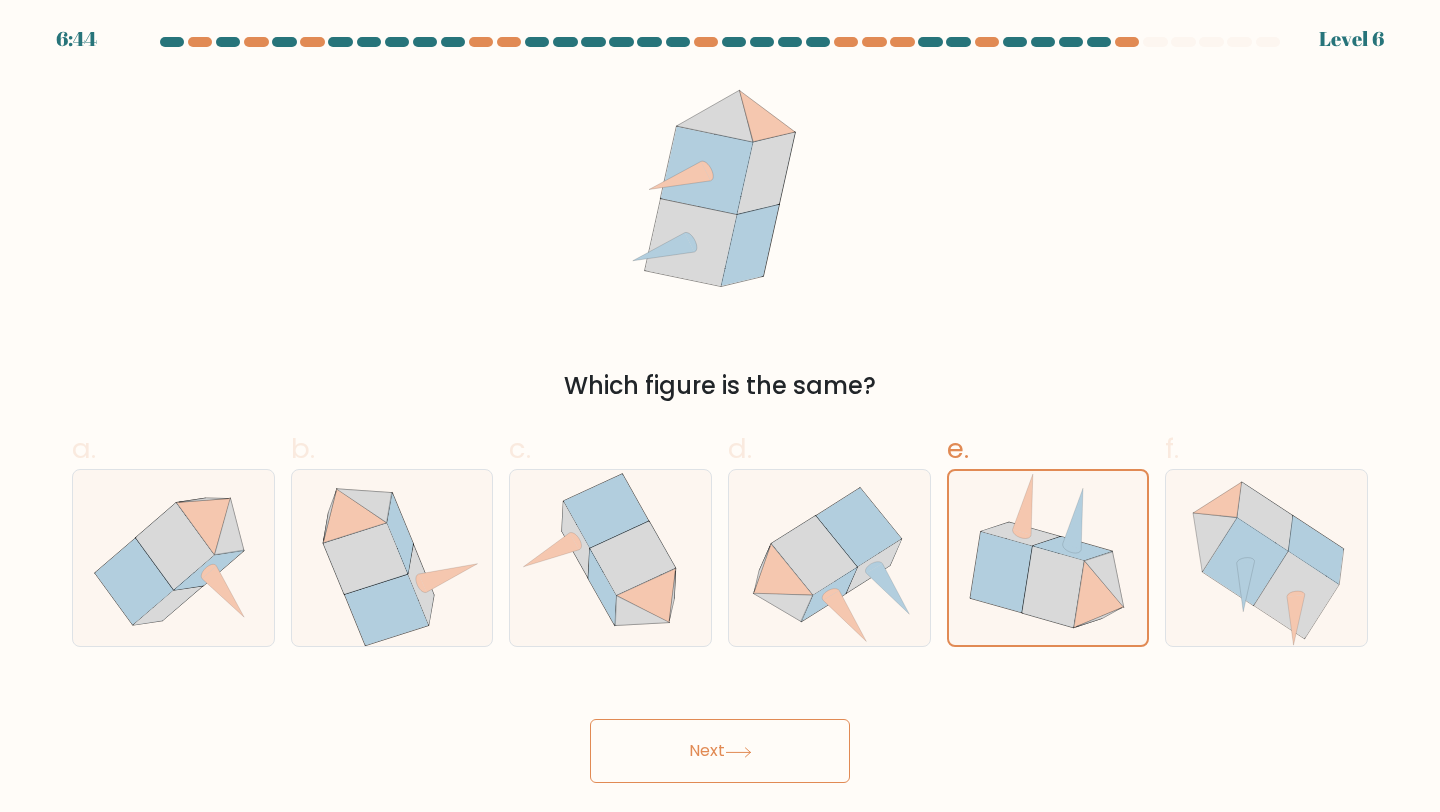 click on "Next" at bounding box center [720, 751] 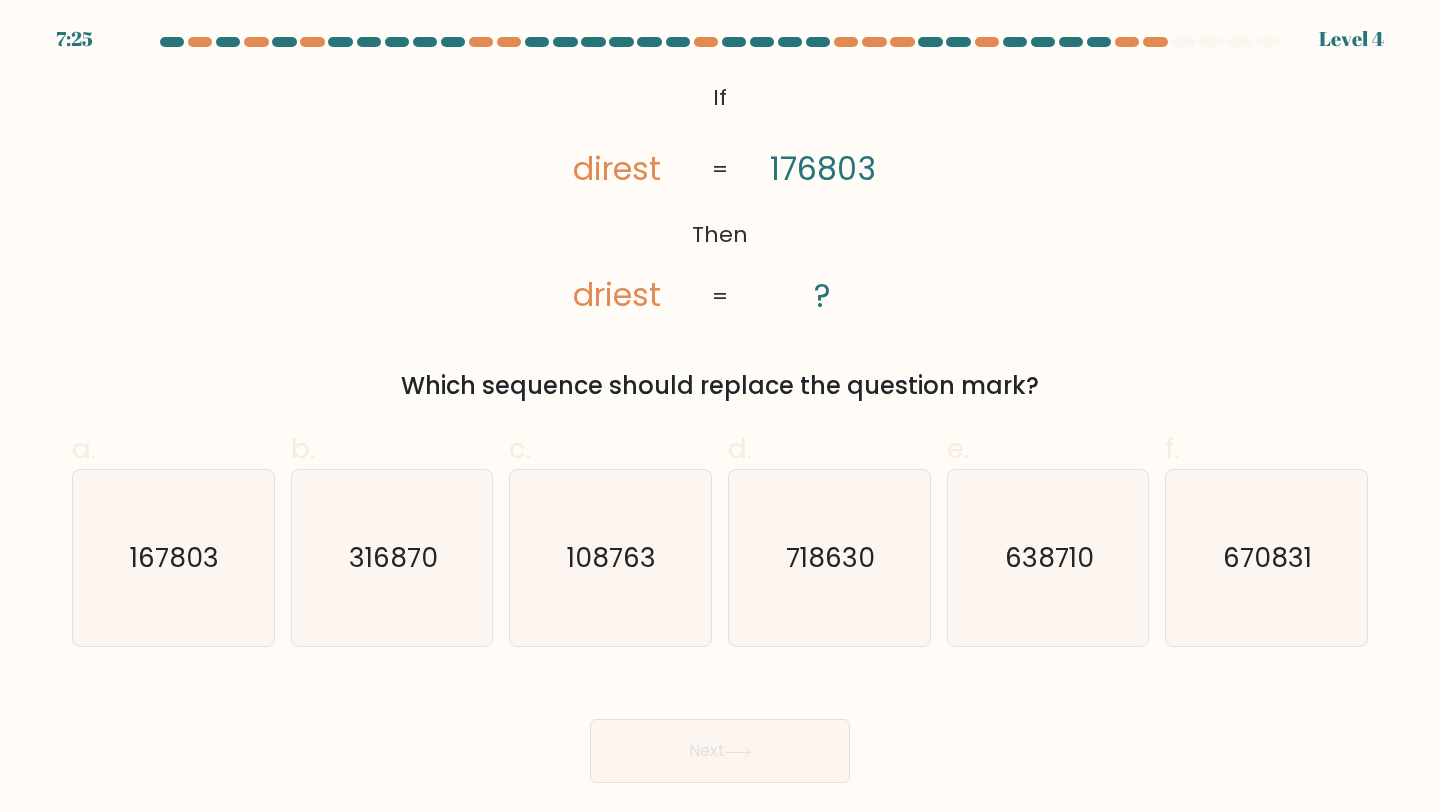 type 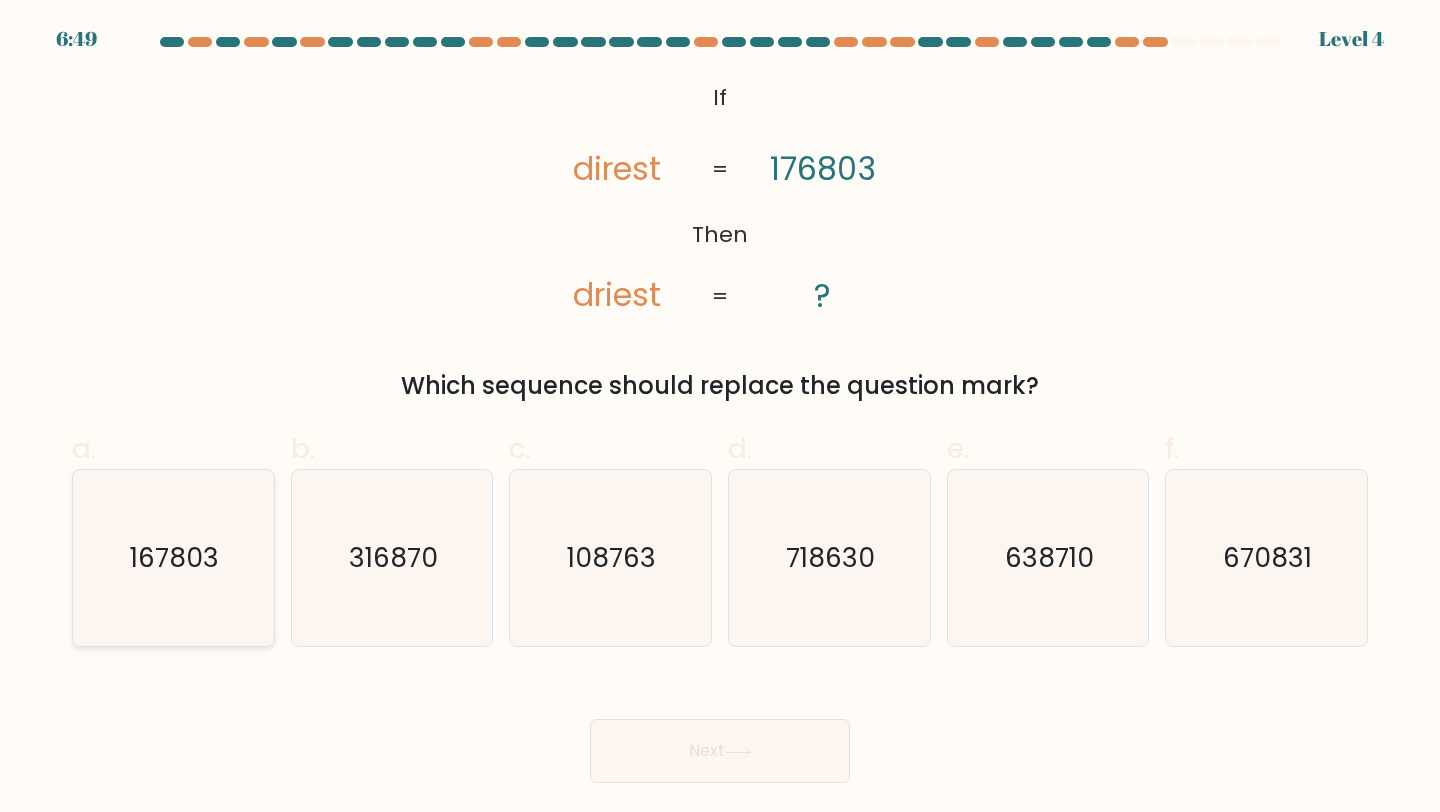 click on "167803" at bounding box center (175, 557) 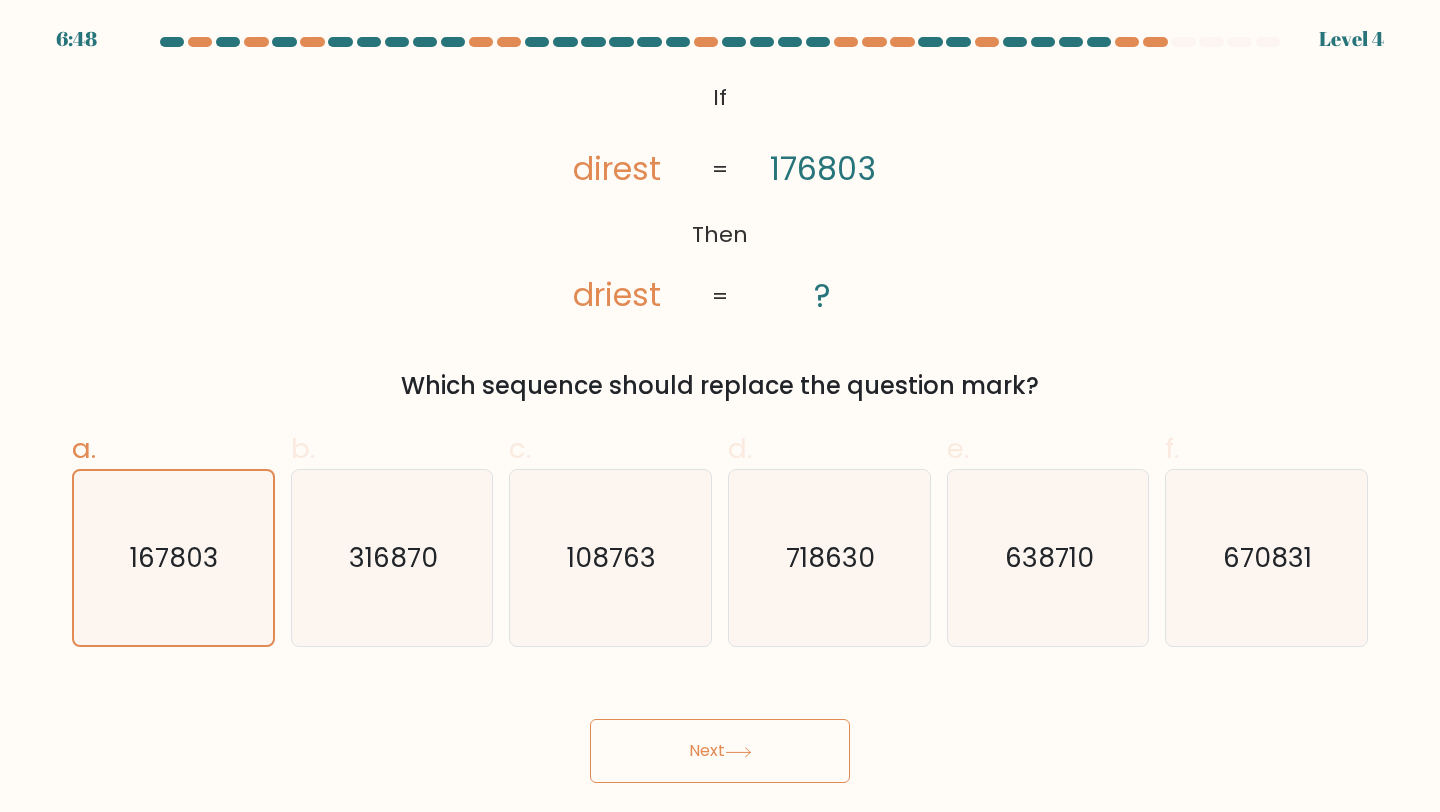click at bounding box center (738, 752) 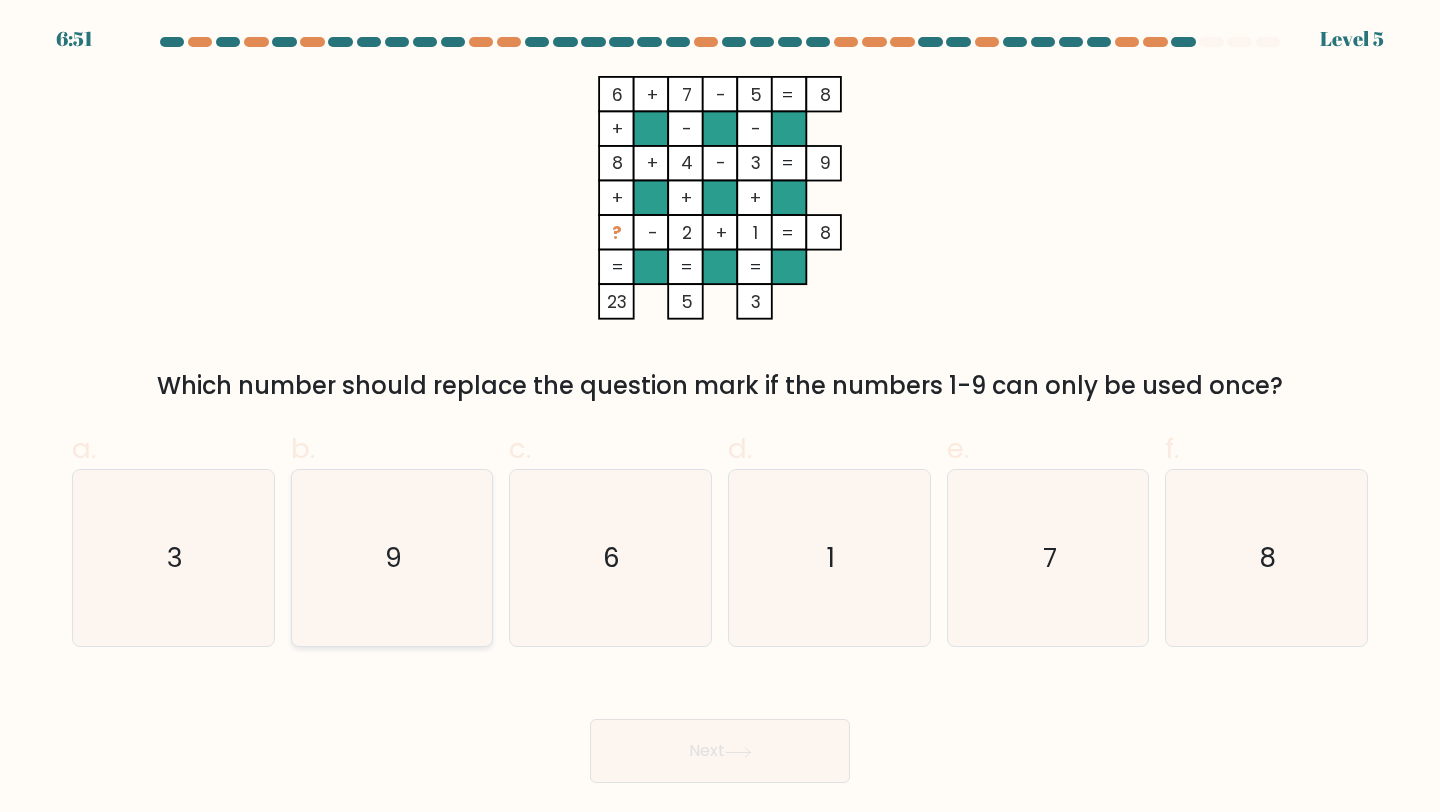click on "9" at bounding box center (392, 558) 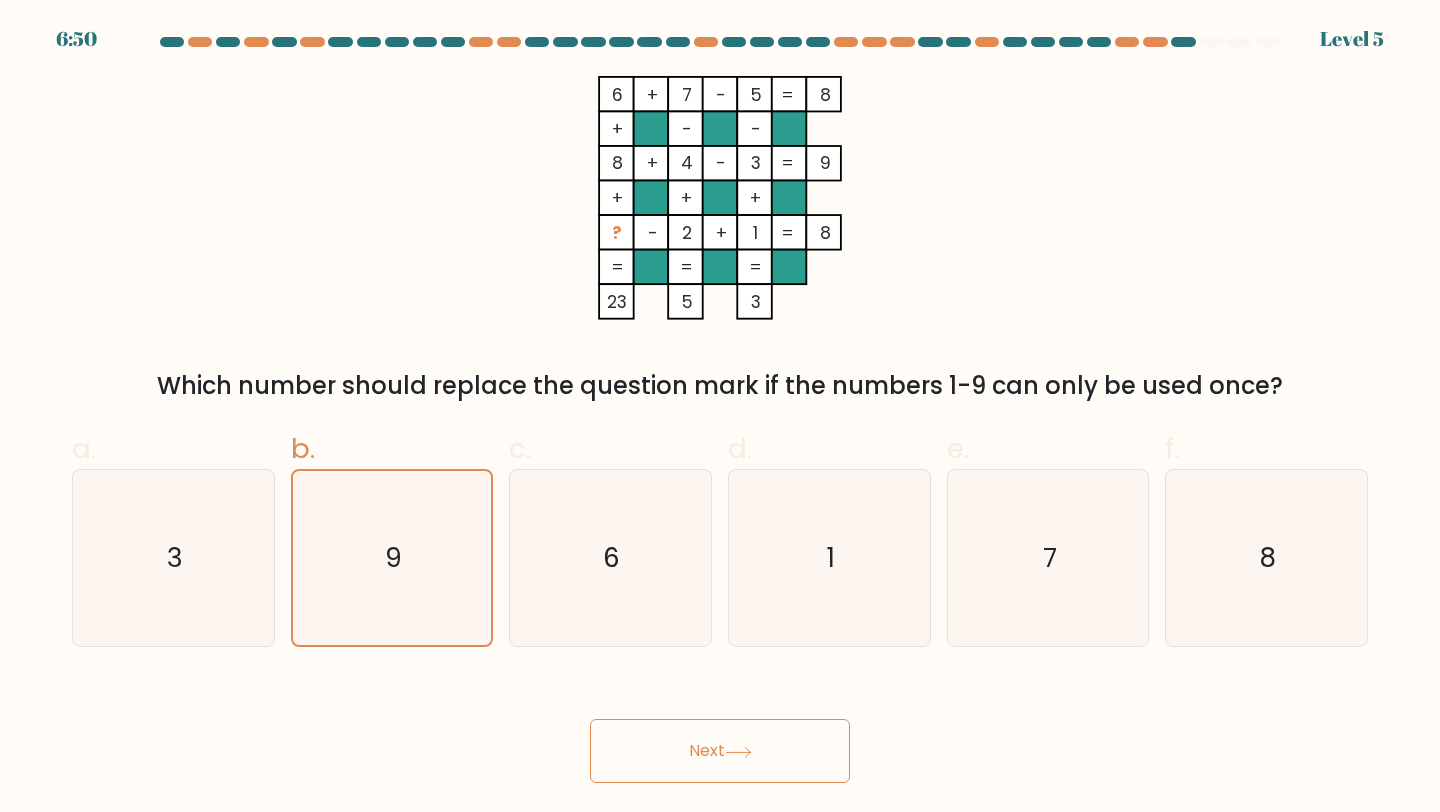 click on "Next" at bounding box center [720, 751] 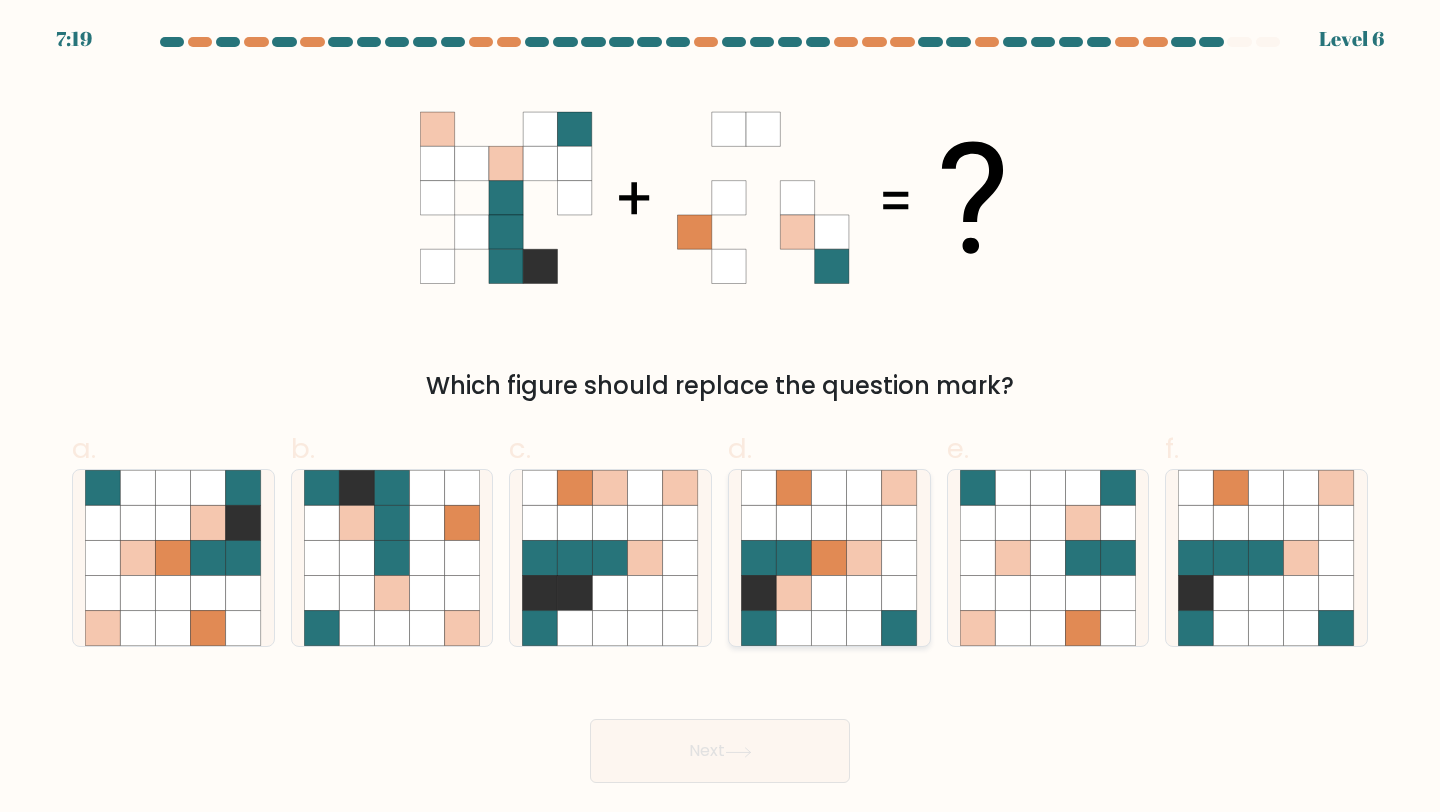 click at bounding box center [829, 558] 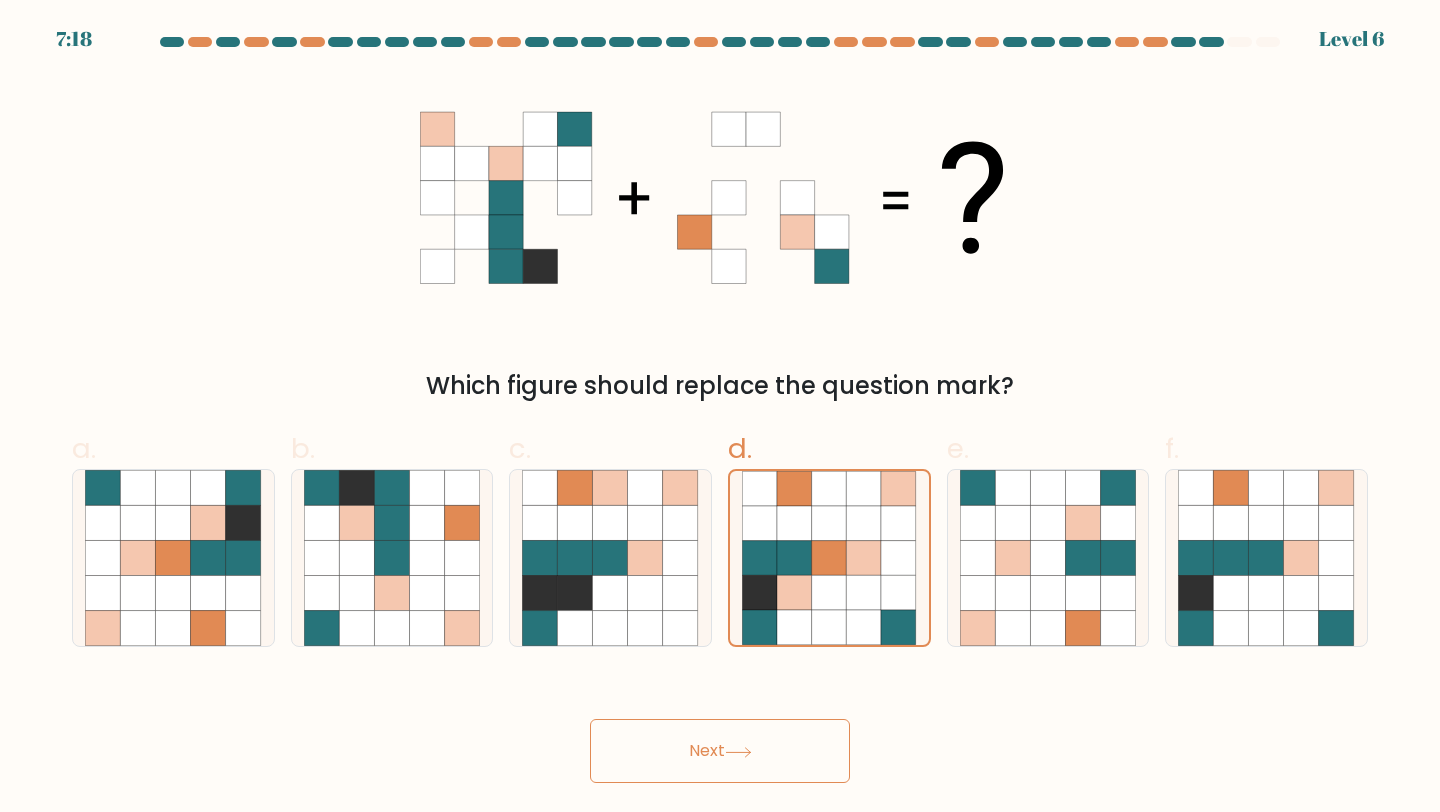 click on "Next" at bounding box center [720, 751] 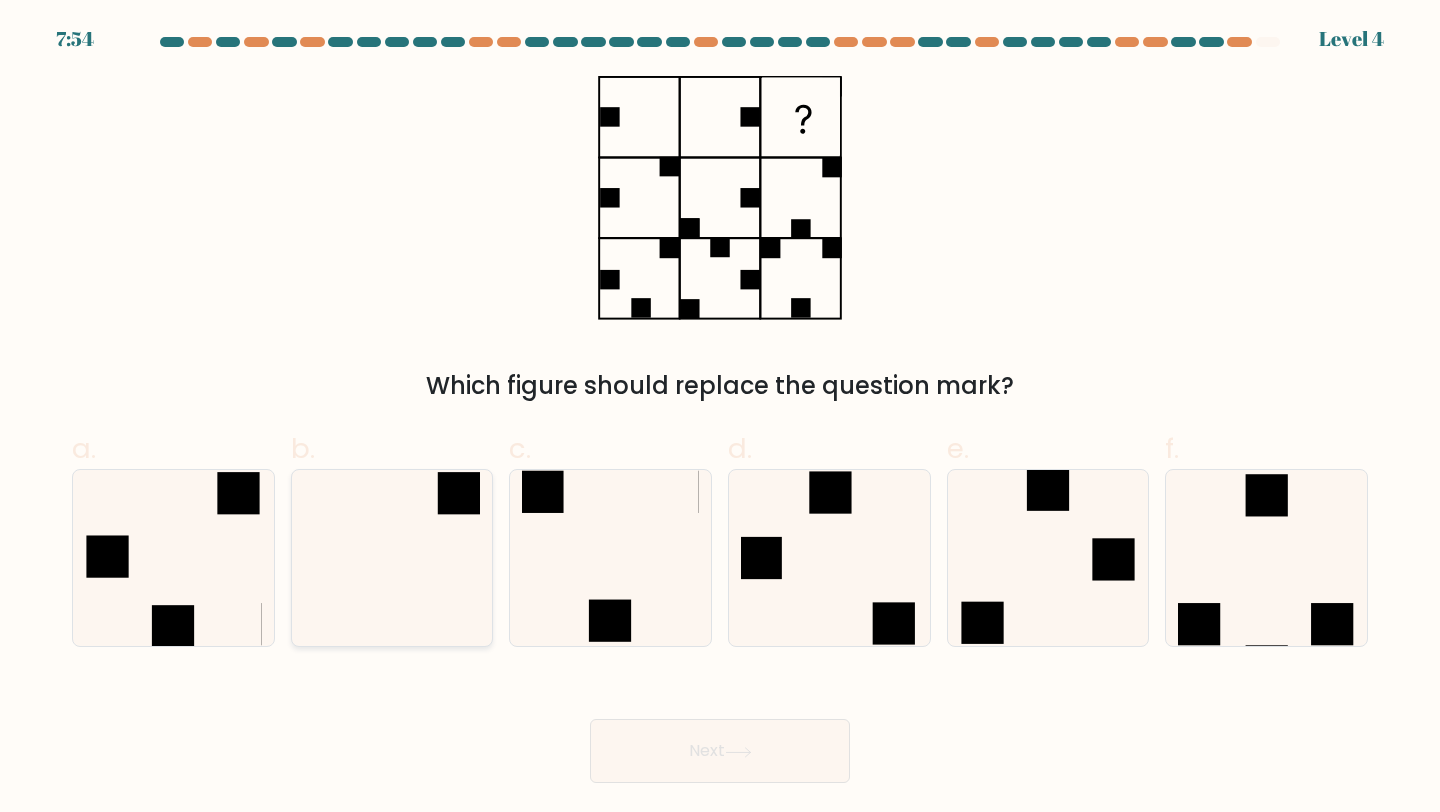 click at bounding box center [392, 558] 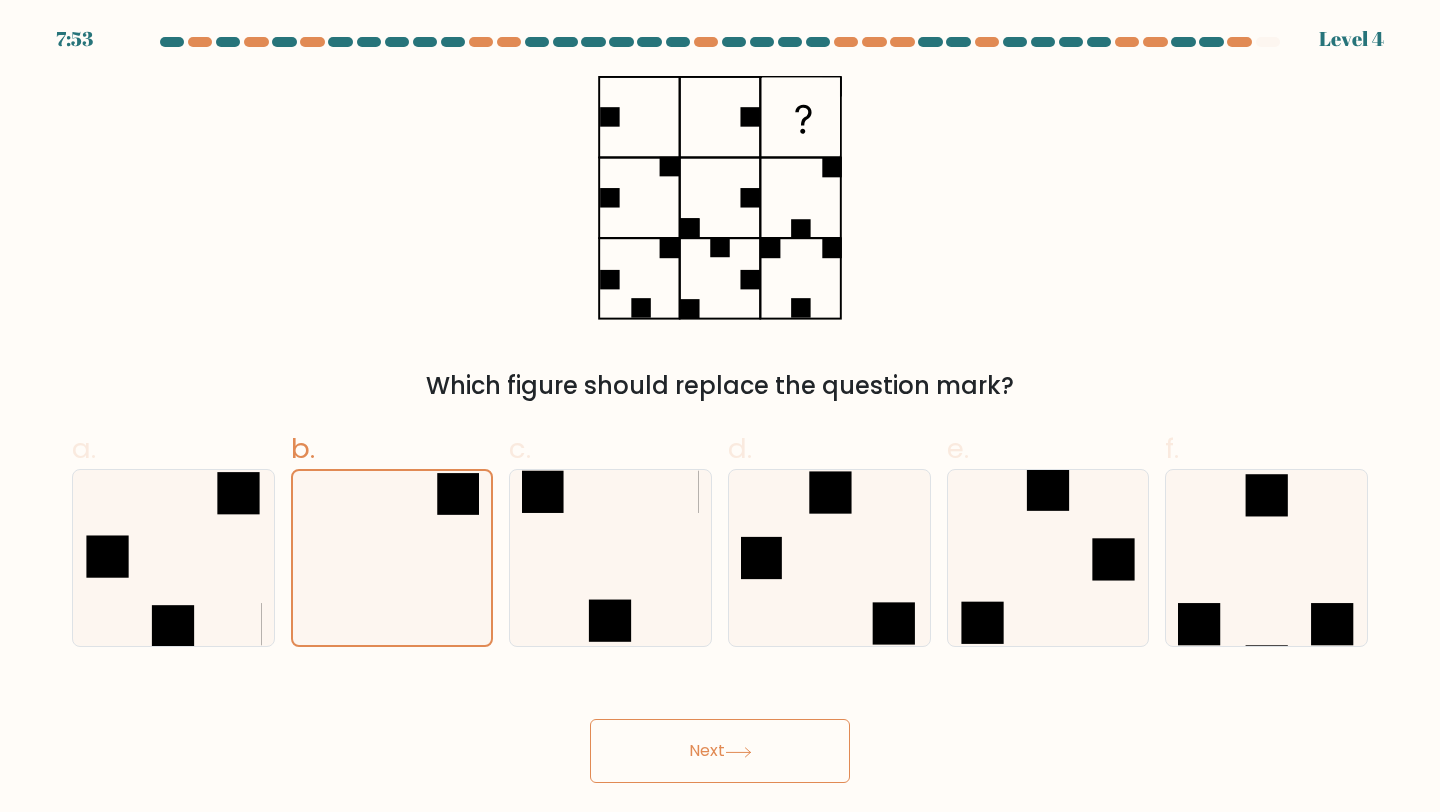 click on "Next" at bounding box center [720, 751] 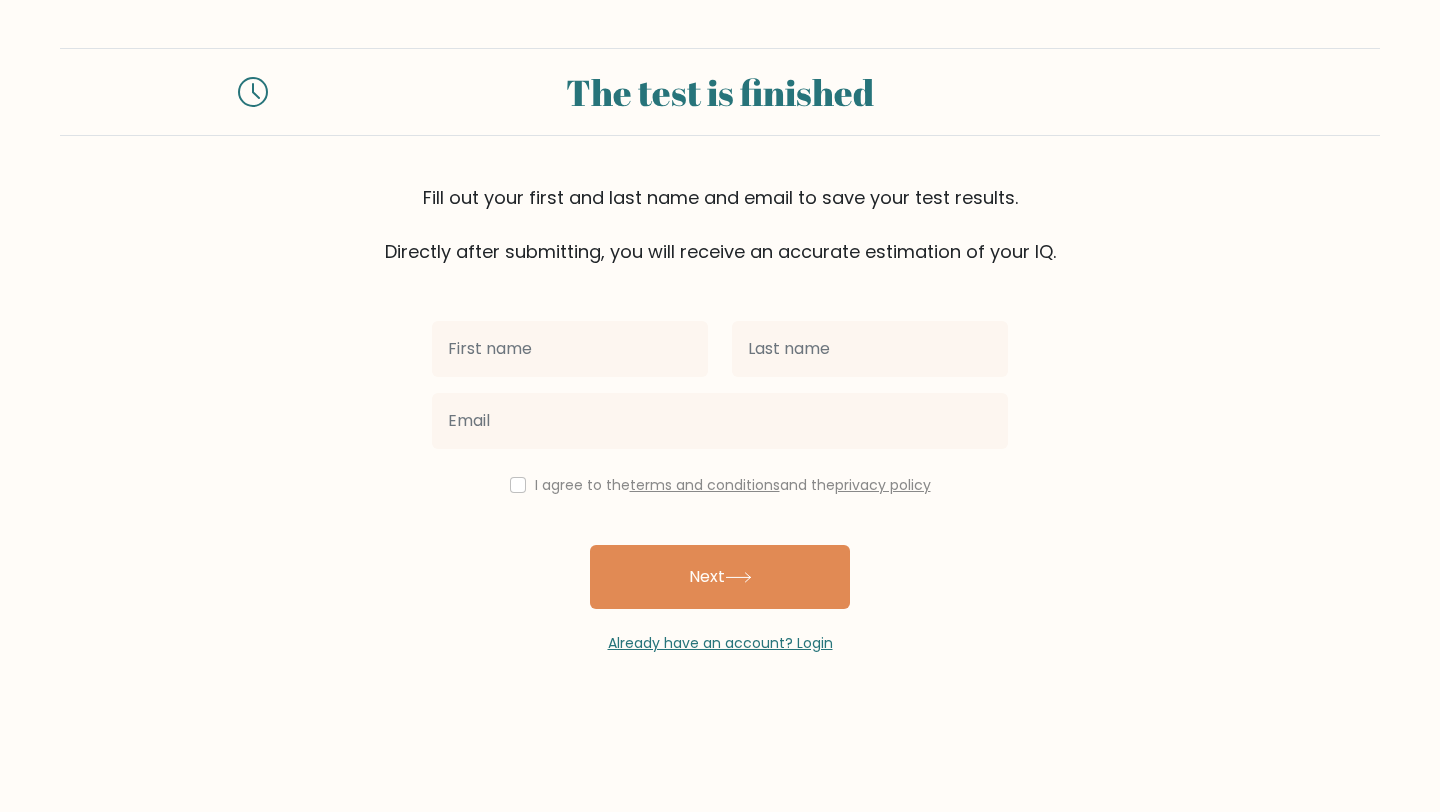 scroll, scrollTop: 0, scrollLeft: 0, axis: both 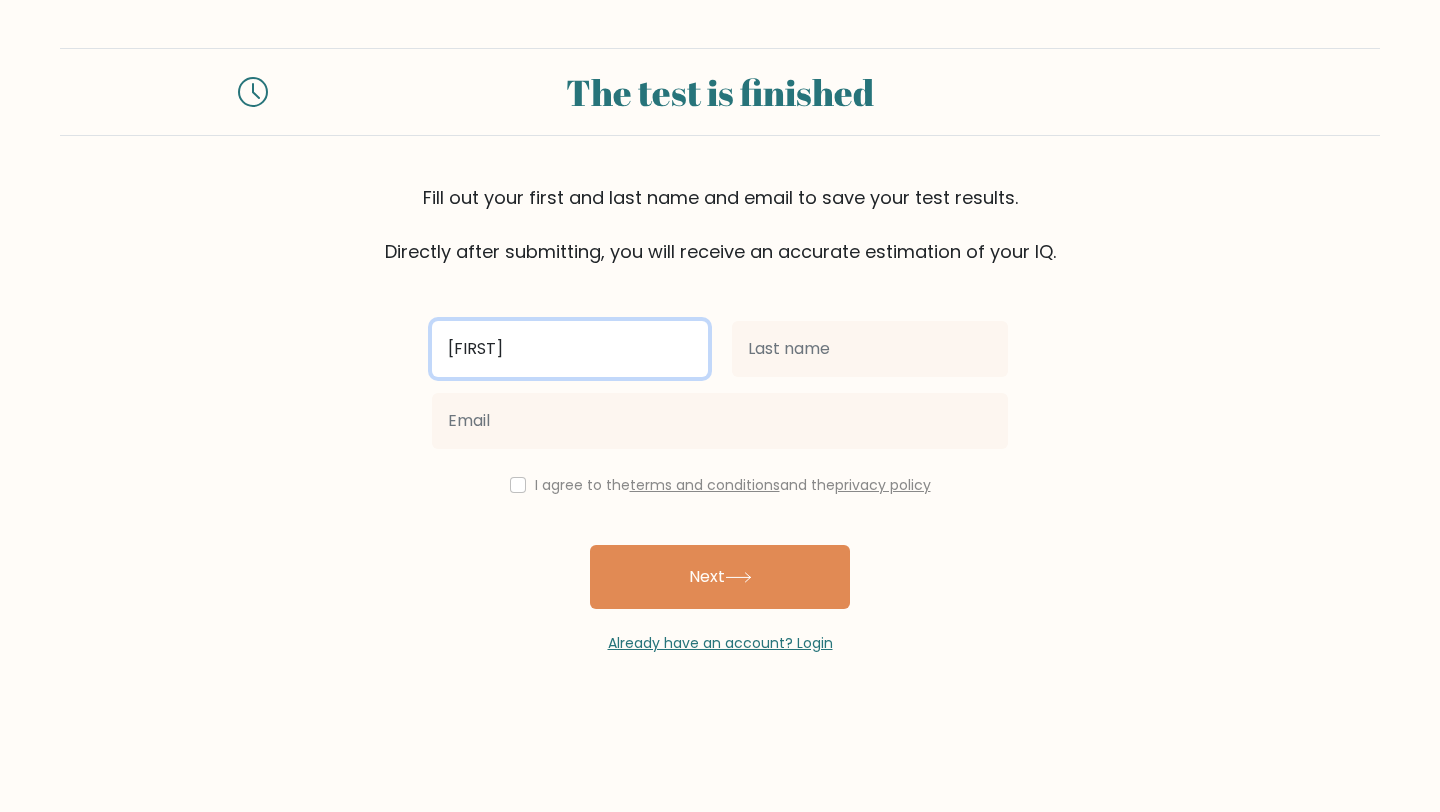type on "LILY" 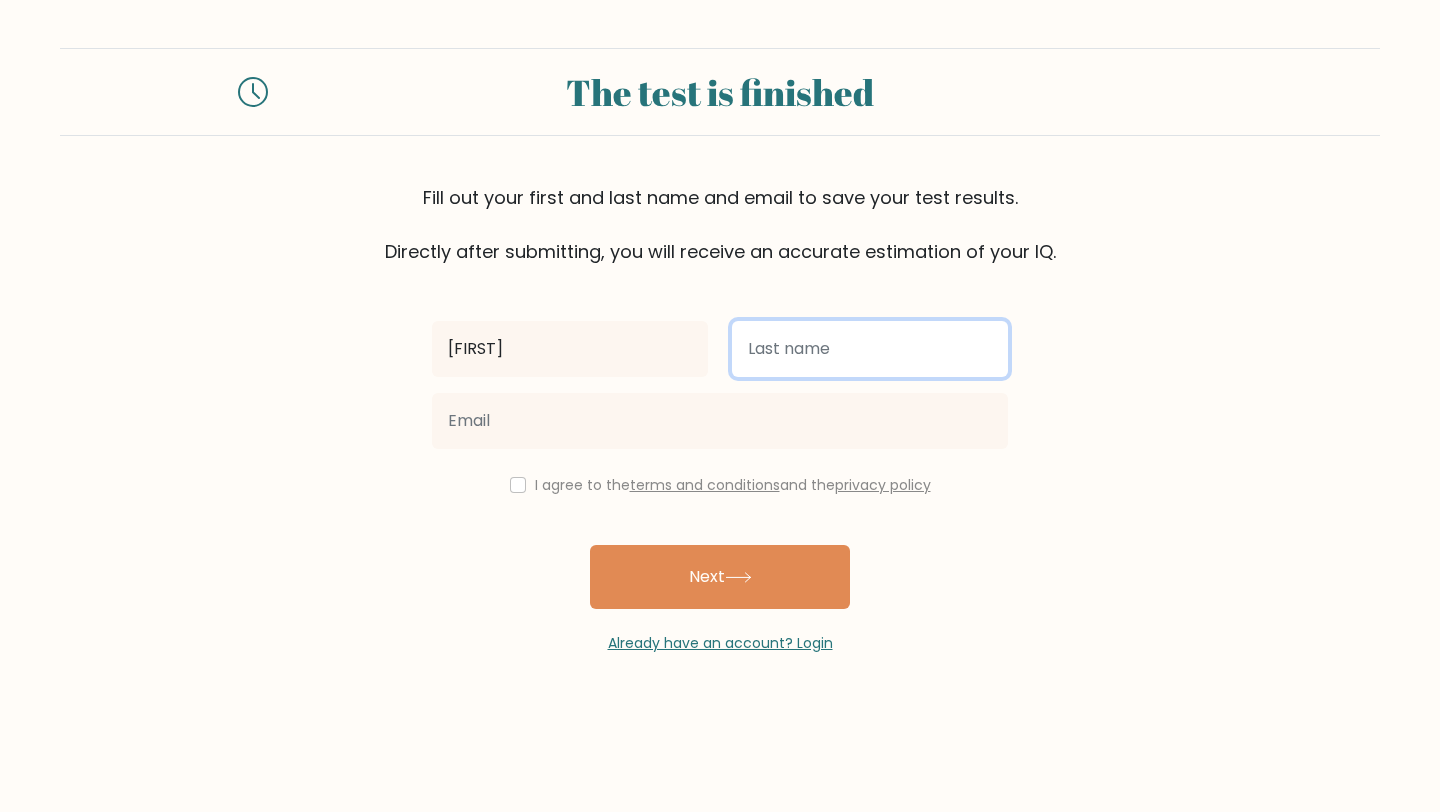 click at bounding box center (870, 349) 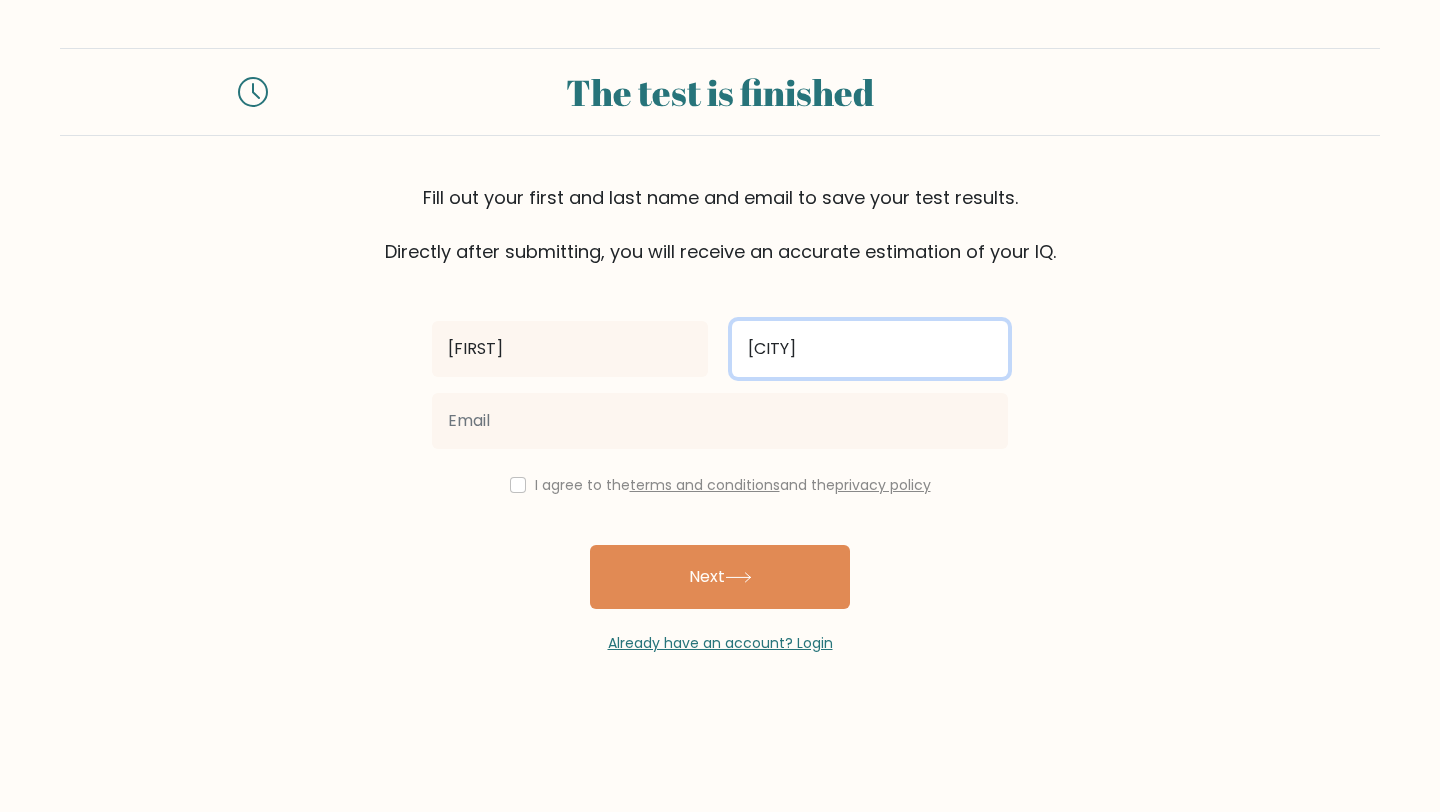 type on "llaa" 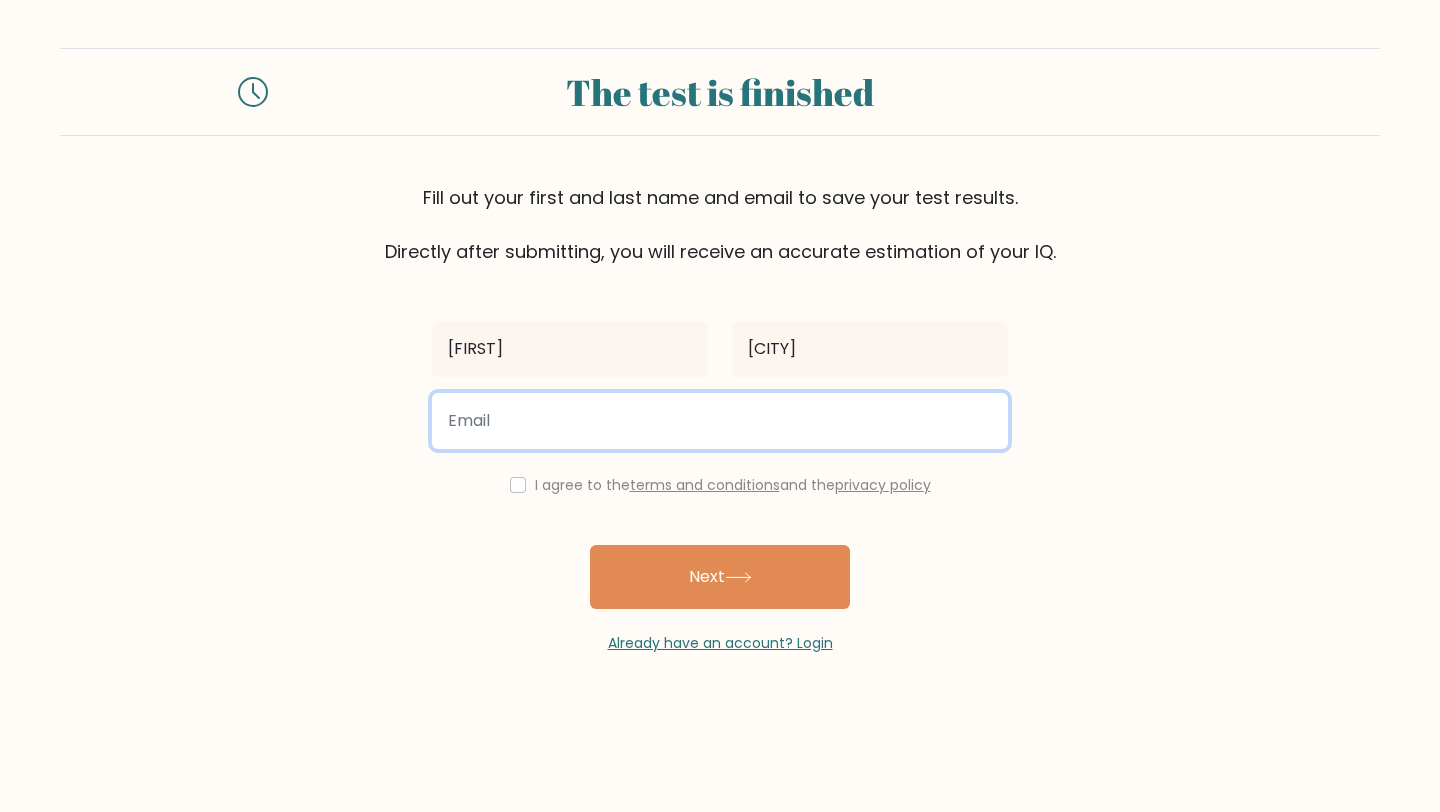 click at bounding box center [720, 421] 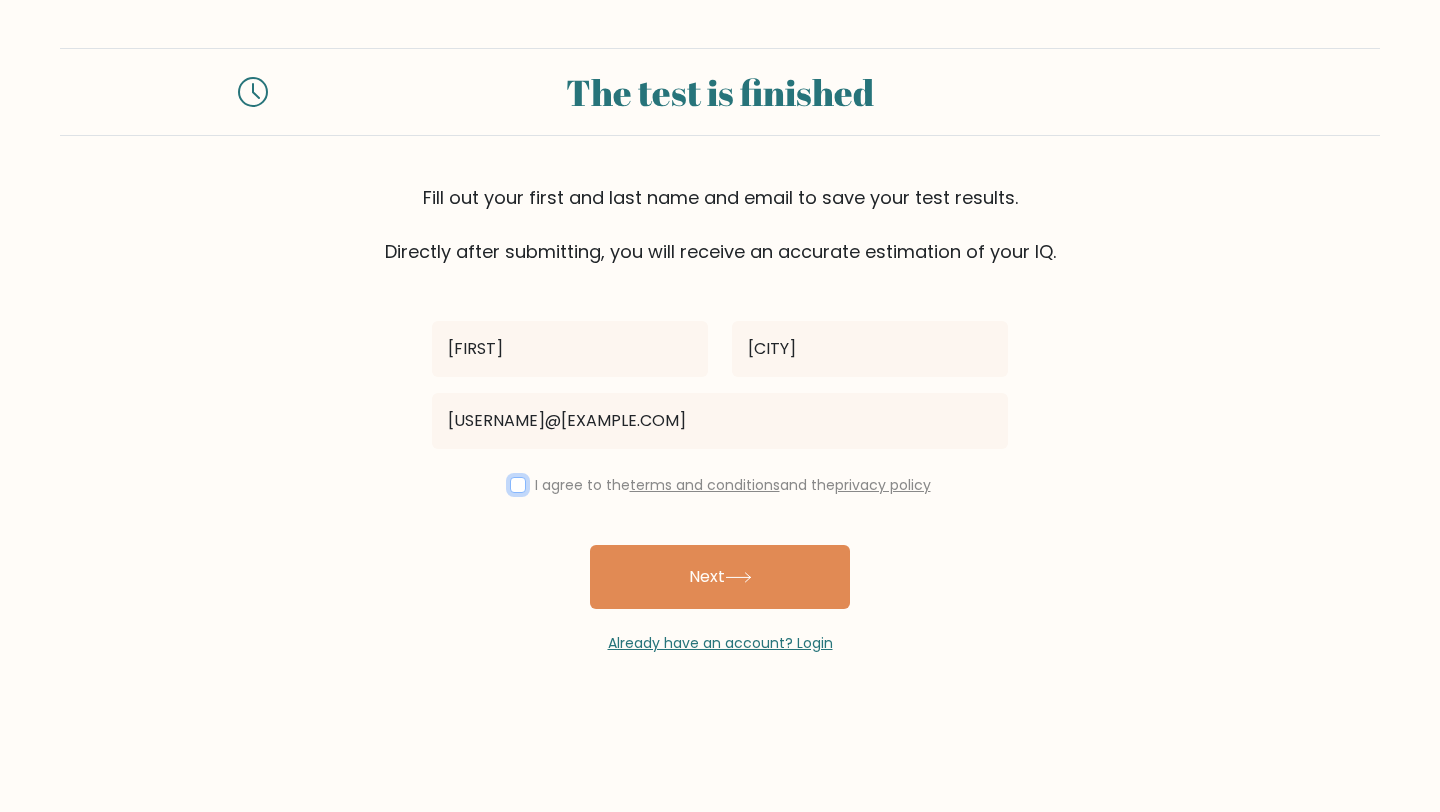 click at bounding box center [518, 485] 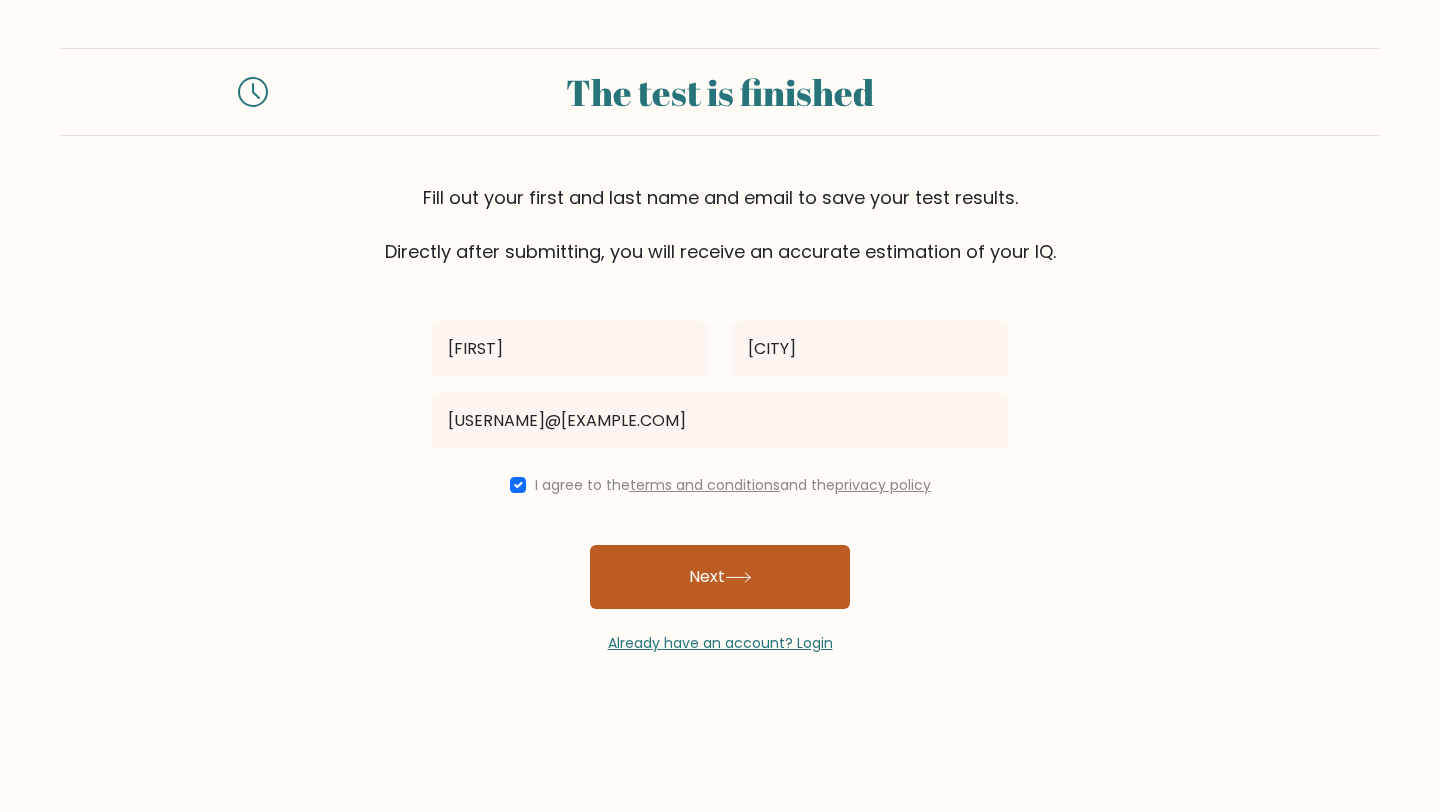 click on "Next" at bounding box center [720, 577] 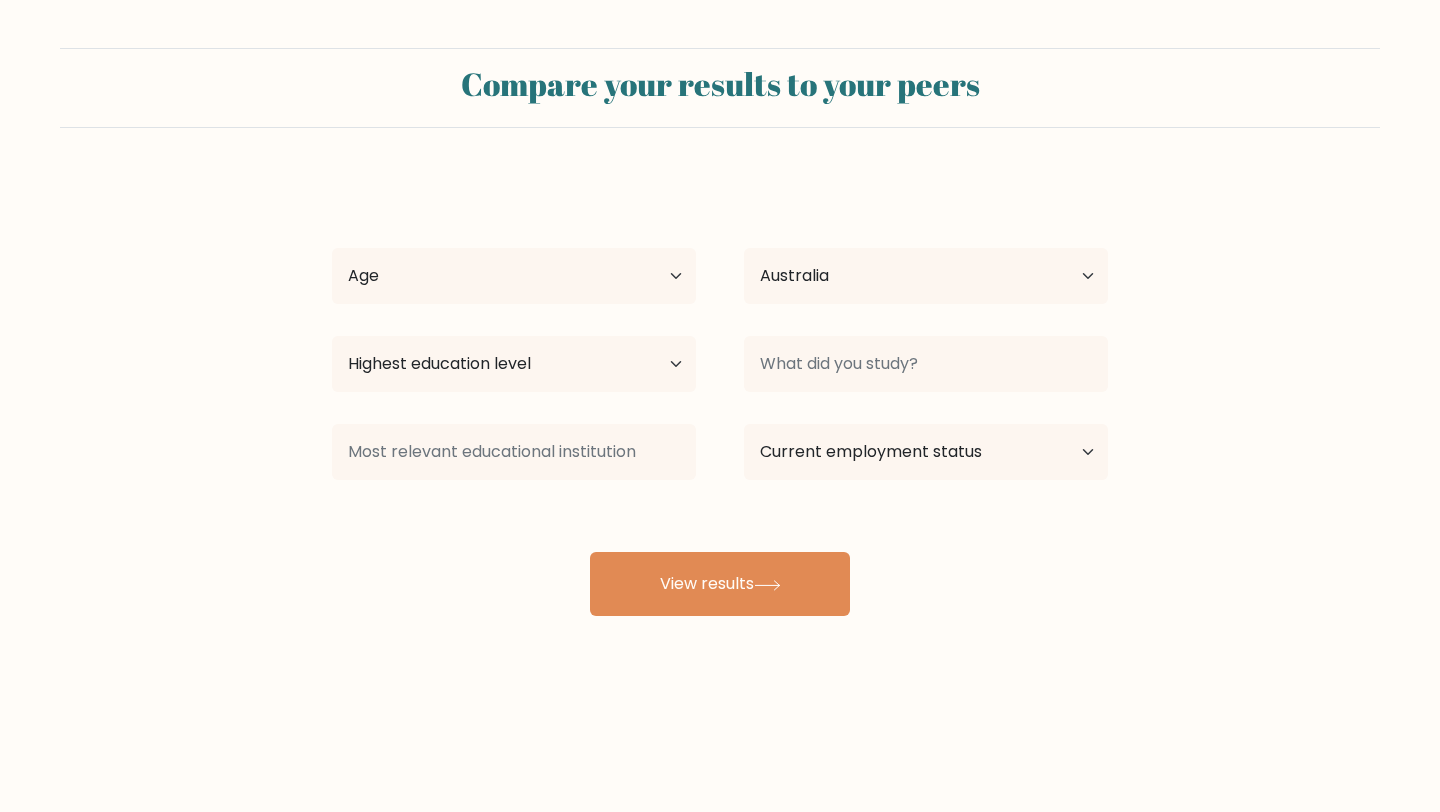 scroll, scrollTop: 0, scrollLeft: 0, axis: both 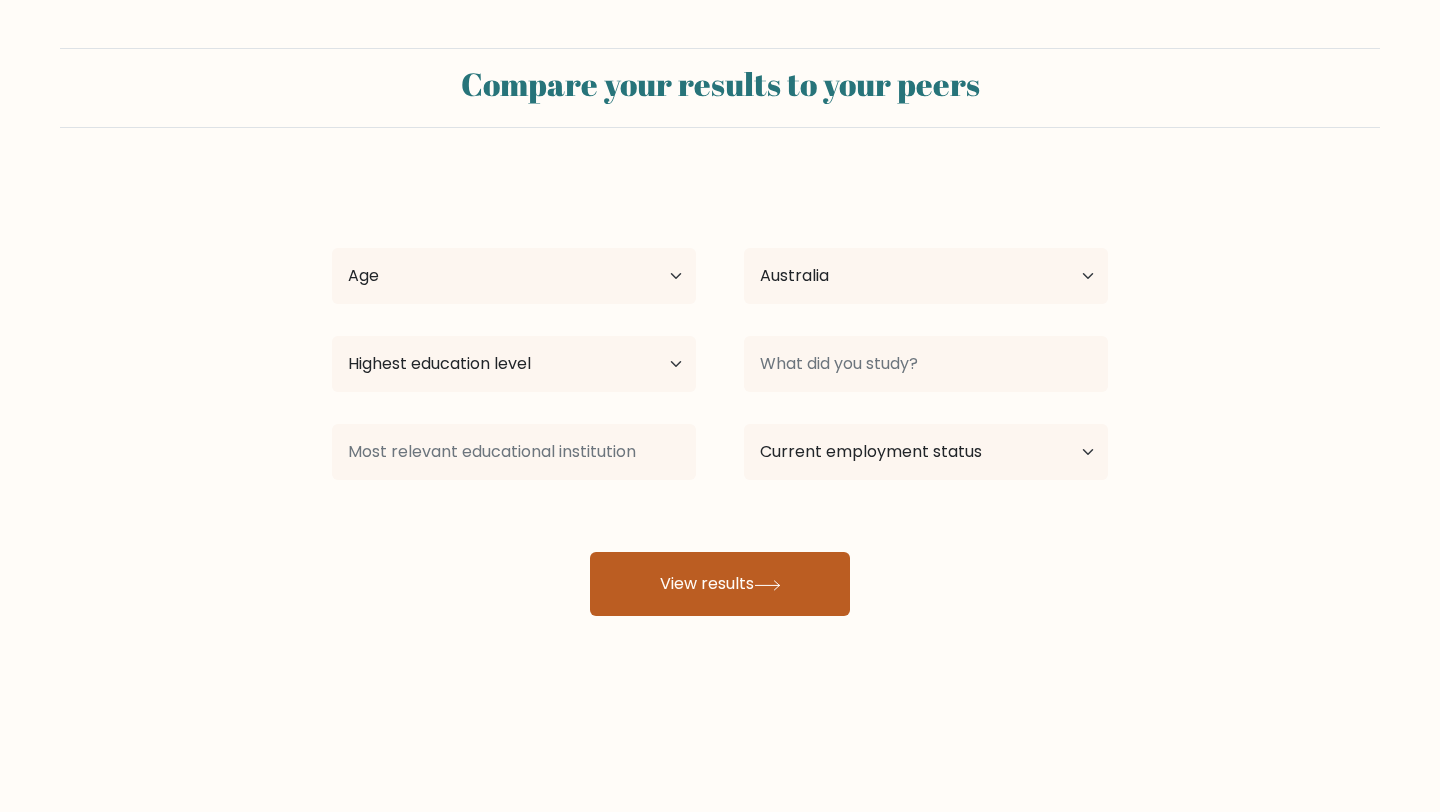 click on "View results" at bounding box center [720, 584] 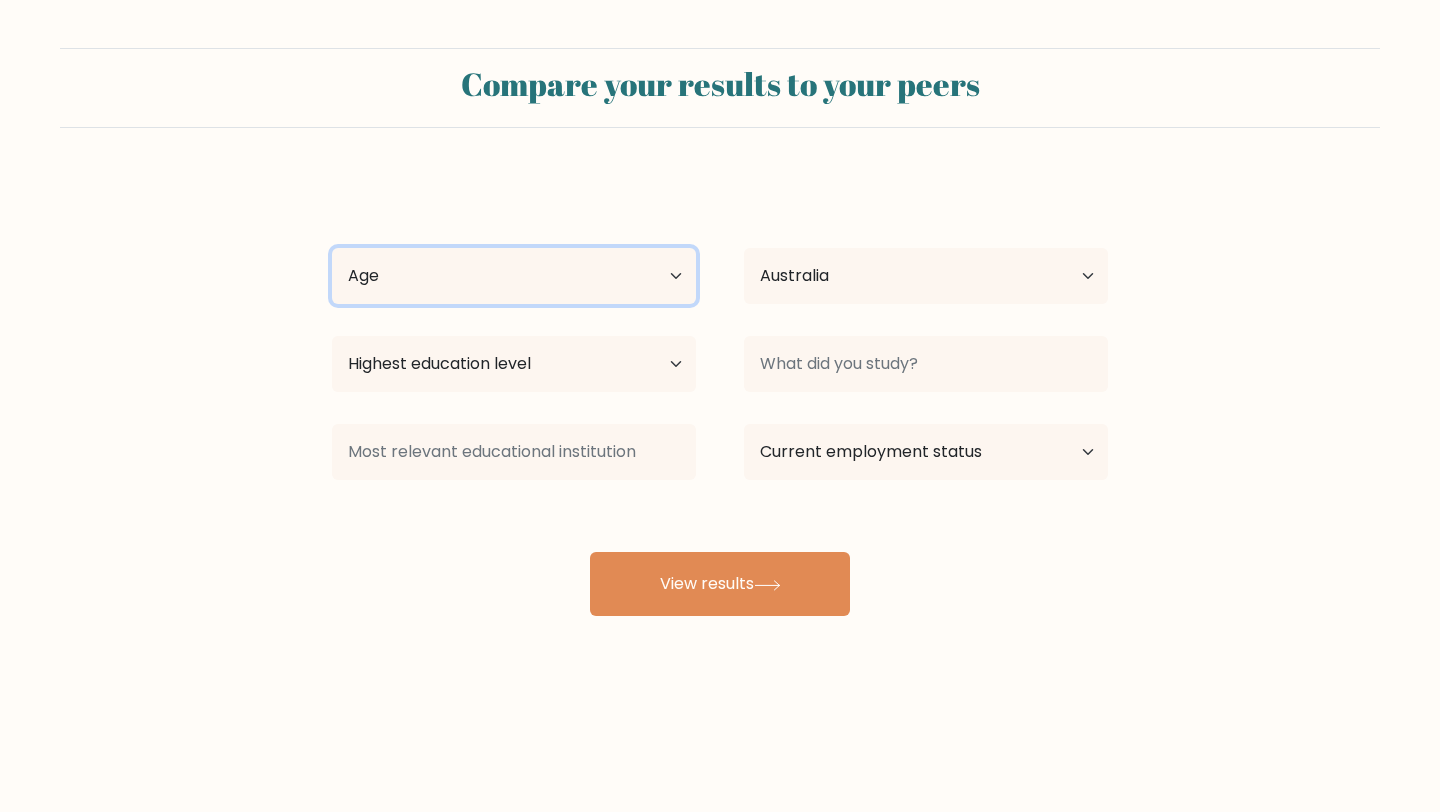click on "Age
Under 18 years old
18-24 years old
25-34 years old
35-44 years old
45-54 years old
55-64 years old
65 years old and above" at bounding box center [514, 276] 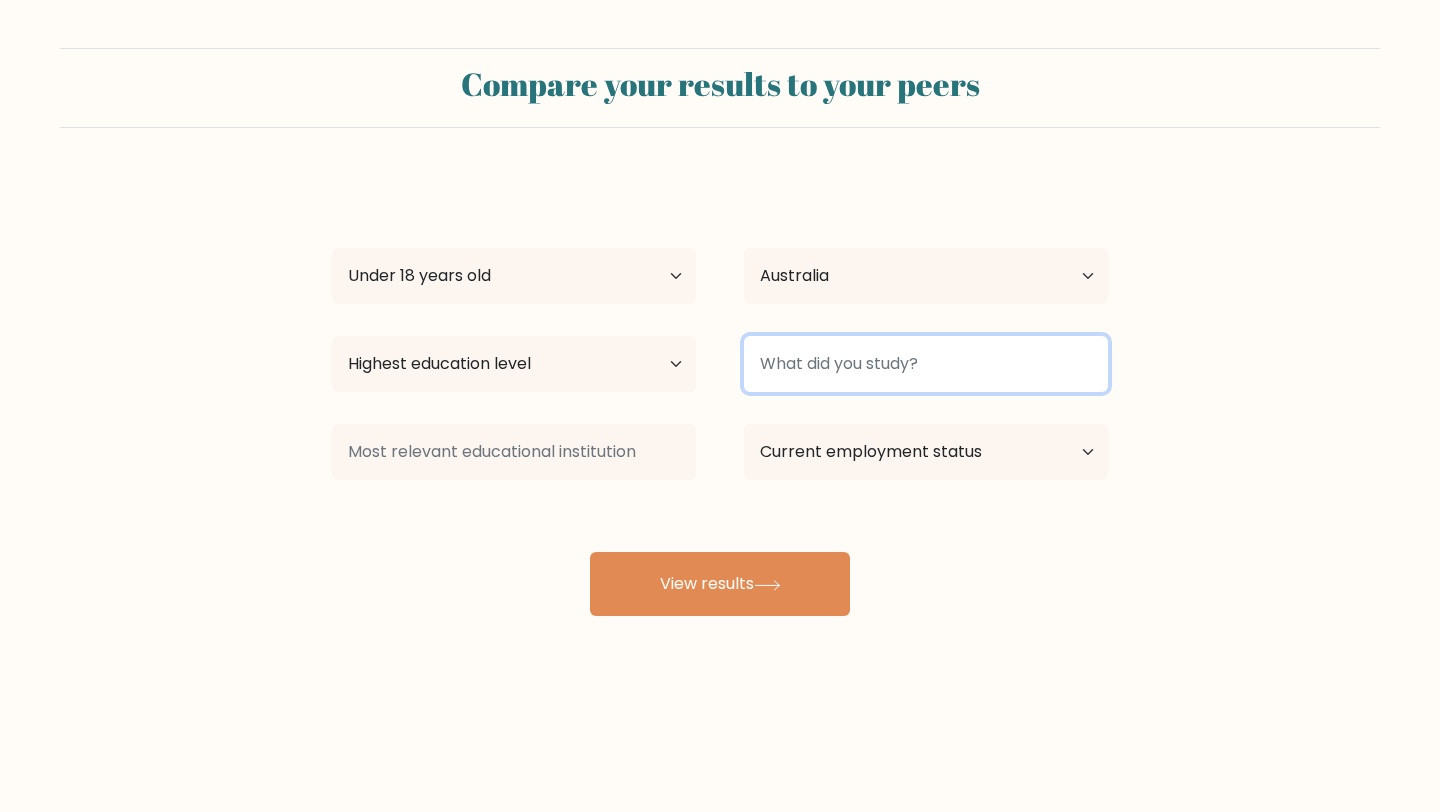 click at bounding box center [926, 364] 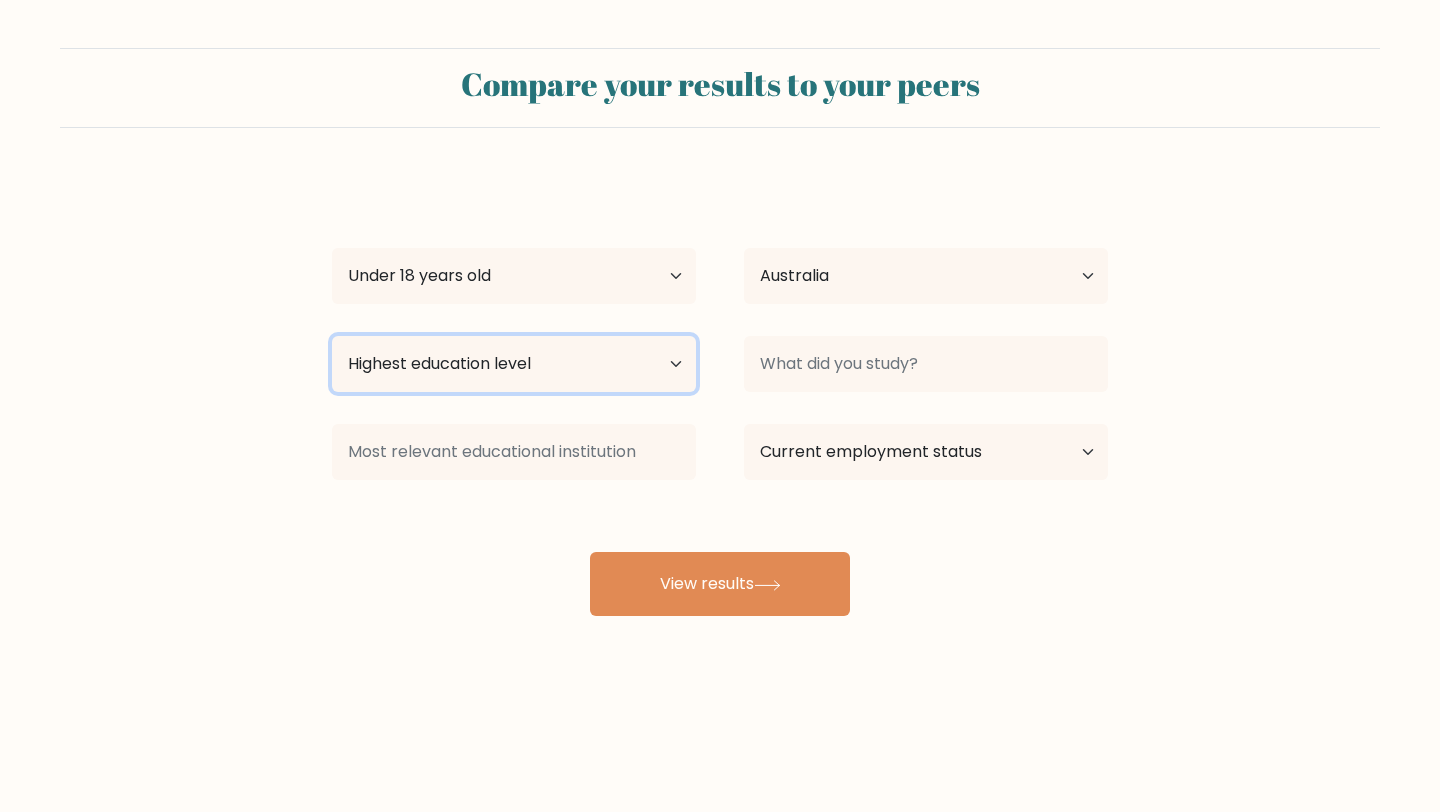 click on "Highest education level
No schooling
Primary
Lower Secondary
Upper Secondary
Occupation Specific
Bachelor's degree
Master's degree
Doctoral degree" at bounding box center [514, 364] 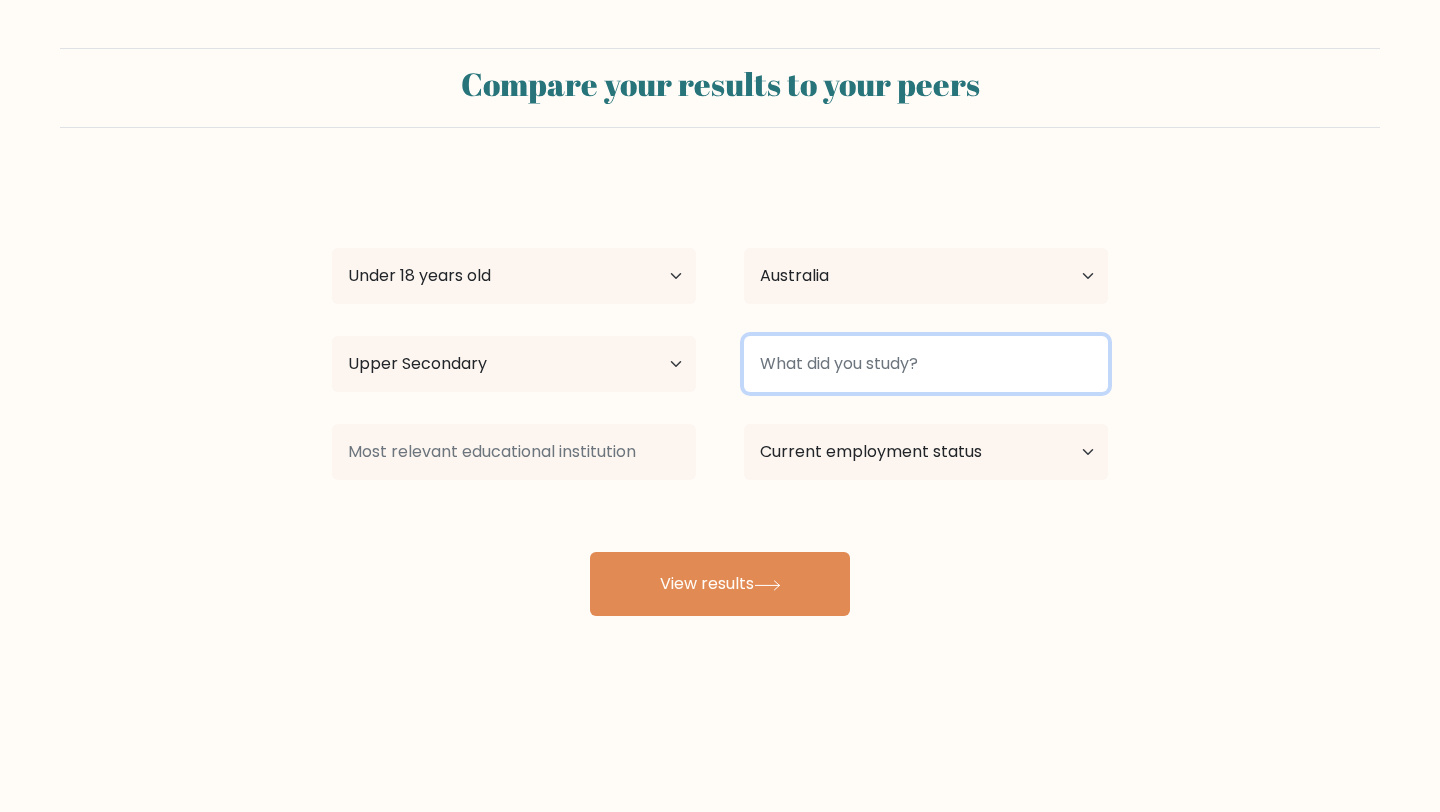 click at bounding box center (926, 364) 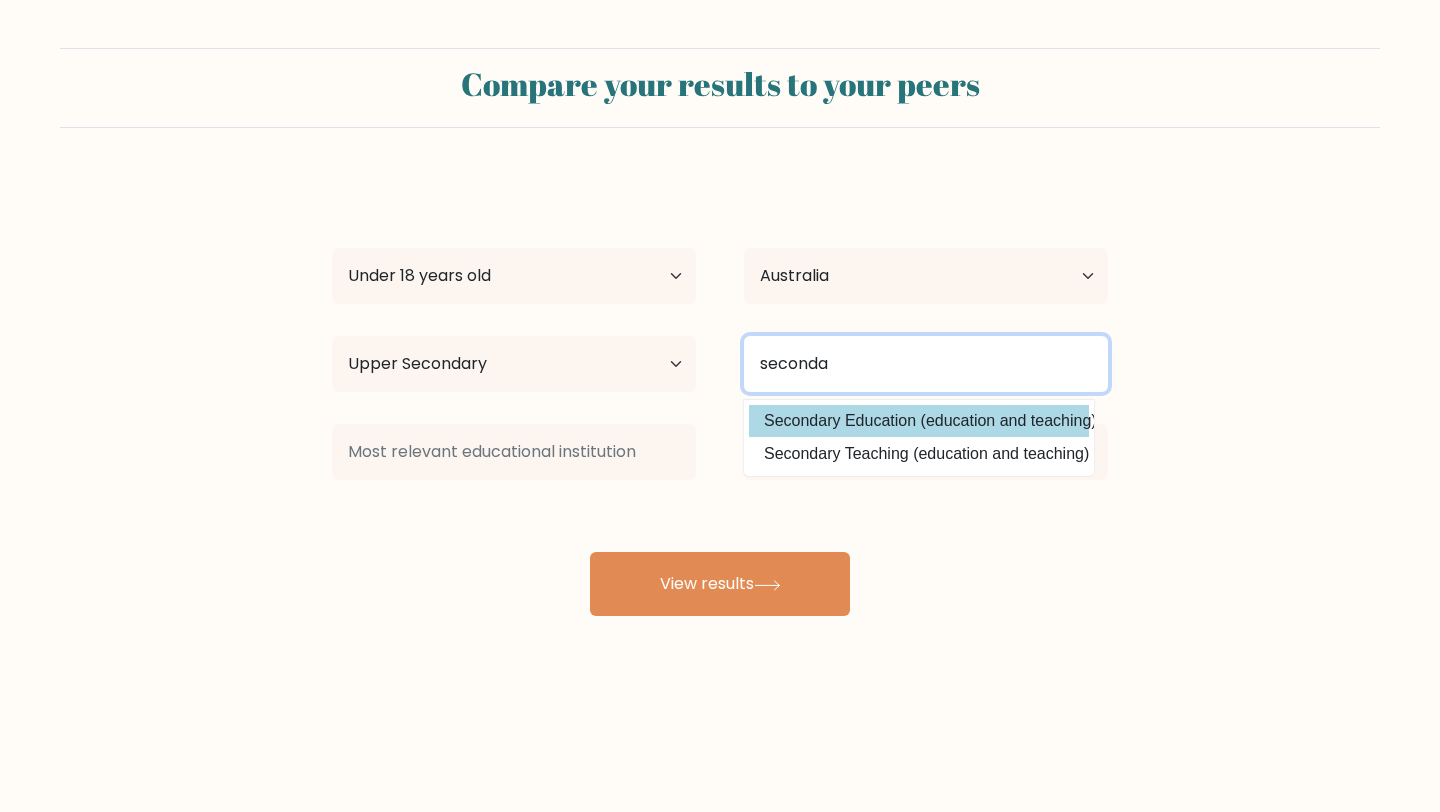 type on "seconda" 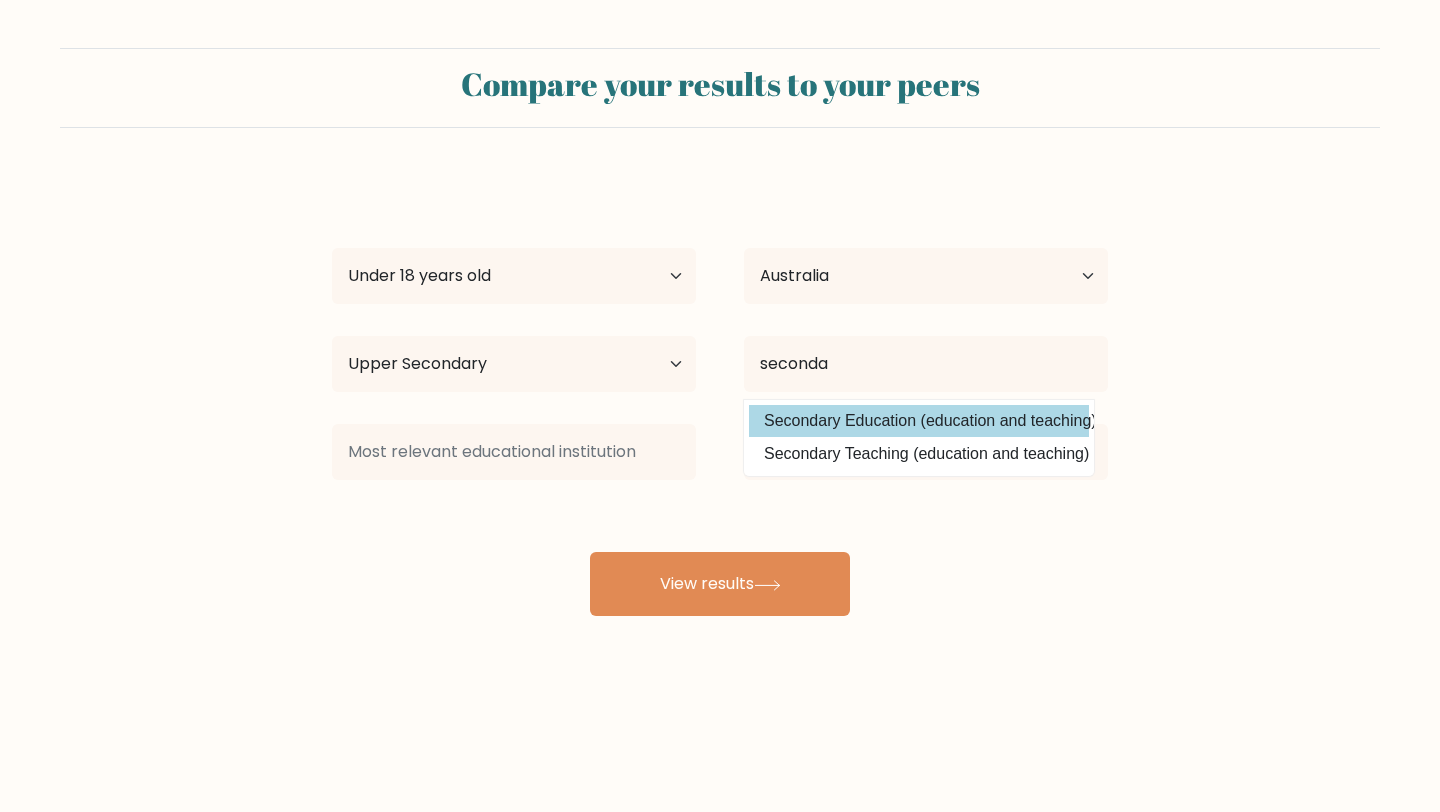click on "Secondary Education (education and teaching)" at bounding box center [919, 421] 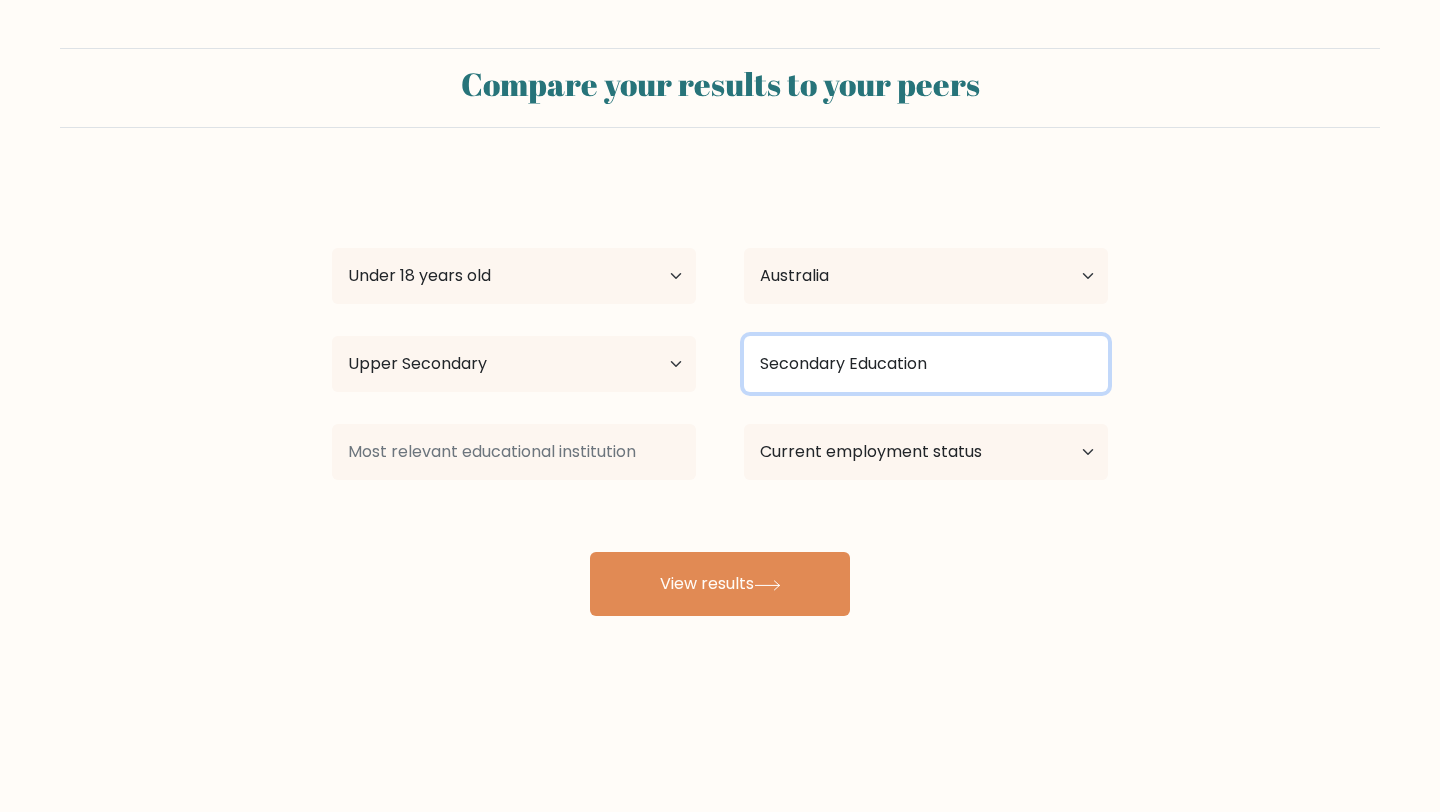 click on "Secondary Education" at bounding box center (926, 364) 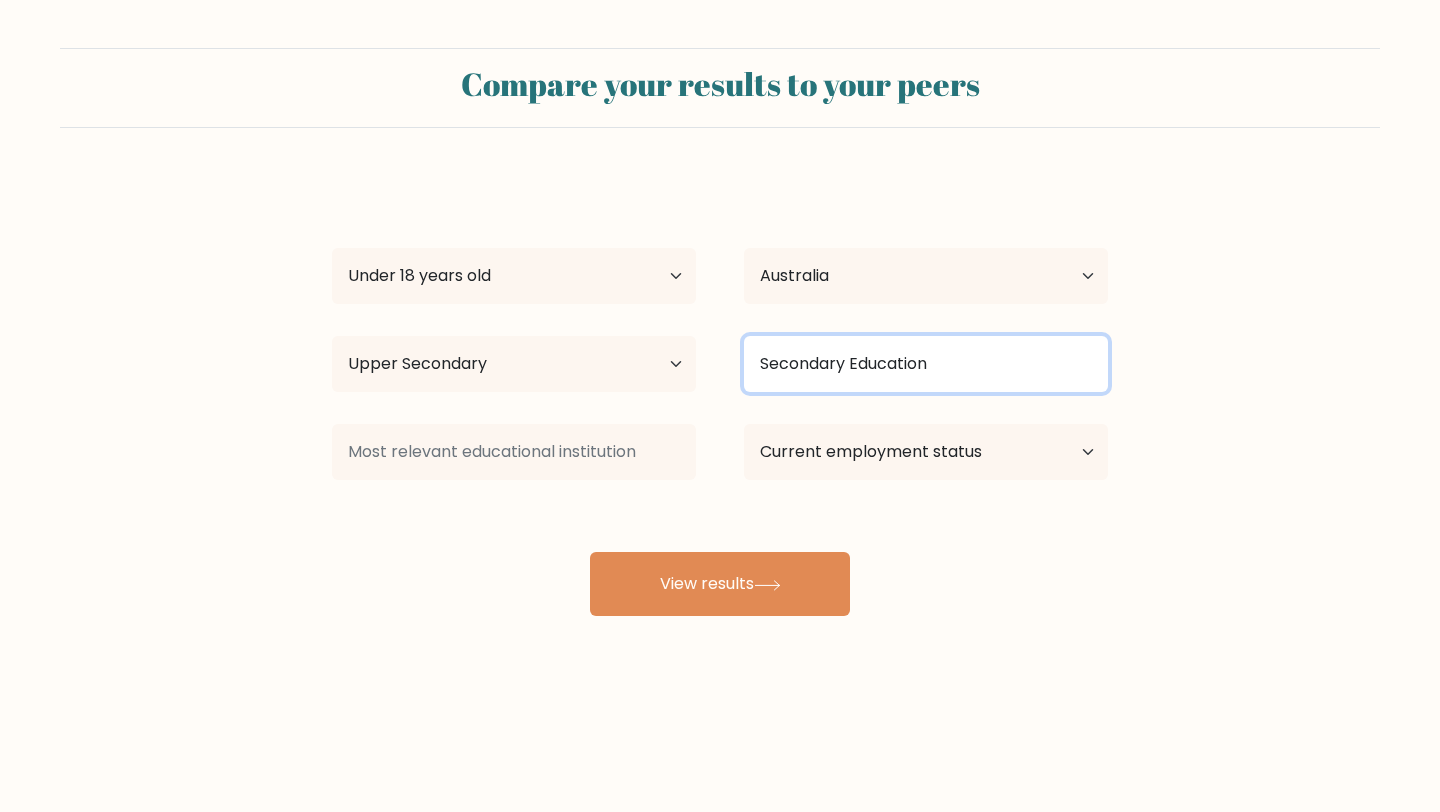 drag, startPoint x: 945, startPoint y: 364, endPoint x: 598, endPoint y: 364, distance: 347 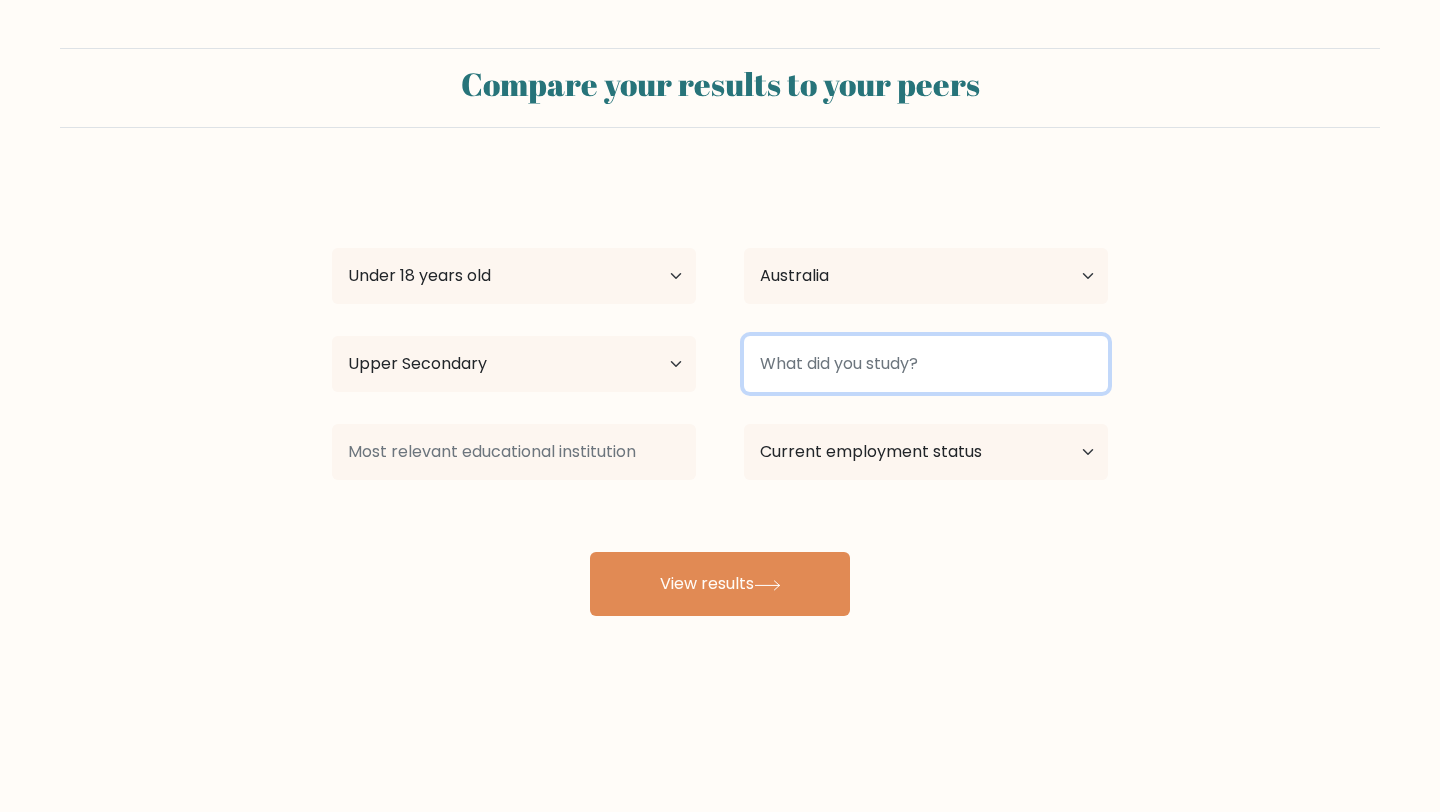 type 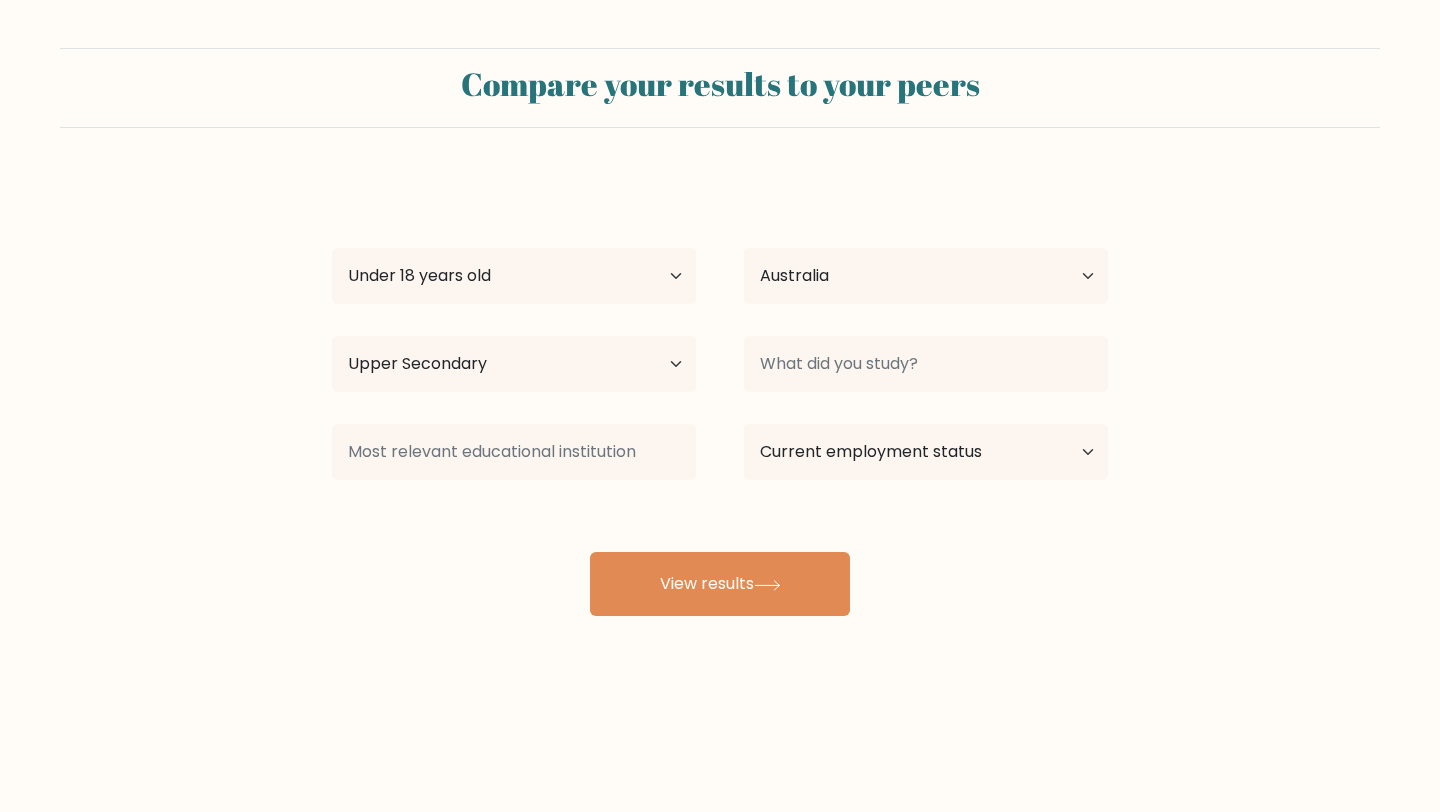 click on "LILY
llaa
Age
Under 18 years old
18-24 years old
25-34 years old
35-44 years old
45-54 years old
55-64 years old
65 years old and above
Country
Afghanistan
Albania
Algeria
American Samoa
Andorra
Angola
Anguilla
Antarctica
Antigua and Barbuda
Argentina
Armenia
Aruba
Australia
Austria
Azerbaijan
Bahamas
Bahrain
Bangladesh
Barbados
Belarus
Belgium
Belize
Benin
Bermuda
Bhutan
Bolivia
Bonaire, Sint Eustatius and Saba
Bosnia and Herzegovina
Botswana
Bouvet Island
Brazil
Brunei" at bounding box center [720, 396] 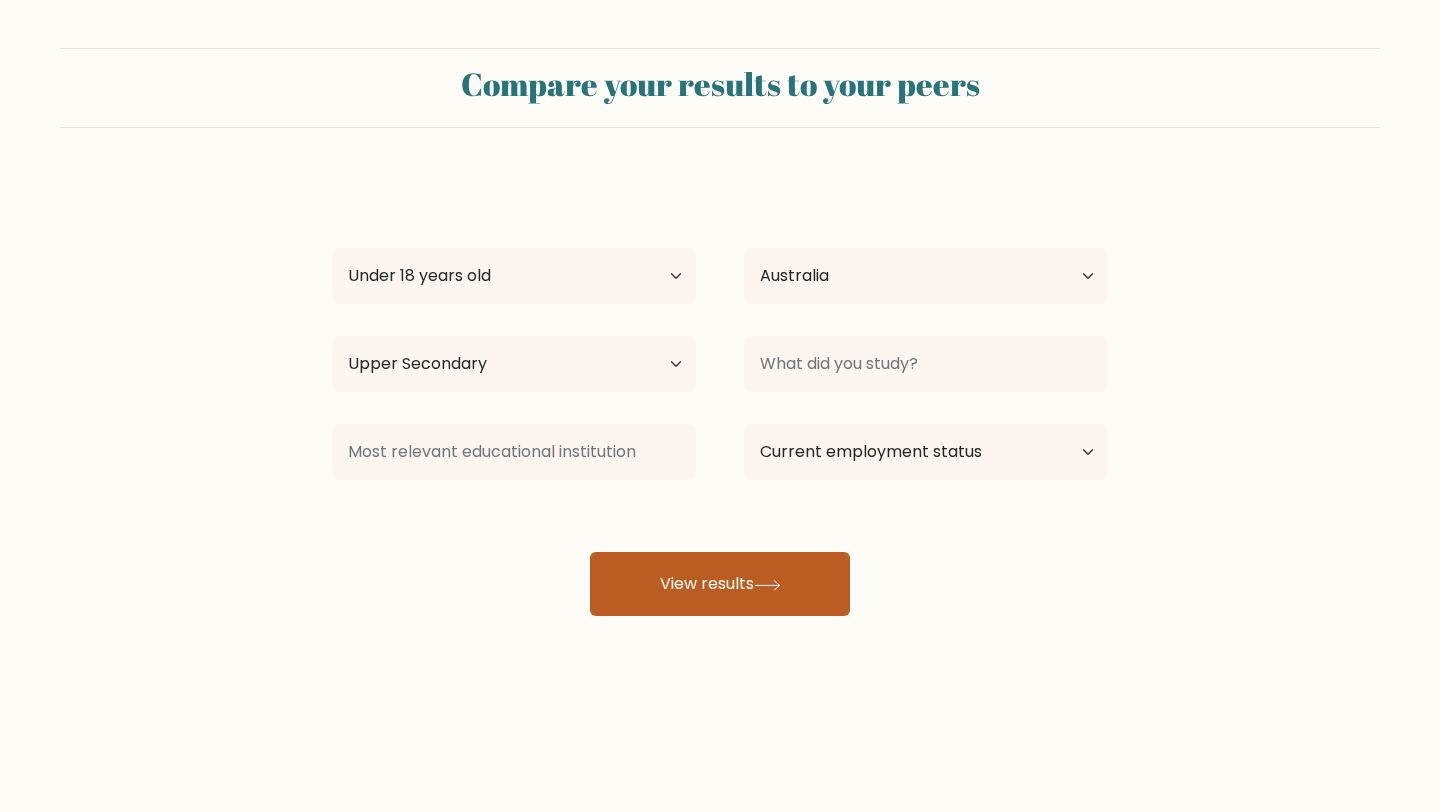 click on "View results" at bounding box center [720, 584] 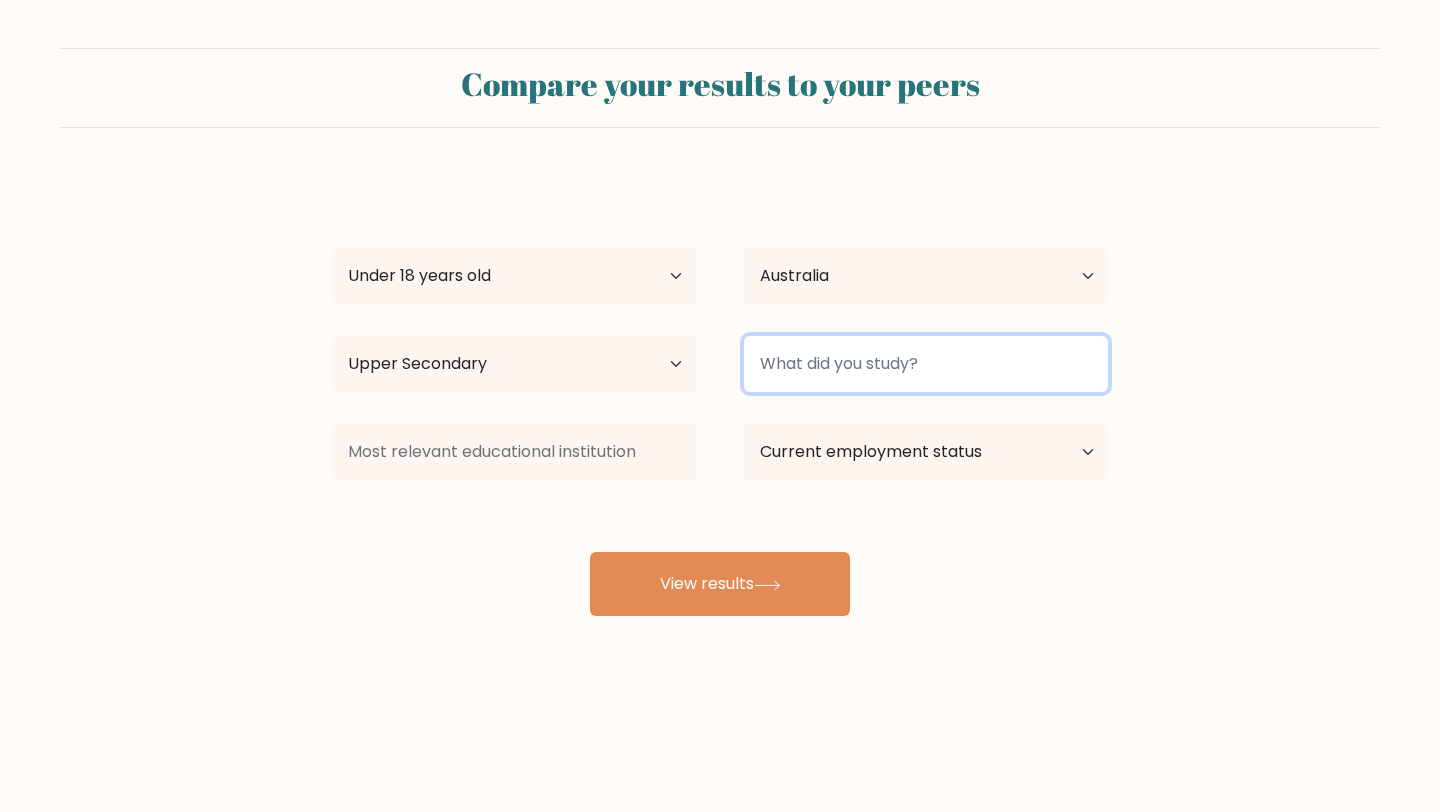 click at bounding box center (926, 364) 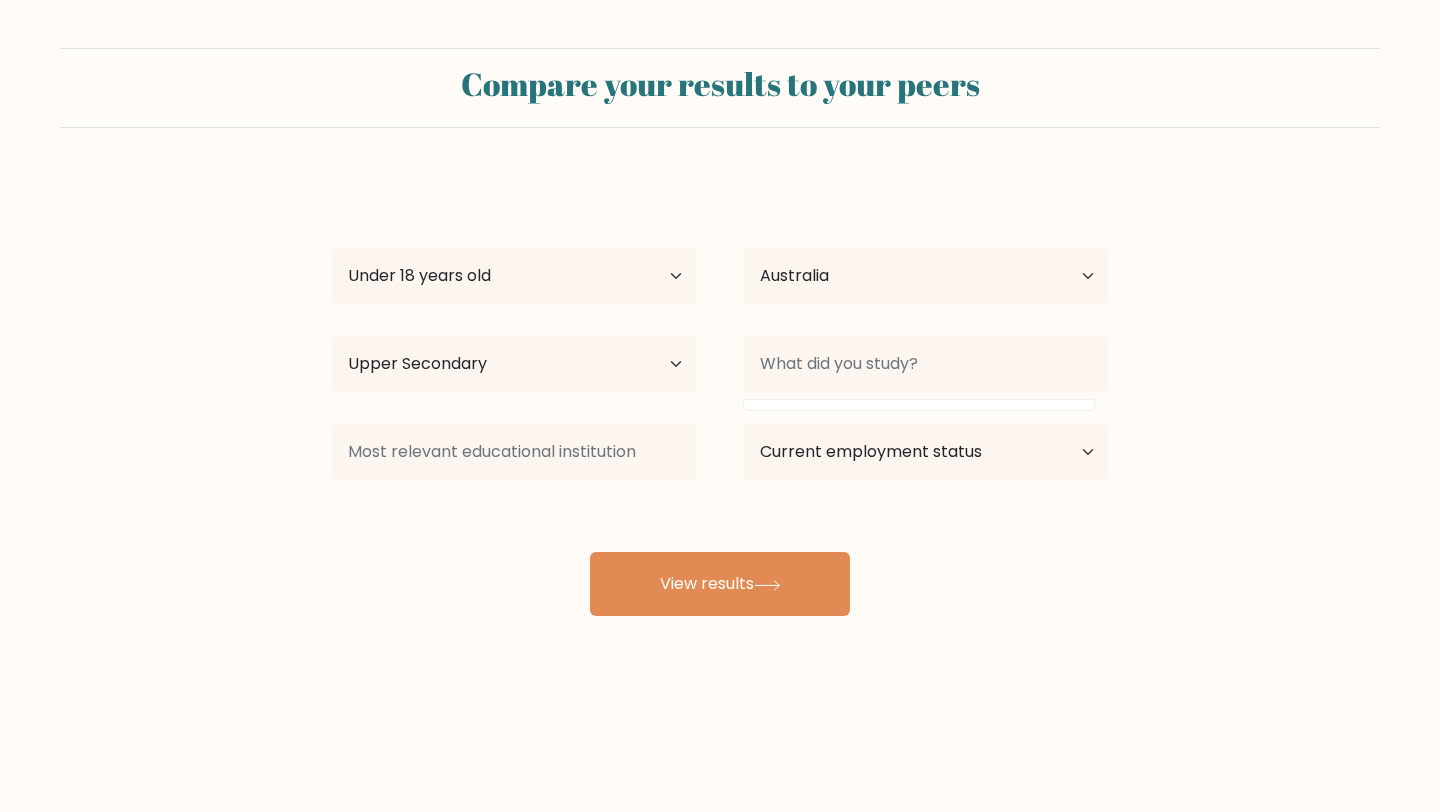 click on "Compare your results to your peers
LILY
llaa
Age
Under 18 years old
18-24 years old
25-34 years old
35-44 years old
45-54 years old
55-64 years old
65 years old and above
Country
Afghanistan
Albania
Algeria
American Samoa
Andorra
Angola
Anguilla
Antarctica
Antigua and Barbuda
Argentina
Armenia
Aruba
Australia
Austria" at bounding box center (720, 332) 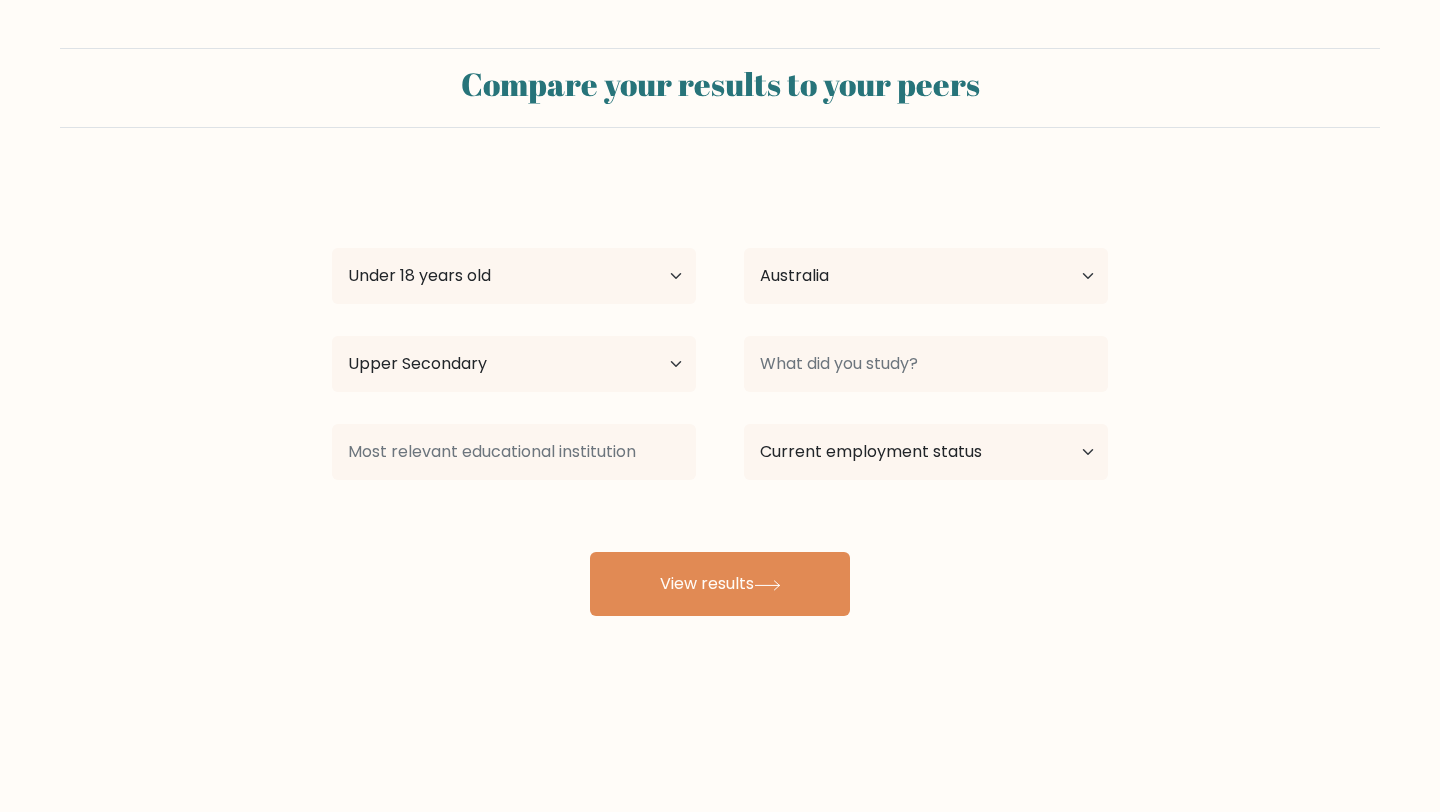 click on "LILY
llaa
Age
Under 18 years old
18-24 years old
25-34 years old
35-44 years old
45-54 years old
55-64 years old
65 years old and above
Country
Afghanistan
Albania
Algeria
American Samoa
Andorra
Angola
Anguilla
Antarctica
Antigua and Barbuda
Argentina
Armenia
Aruba
Australia
Austria
Azerbaijan
Bahamas
Bahrain
Bangladesh
Barbados
Belarus
Belgium
Belize
Benin
Bermuda
Bhutan
Bolivia
Bonaire, Sint Eustatius and Saba
Bosnia and Herzegovina
Botswana
Bouvet Island
Brazil
Brunei" at bounding box center [720, 396] 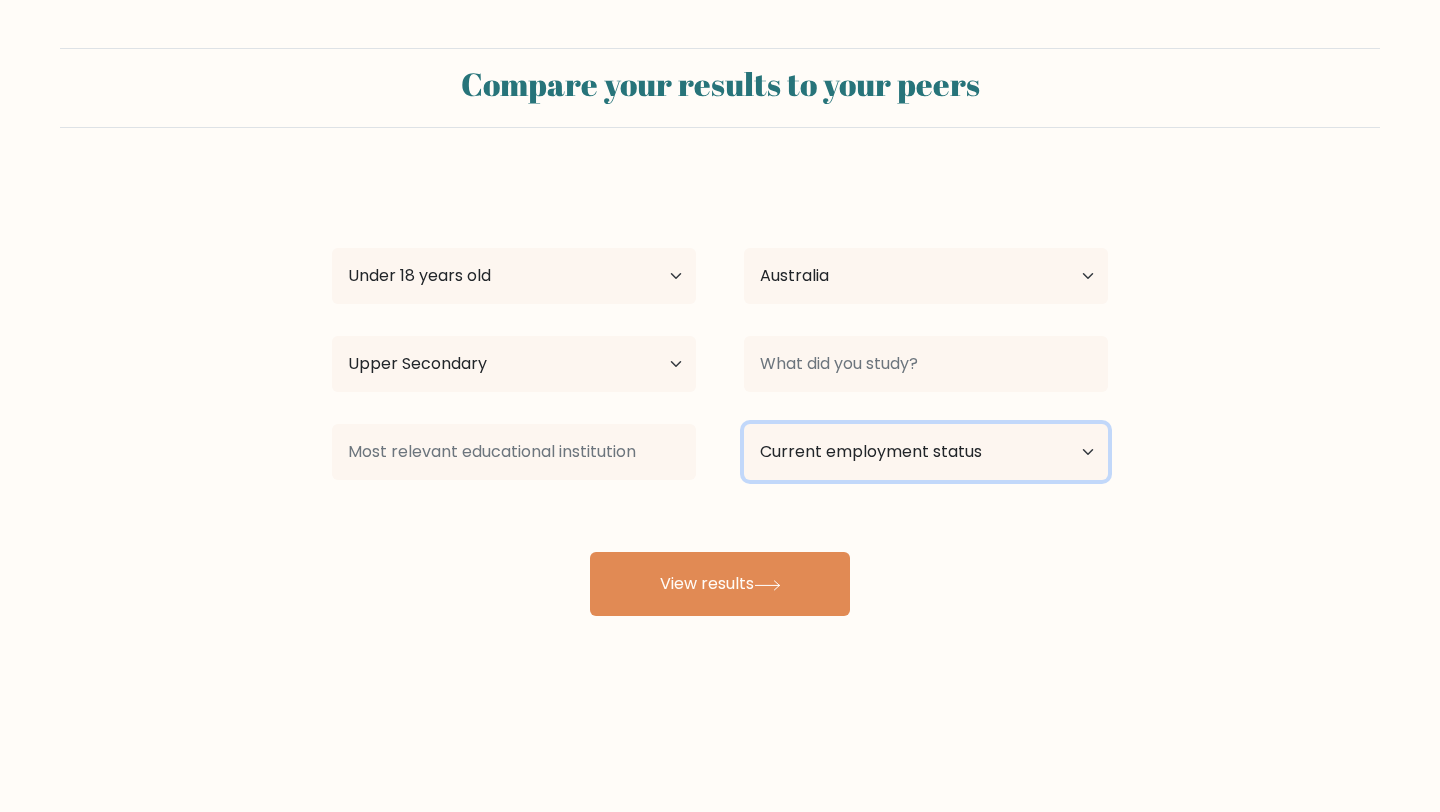 click on "Current employment status
Employed
Student
Retired
Other / prefer not to answer" at bounding box center [926, 452] 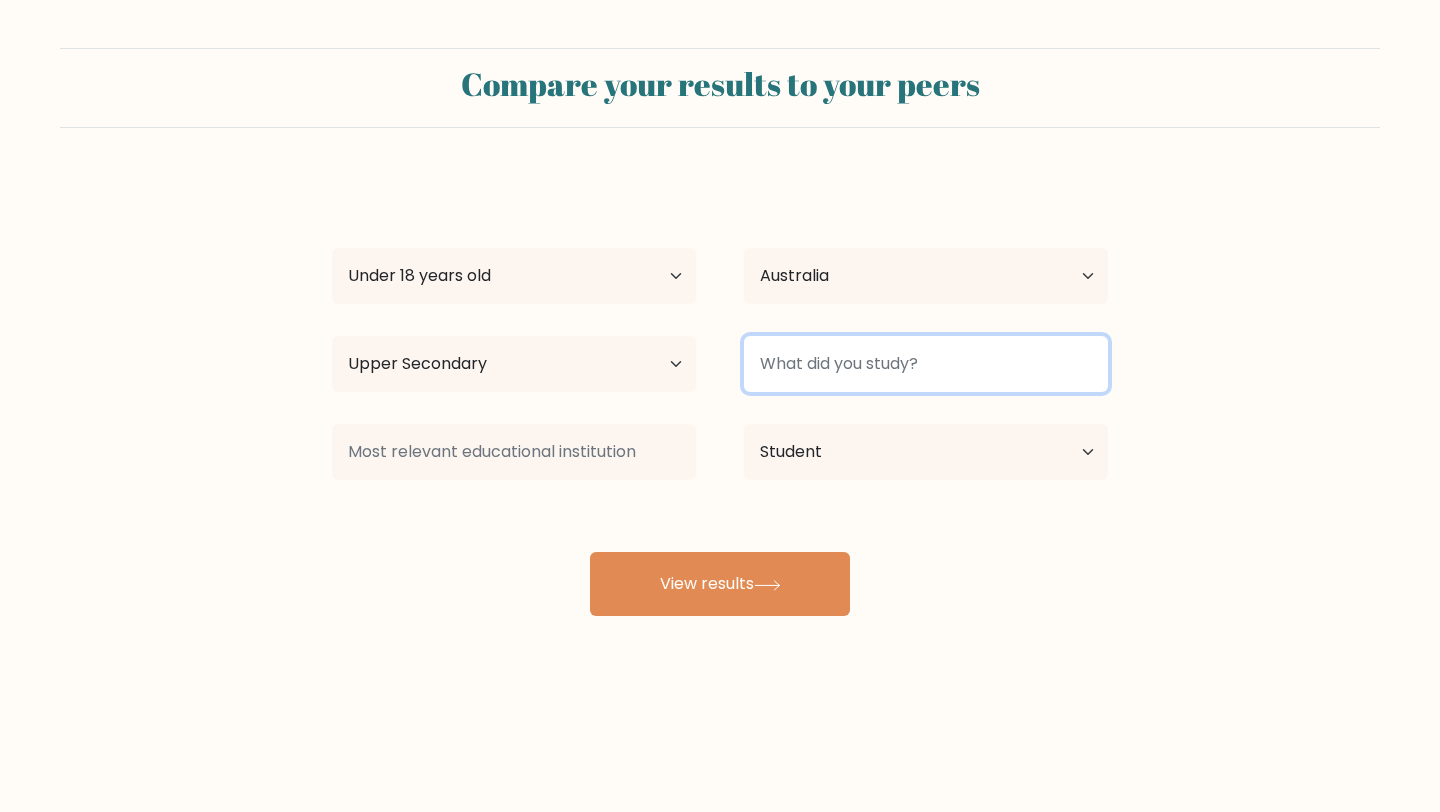 click at bounding box center (926, 364) 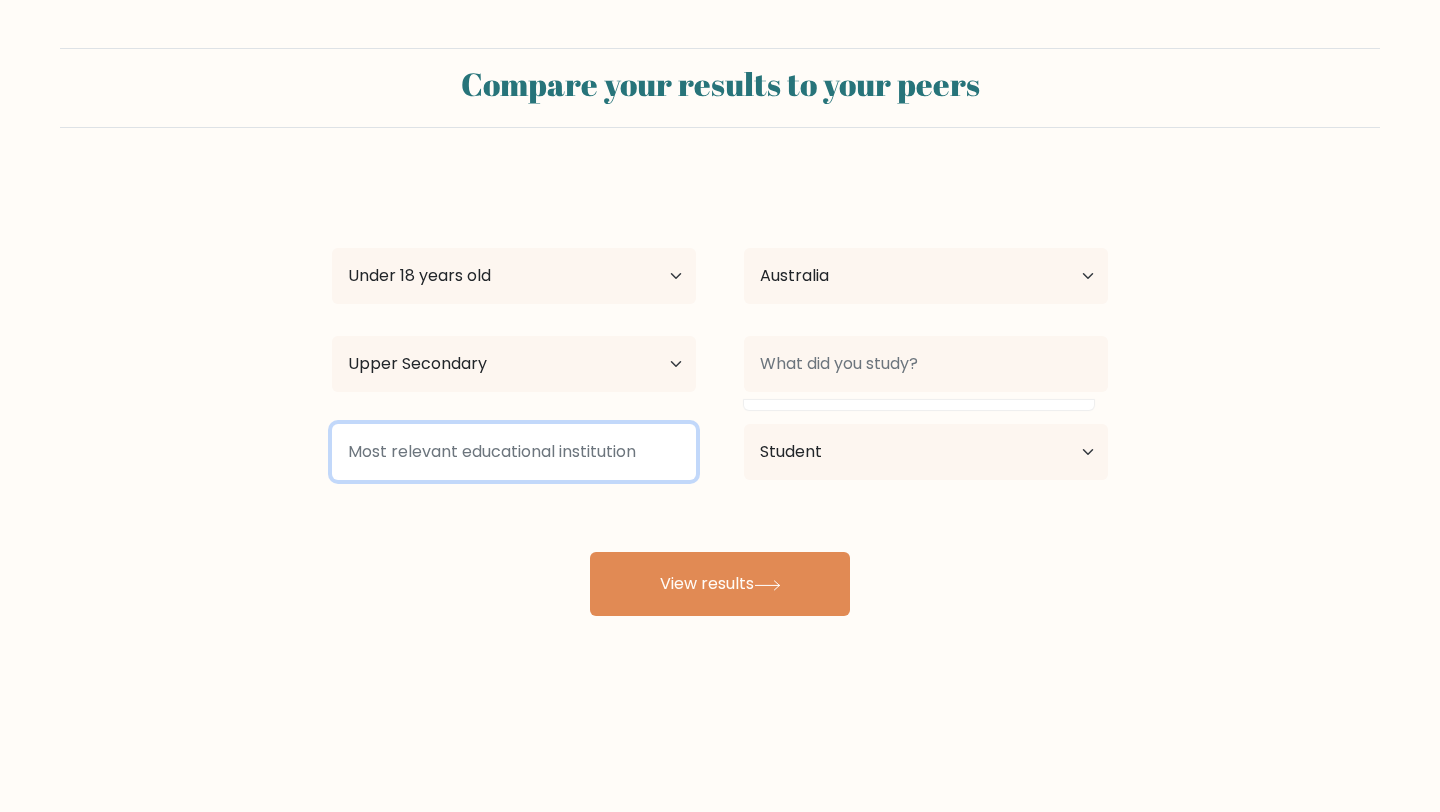 click at bounding box center [514, 452] 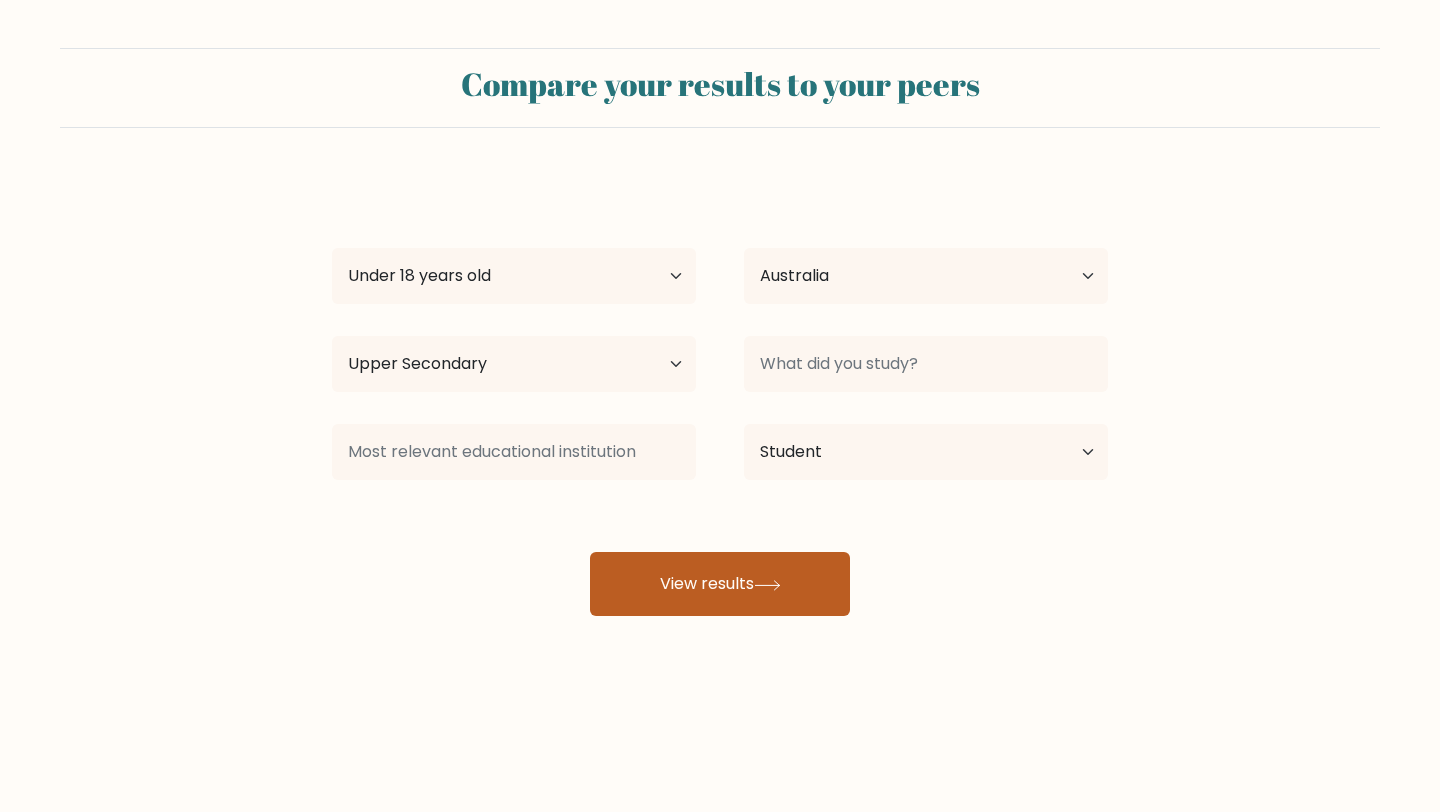 click on "View results" at bounding box center (720, 584) 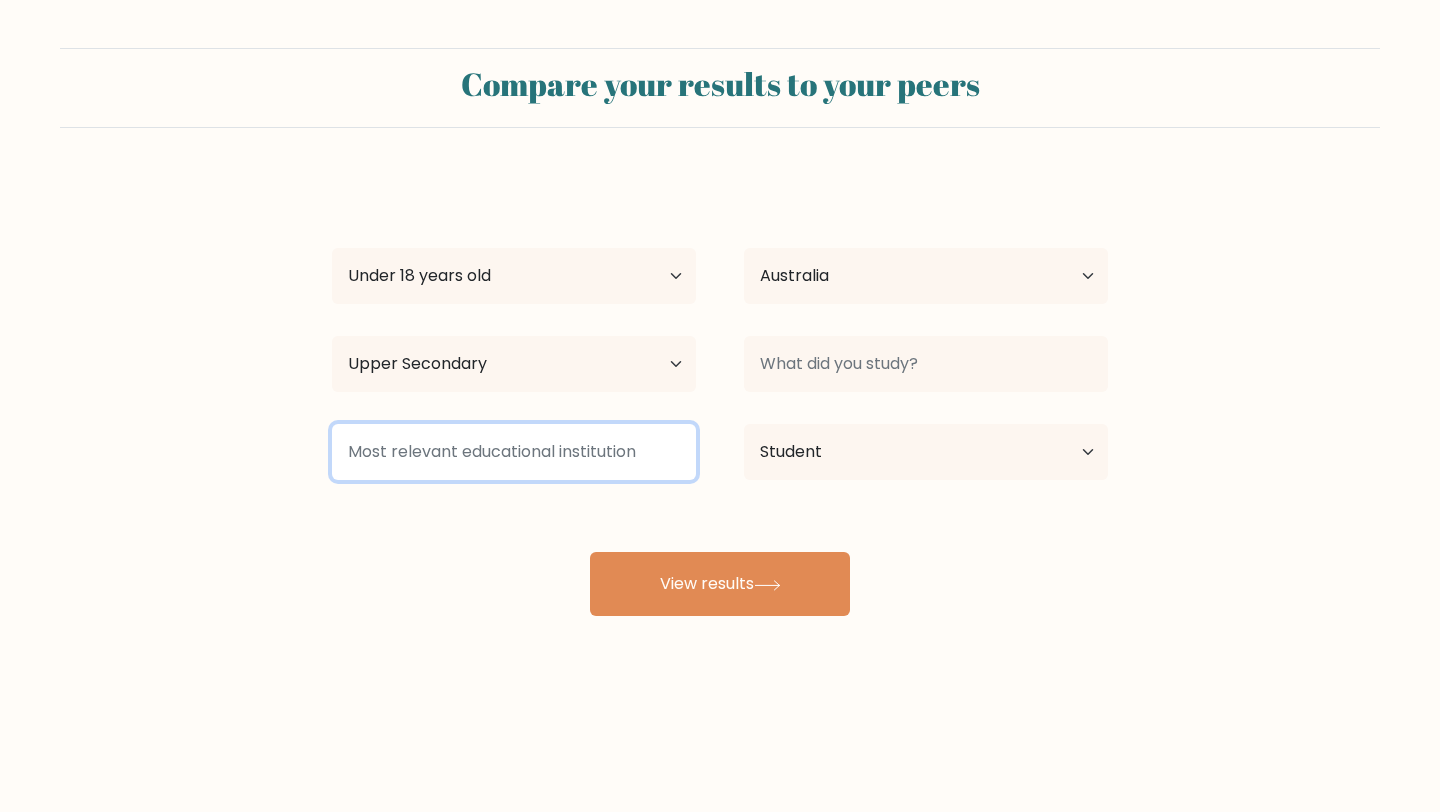 click at bounding box center (514, 452) 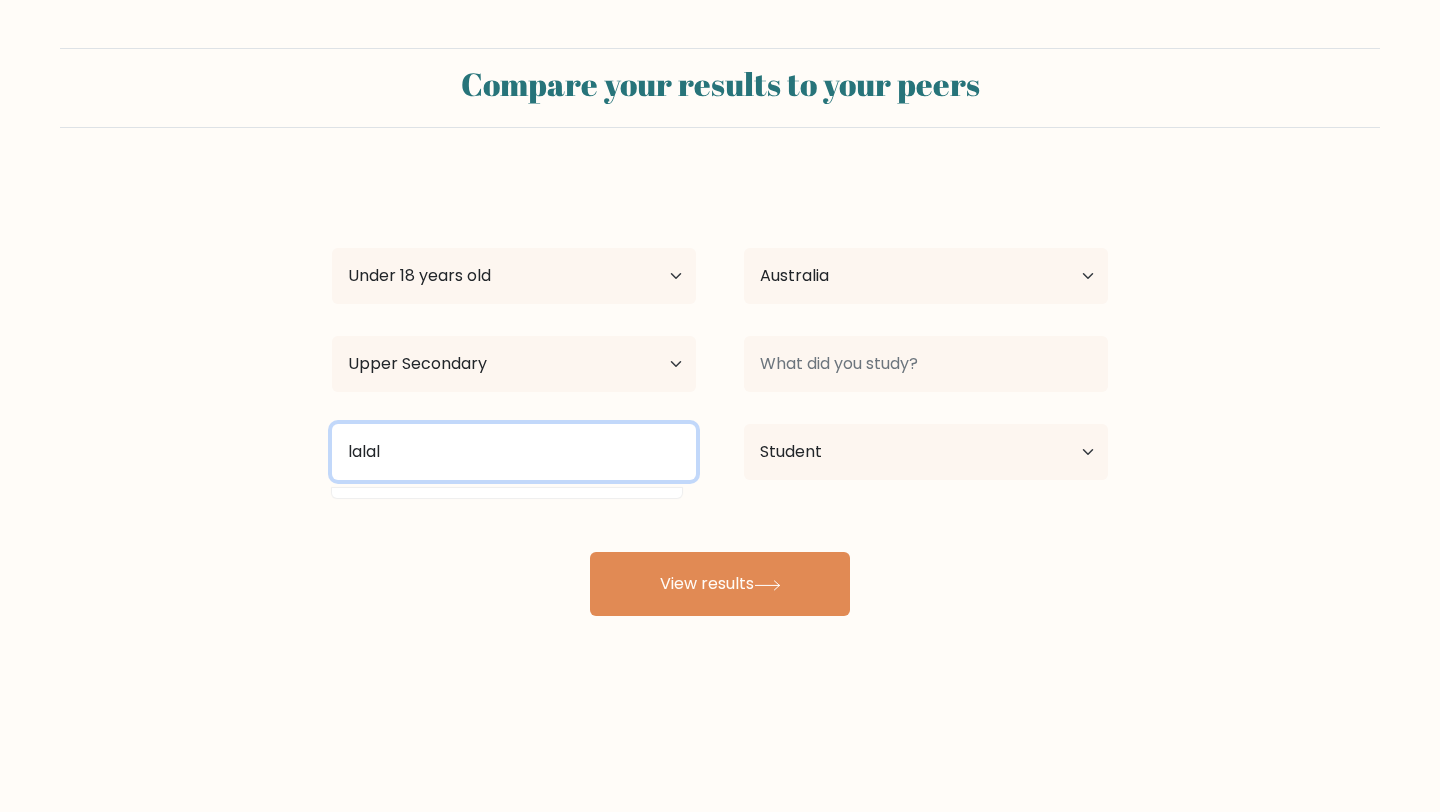 type on "lalal" 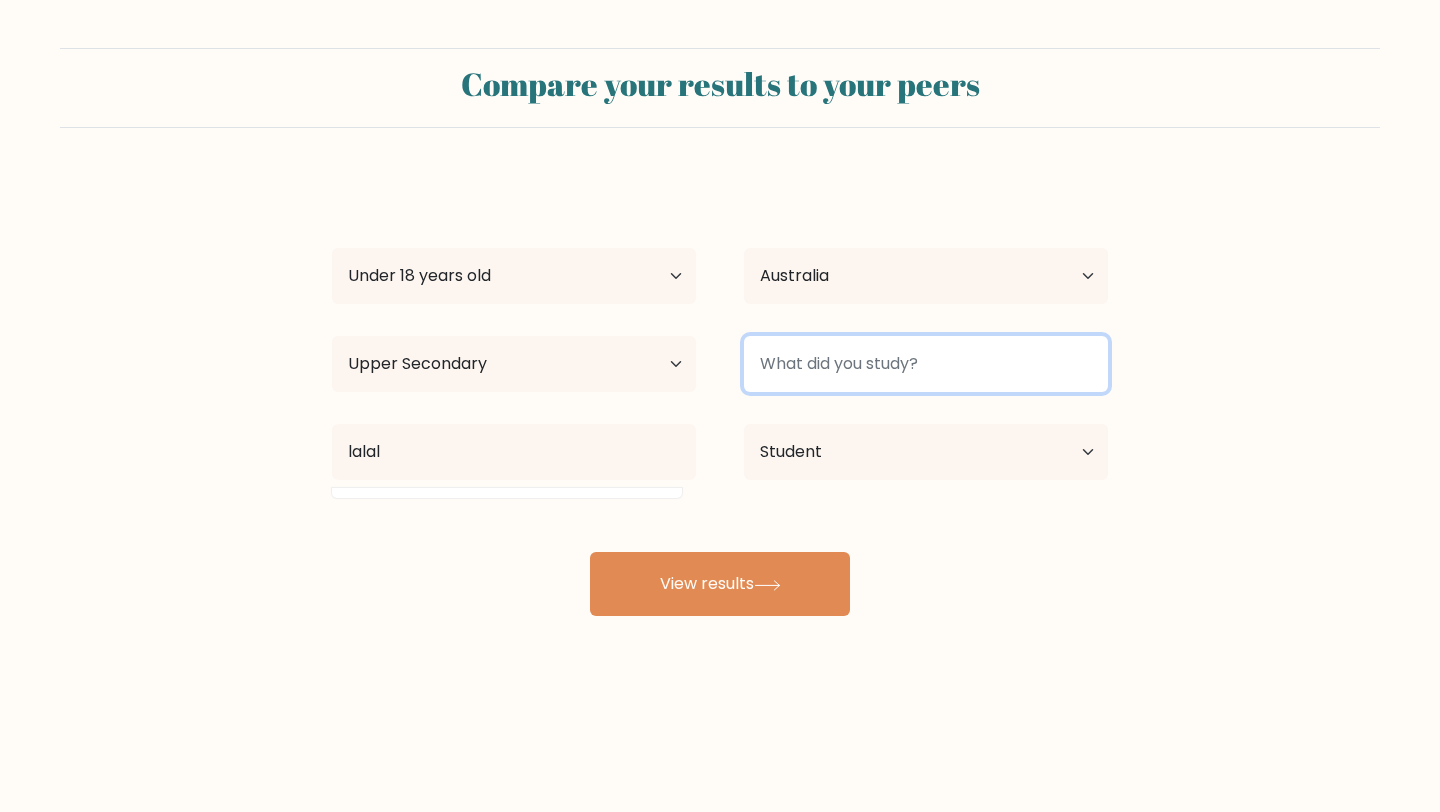 click at bounding box center [926, 364] 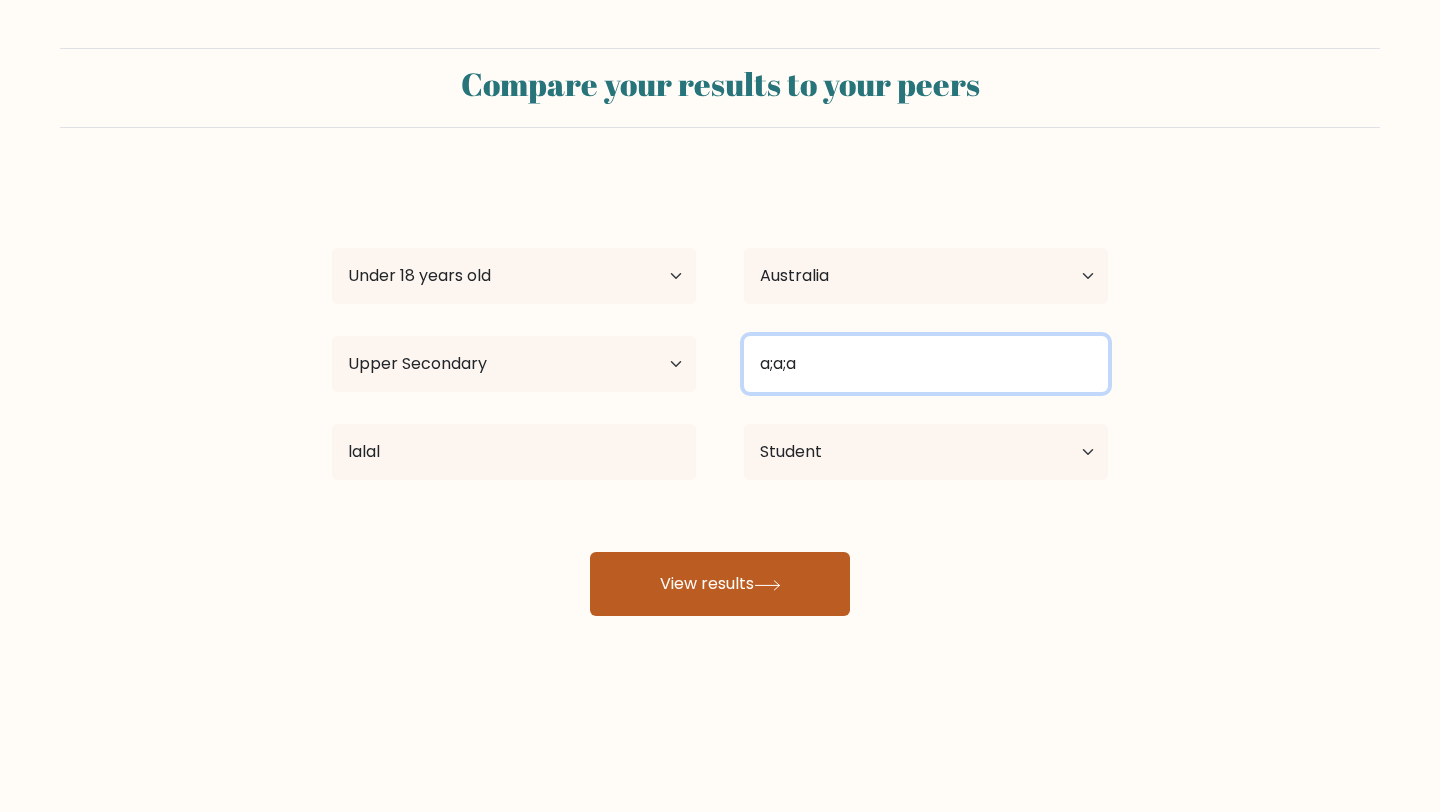 type on "a;a;a" 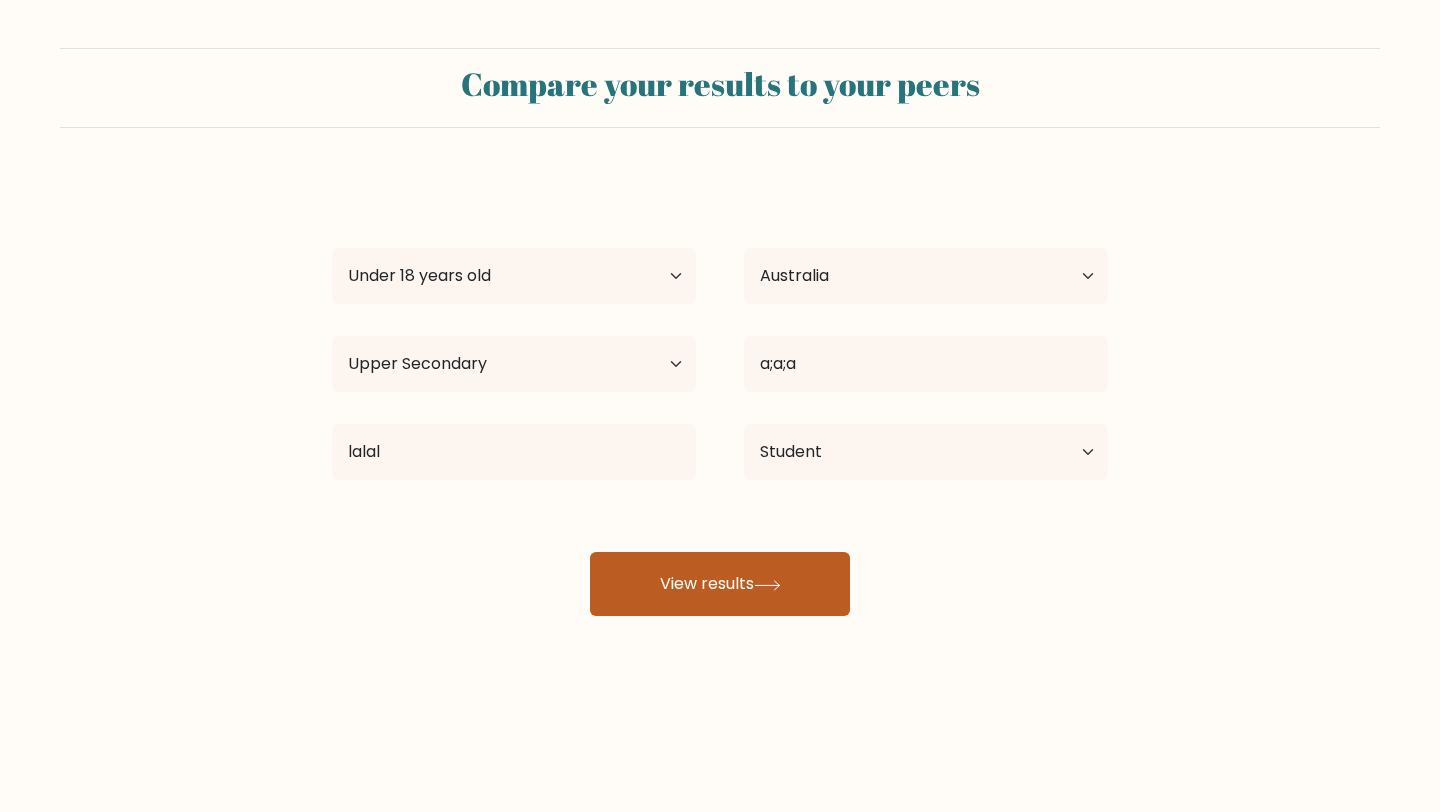 click on "View results" at bounding box center [720, 584] 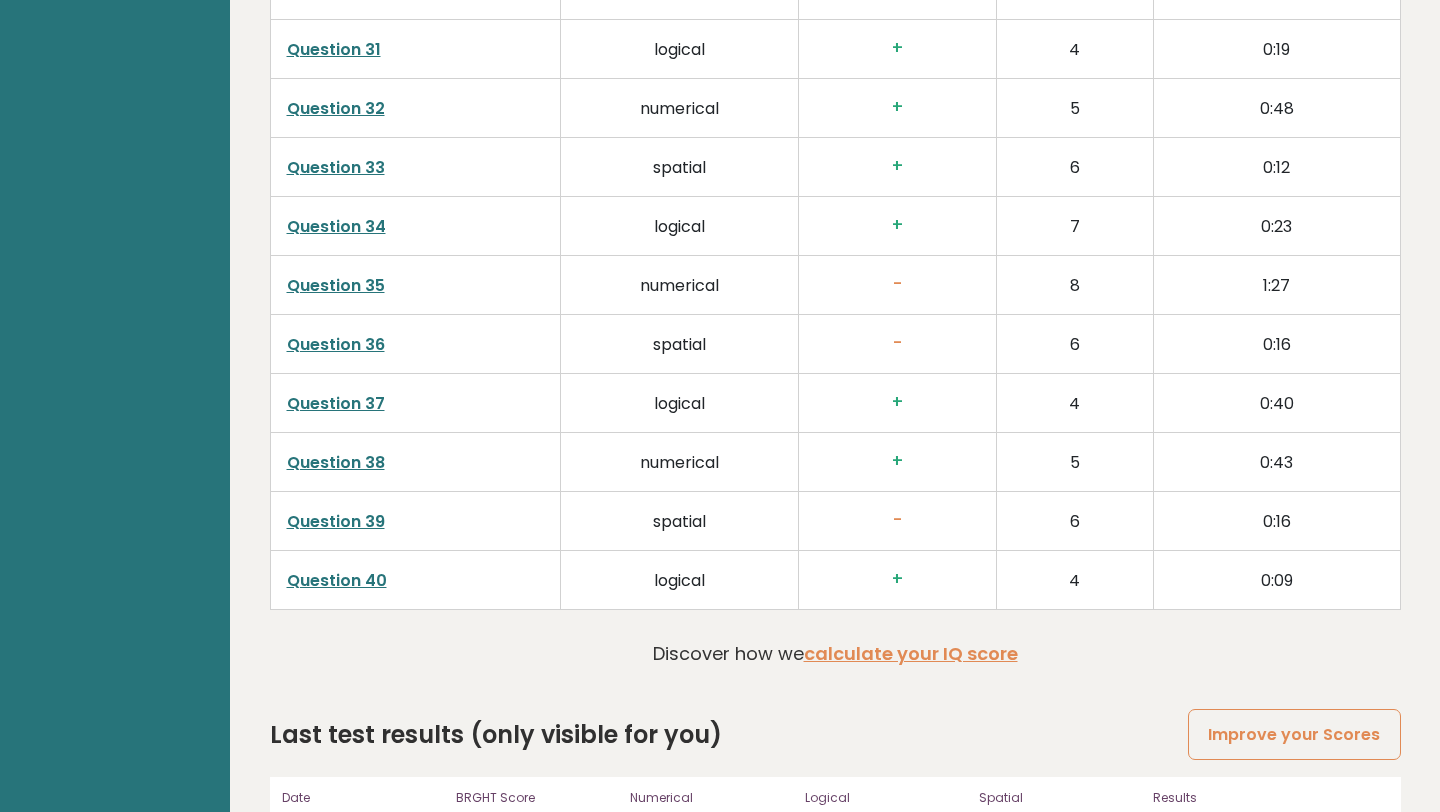 scroll, scrollTop: 4975, scrollLeft: 0, axis: vertical 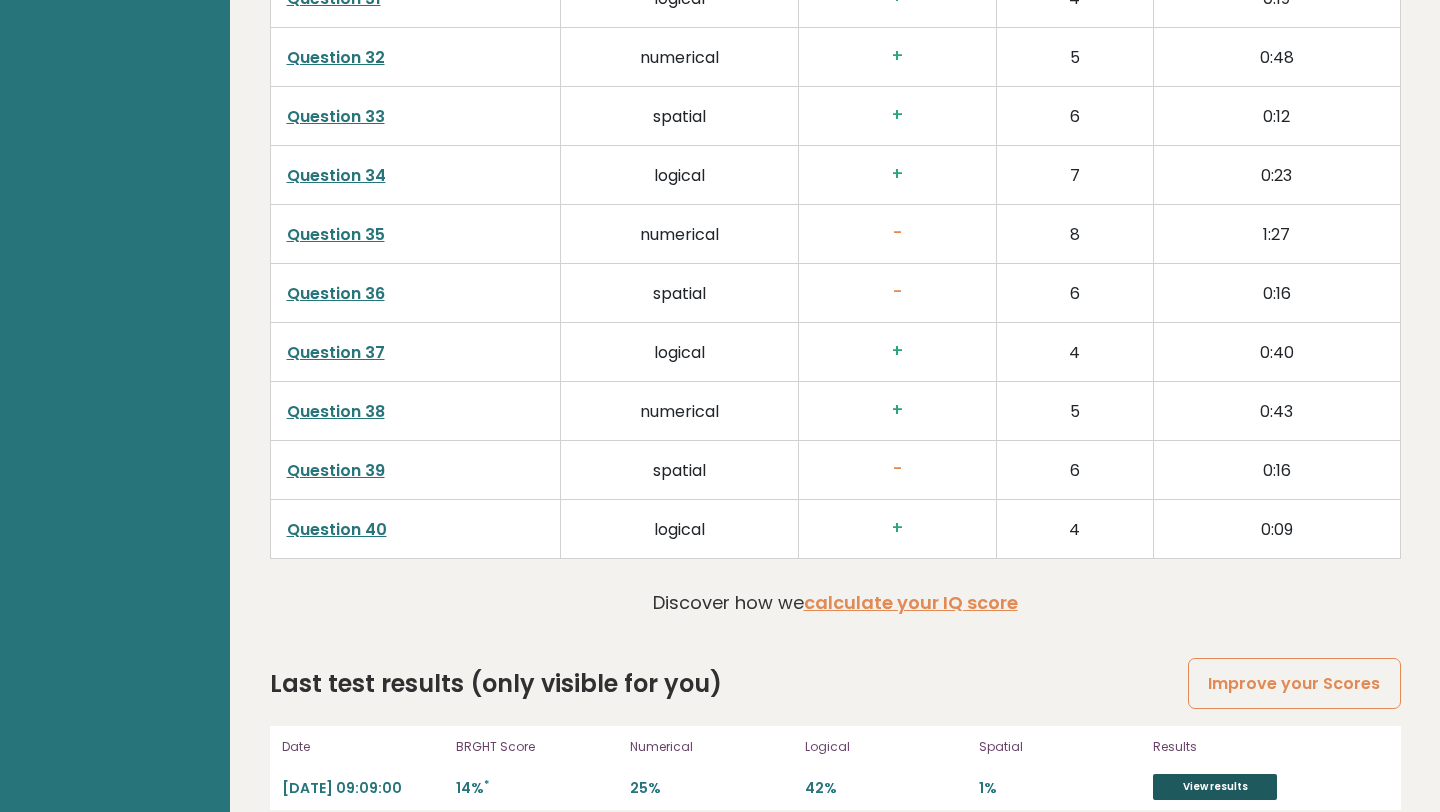 click on "View results" at bounding box center [1215, 787] 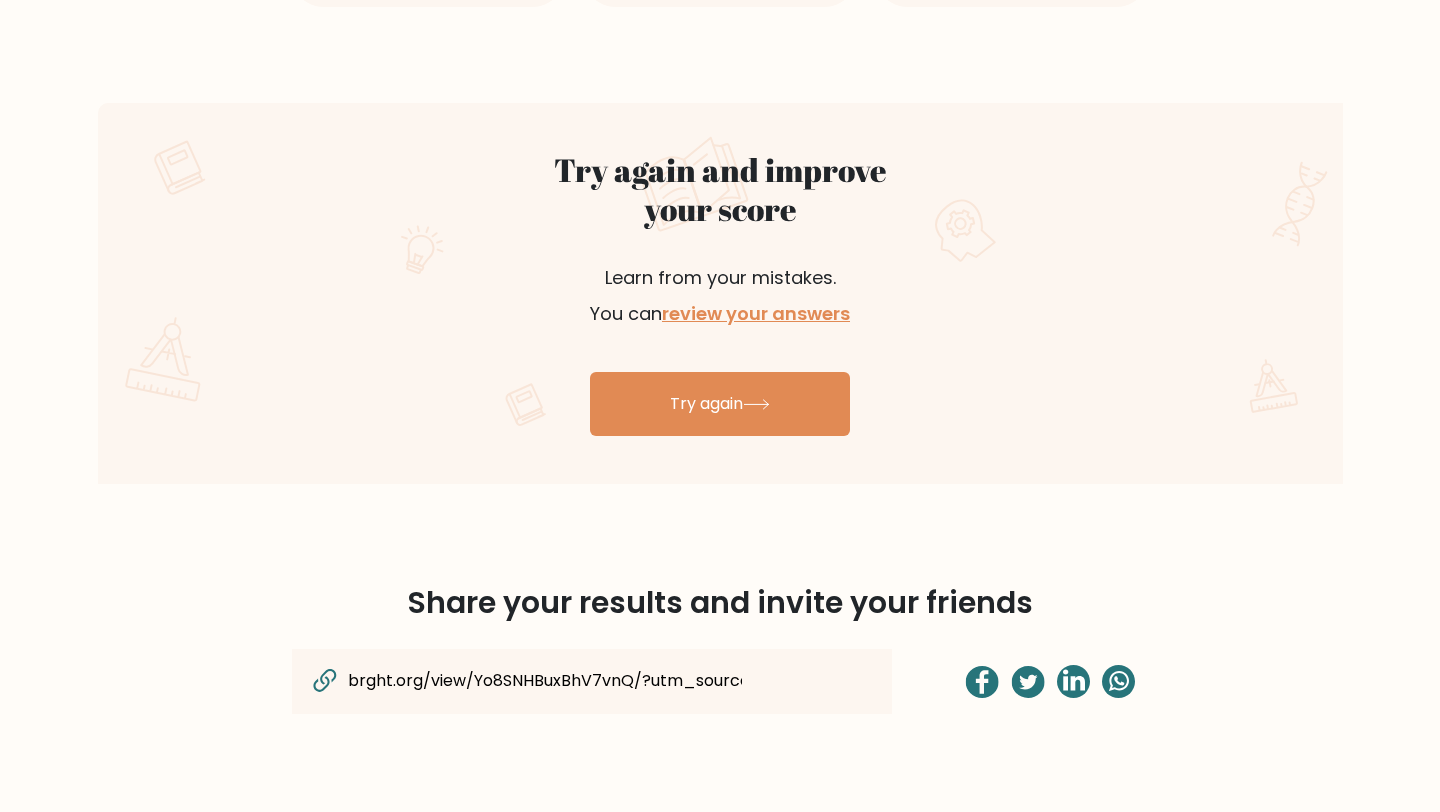 scroll, scrollTop: 1037, scrollLeft: 0, axis: vertical 